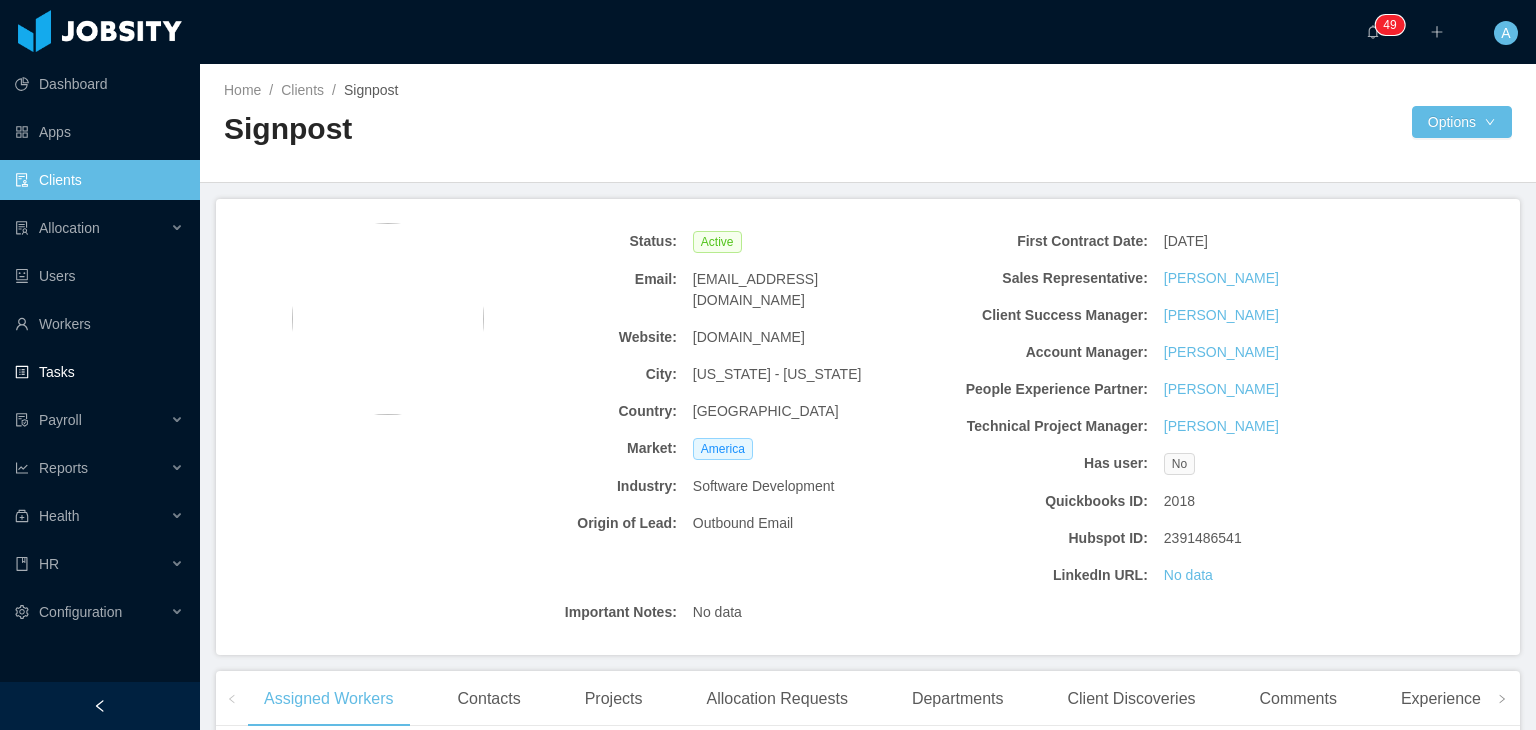 scroll, scrollTop: 0, scrollLeft: 0, axis: both 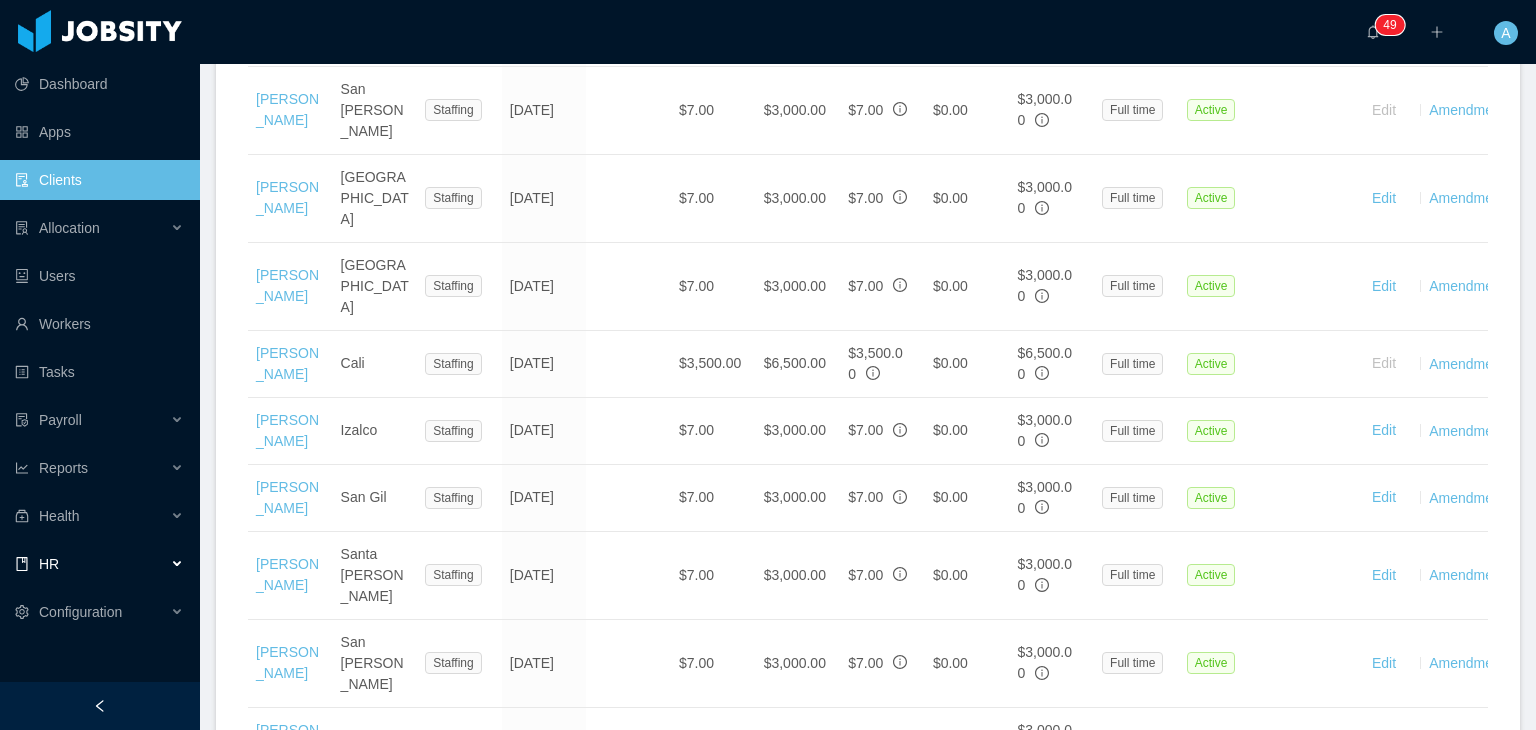click on "HR" at bounding box center [100, 564] 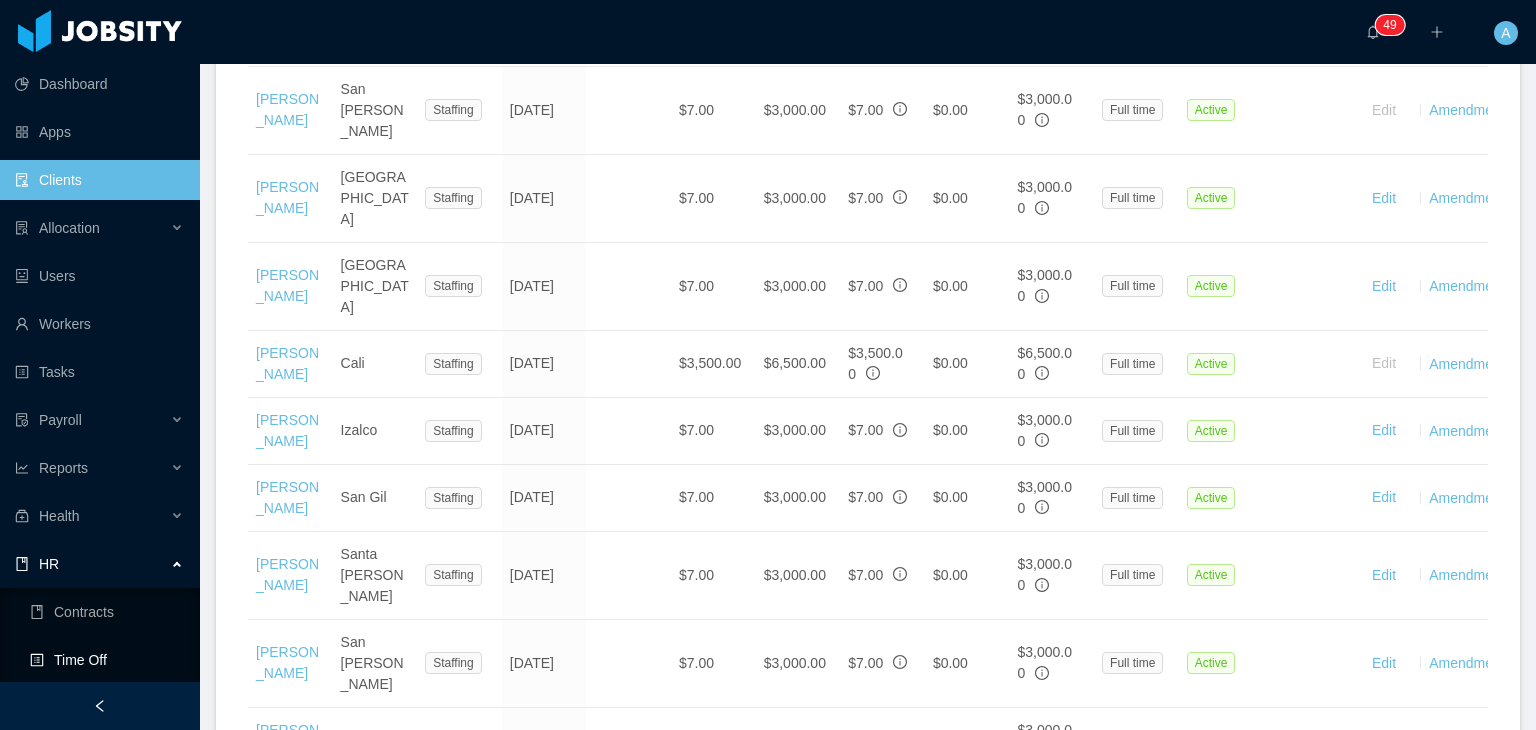 click on "Time Off" at bounding box center [107, 660] 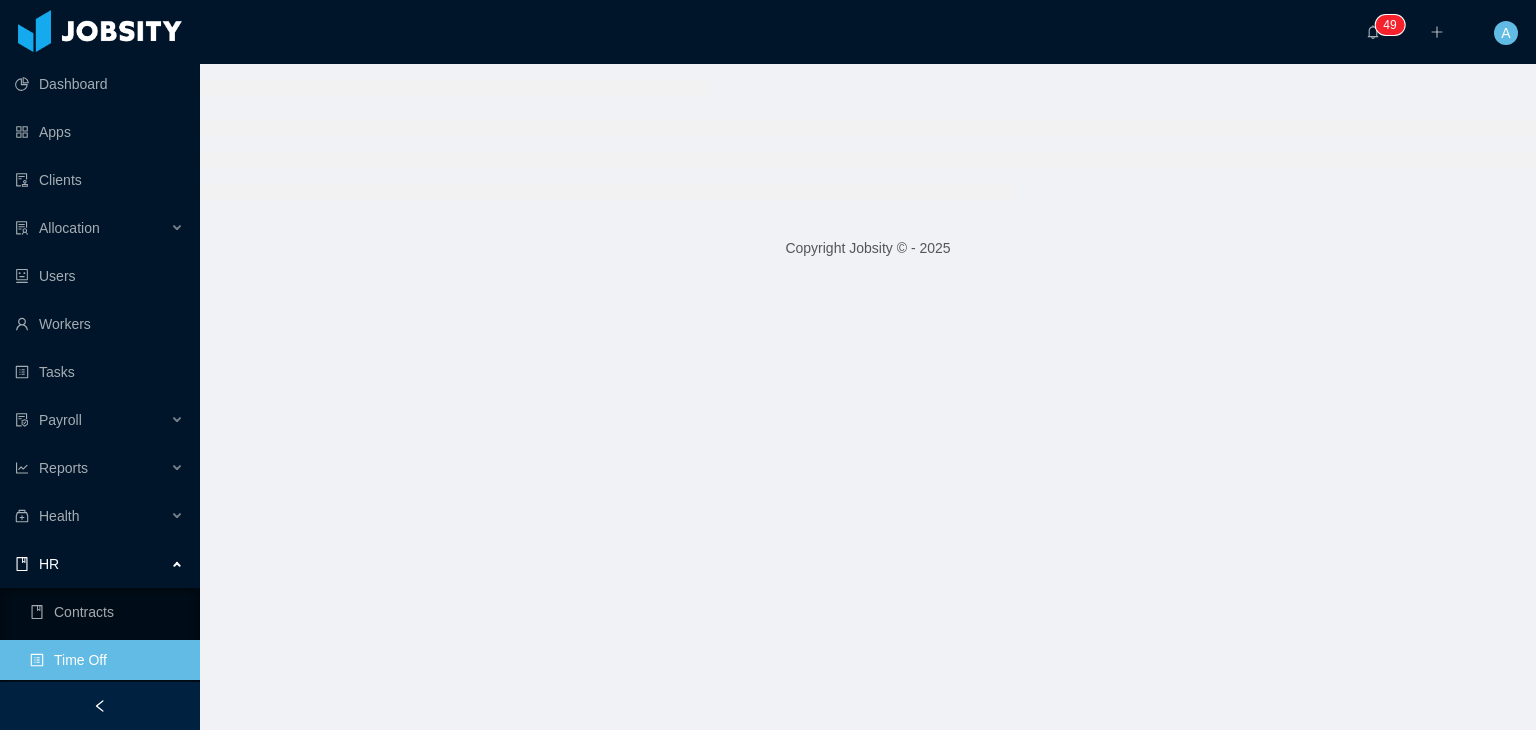 scroll, scrollTop: 0, scrollLeft: 0, axis: both 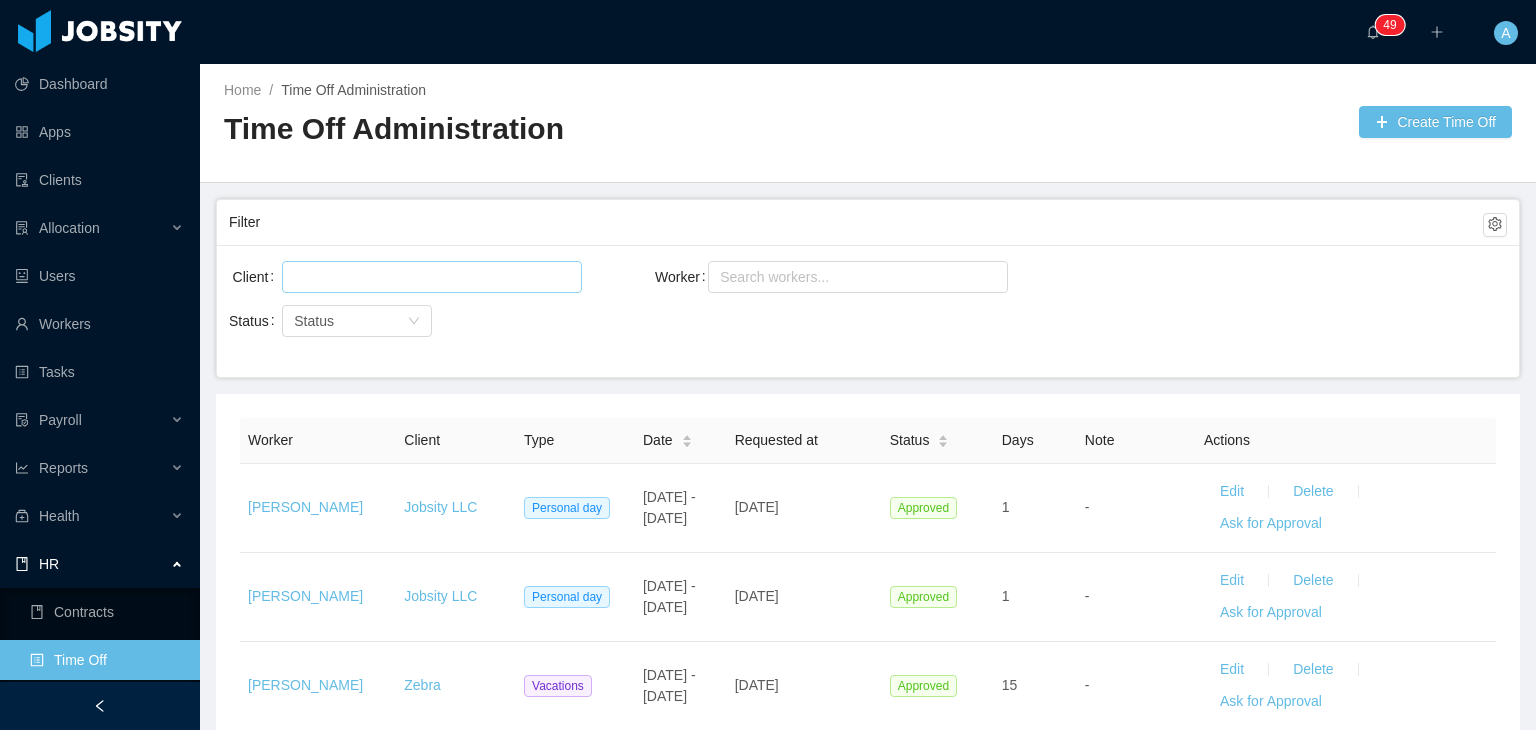 click at bounding box center [429, 277] 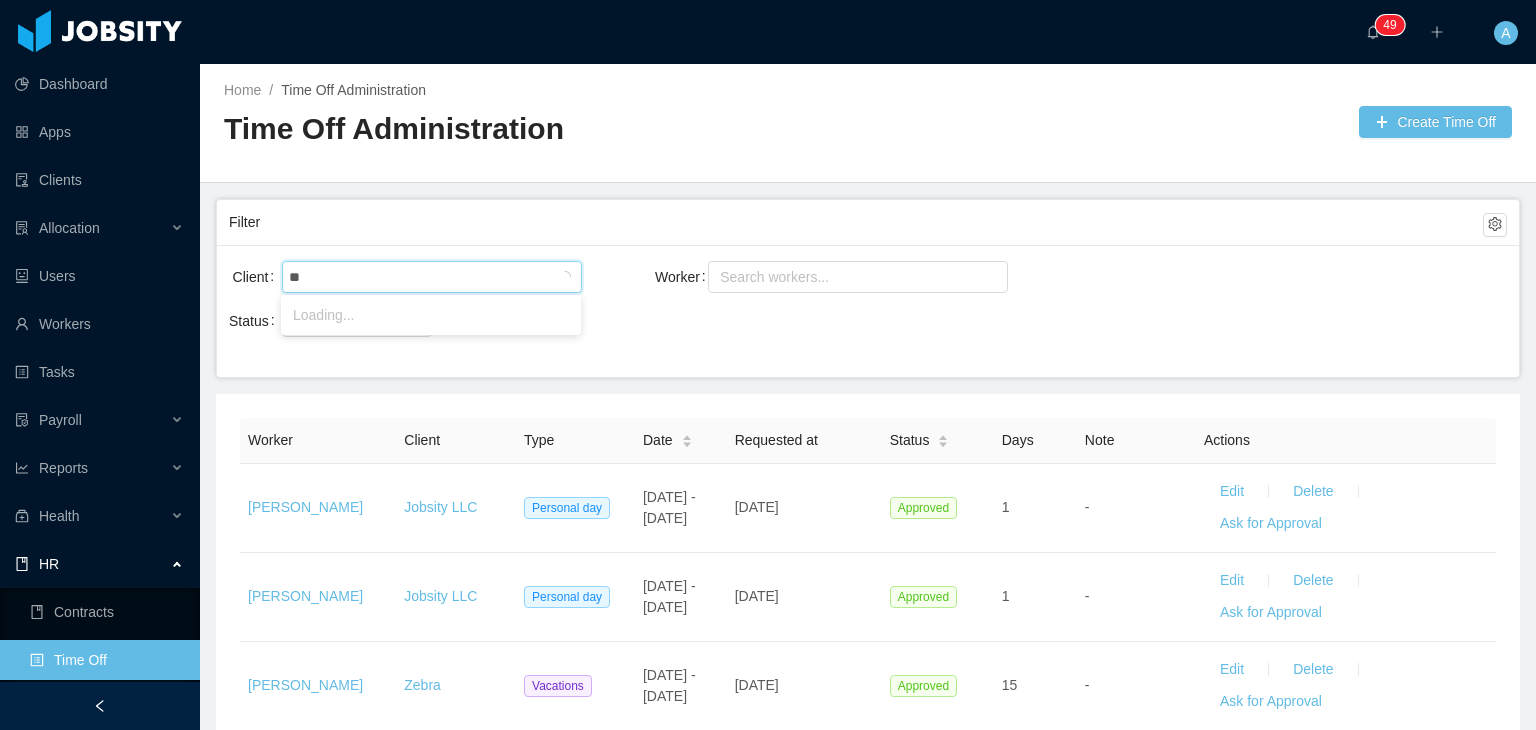 type on "*" 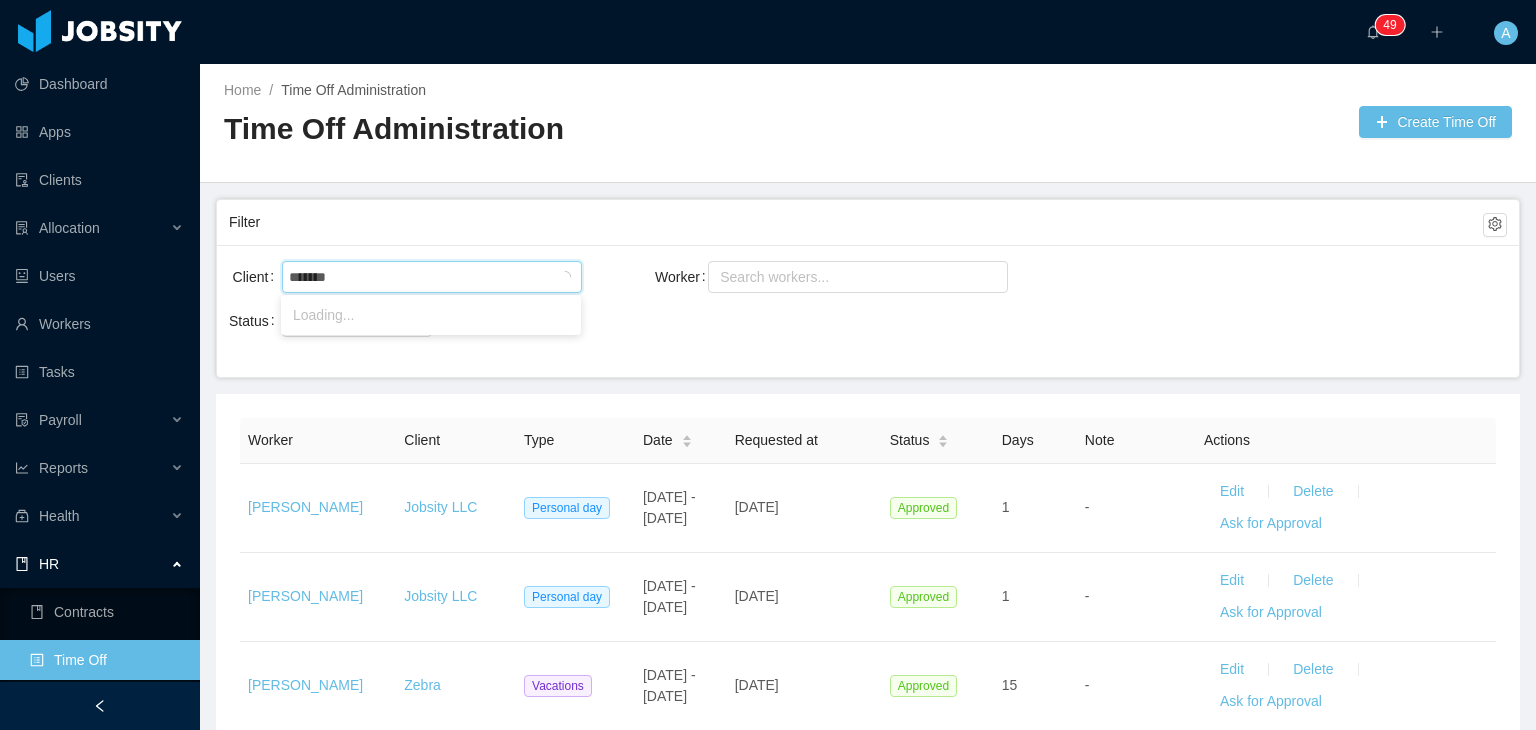 type on "********" 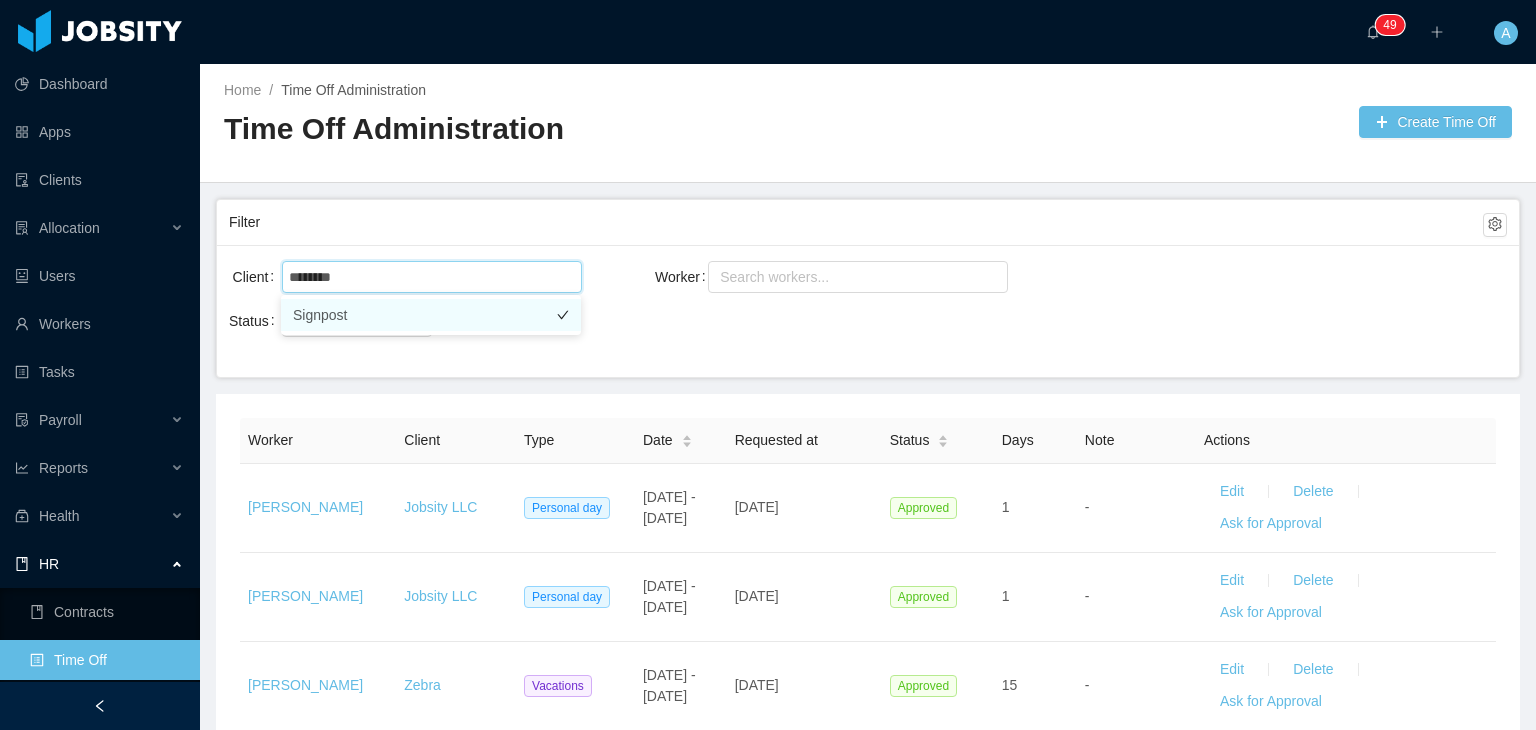 click on "Signpost" at bounding box center (431, 315) 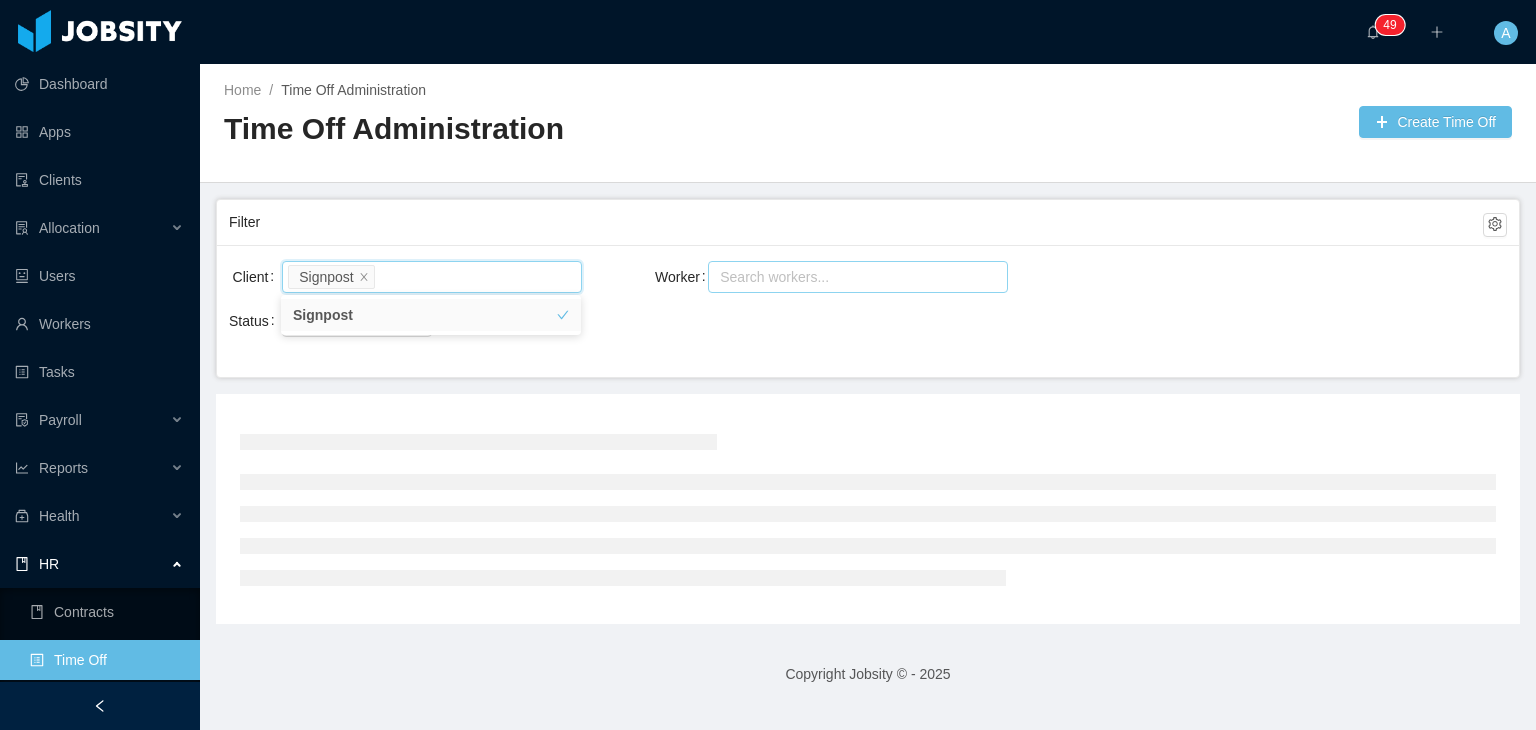 click on "Search workers..." at bounding box center [849, 277] 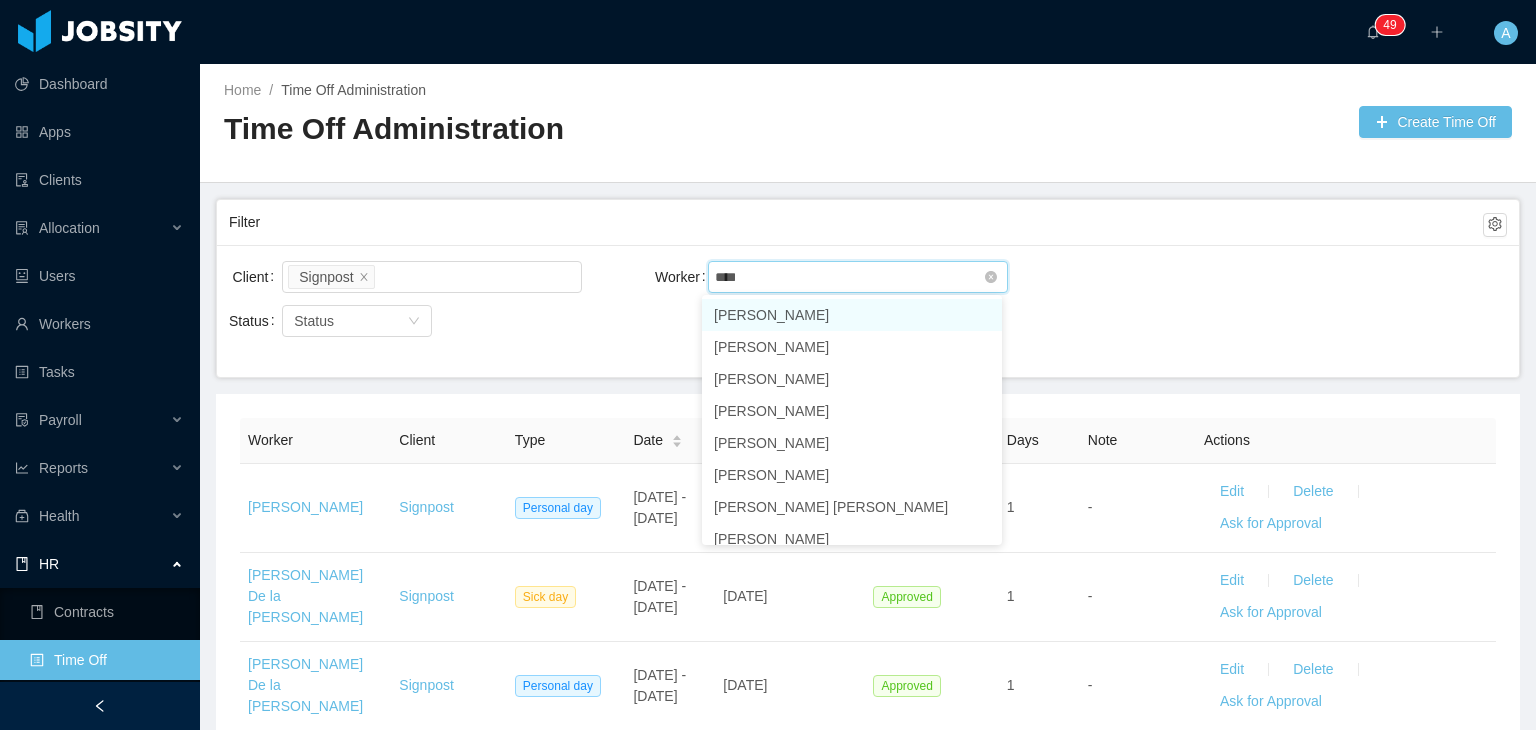 type on "*****" 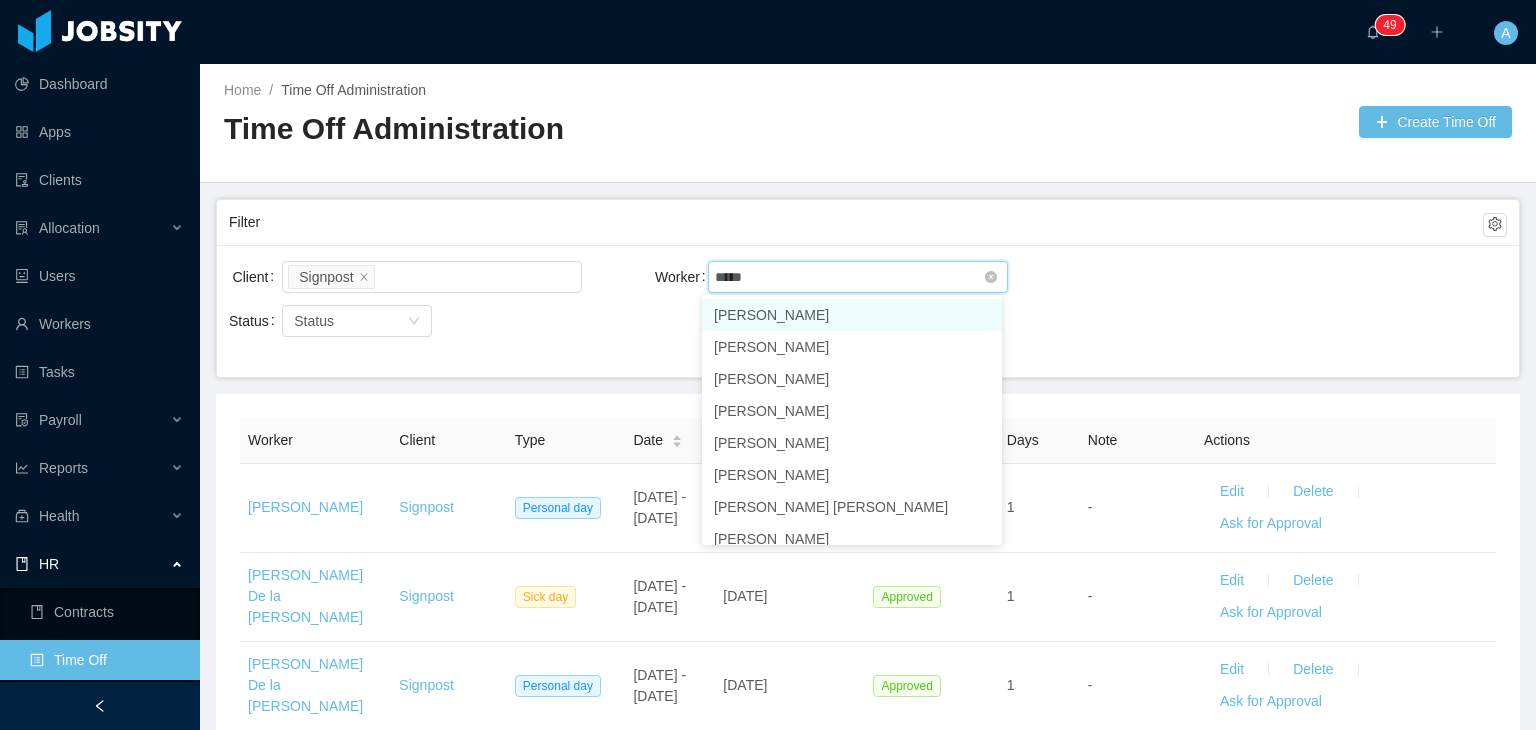 type 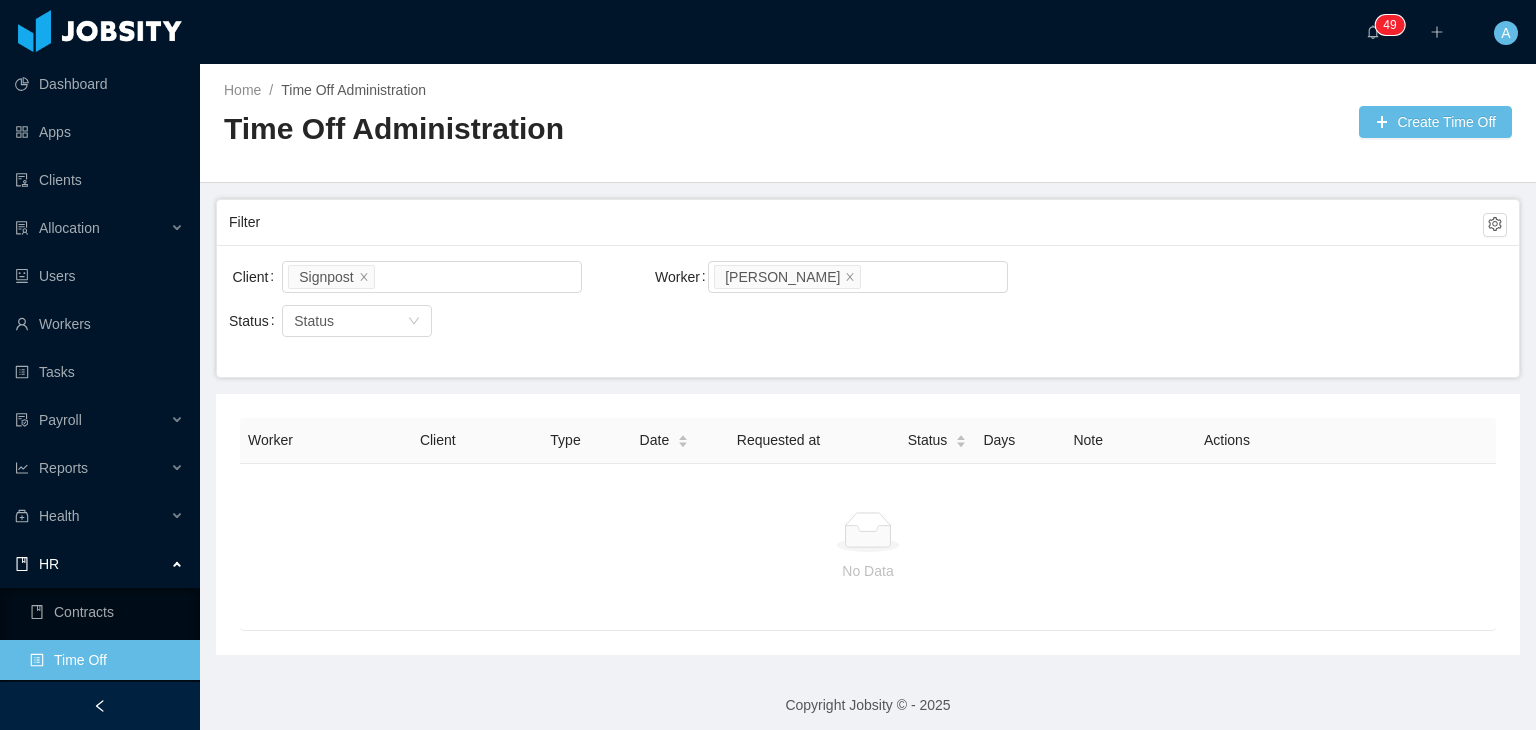 click on "Worker Search workers... Irice Reyes" at bounding box center [868, 277] 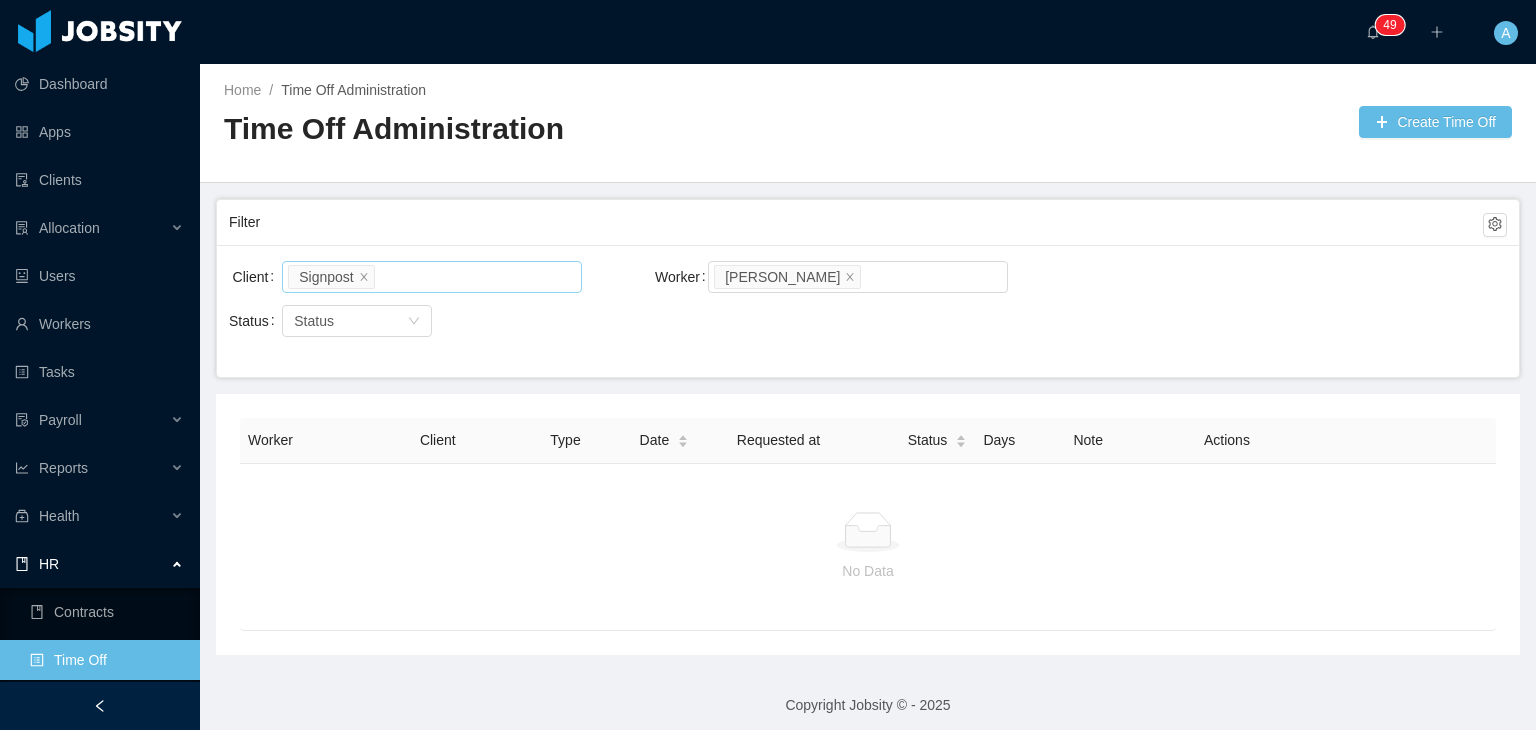 click on "Signpost" at bounding box center (429, 277) 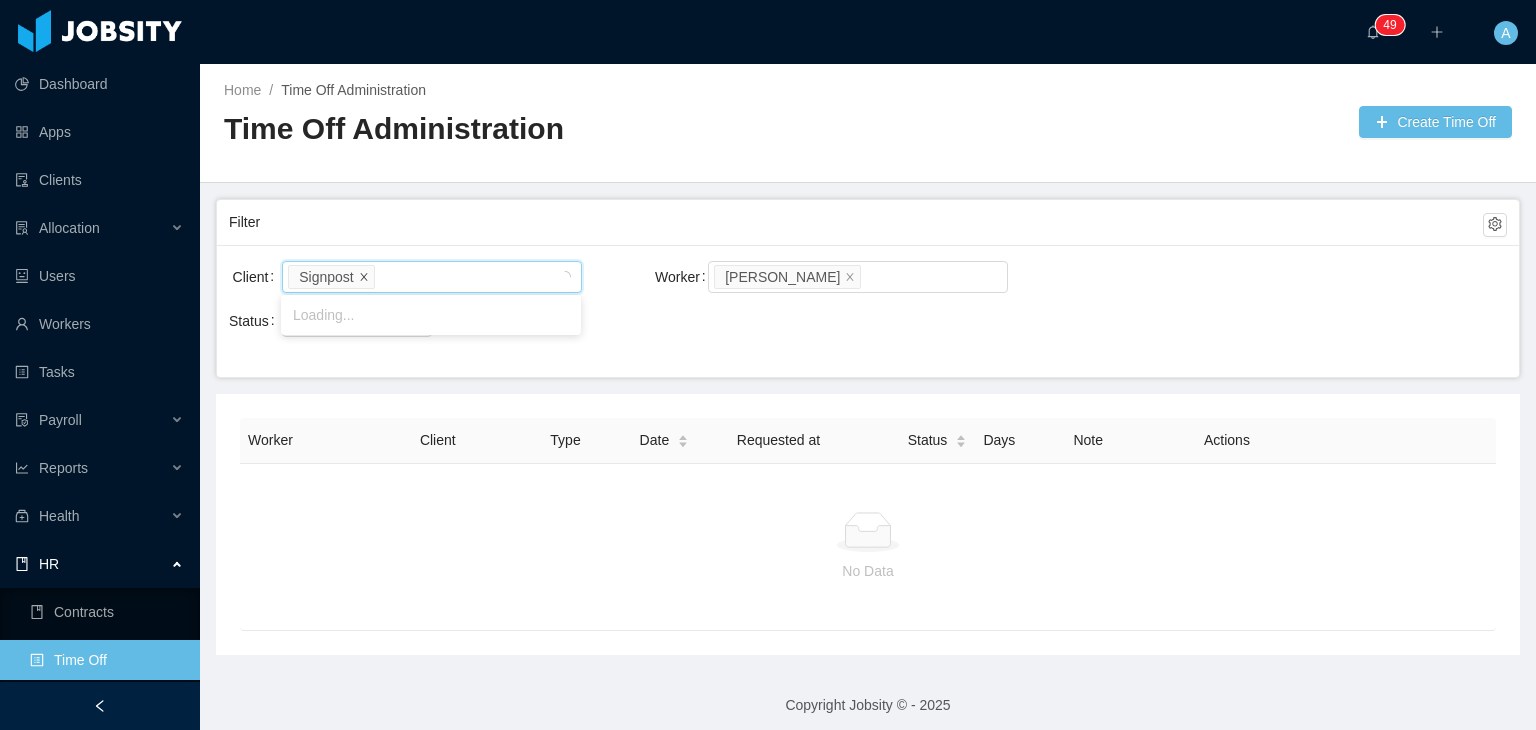 click 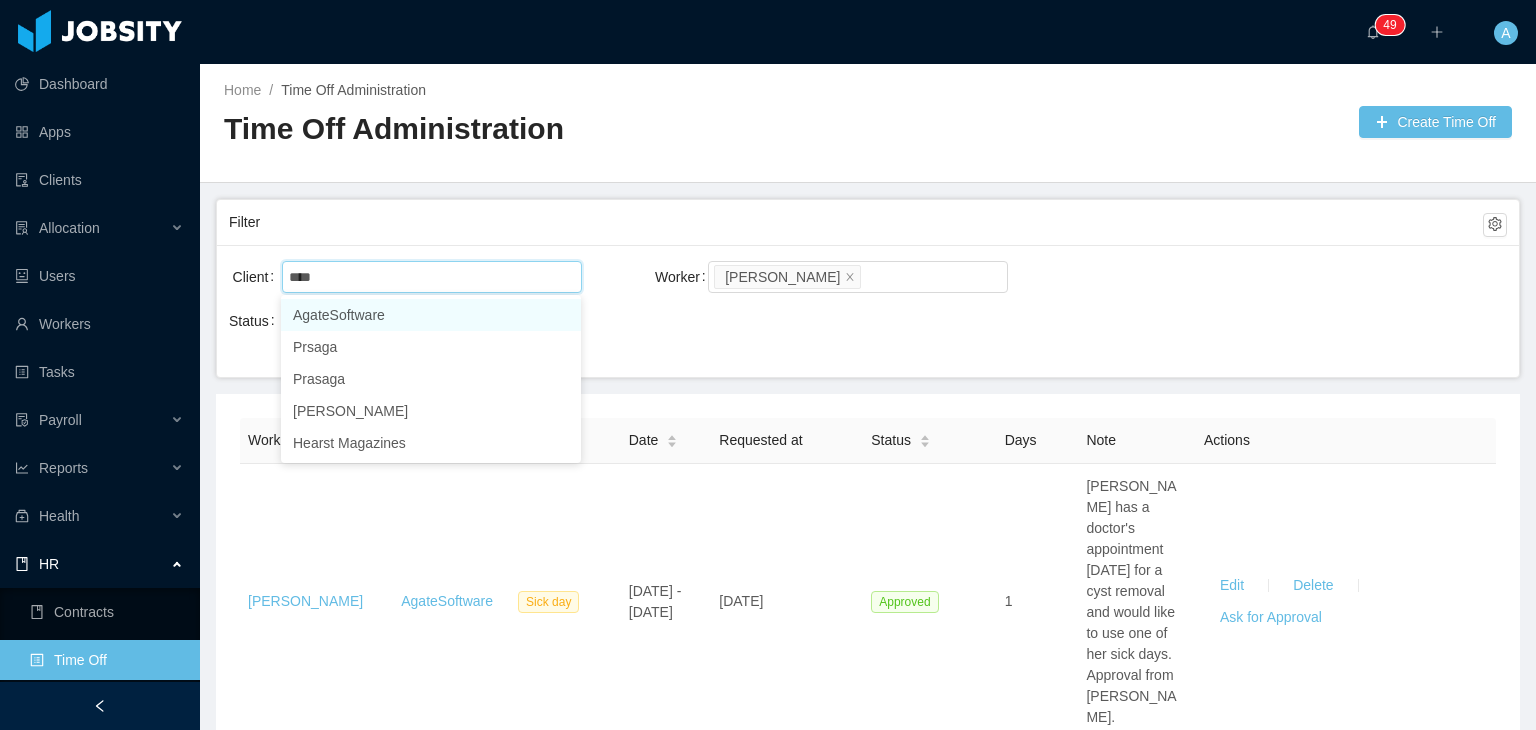 type on "*****" 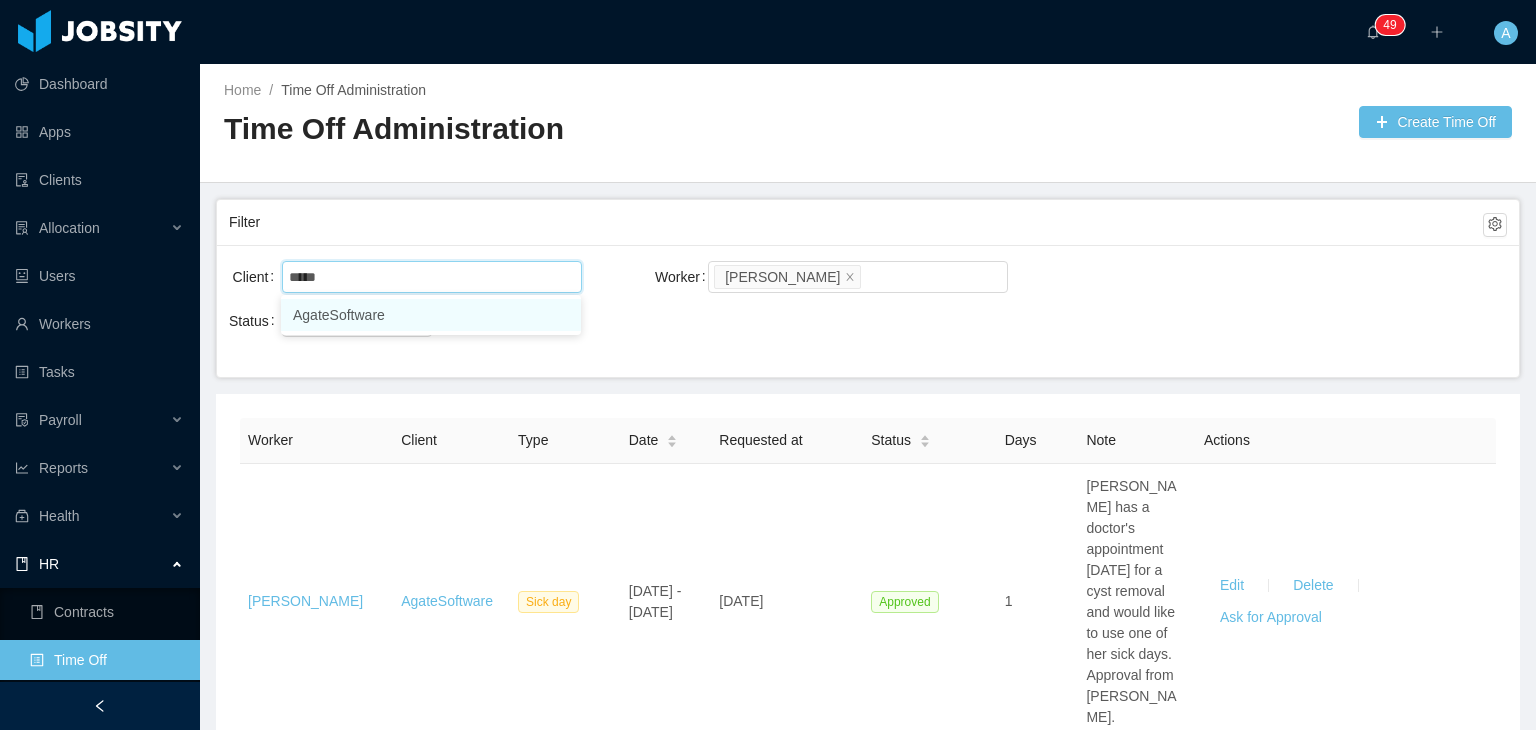 type 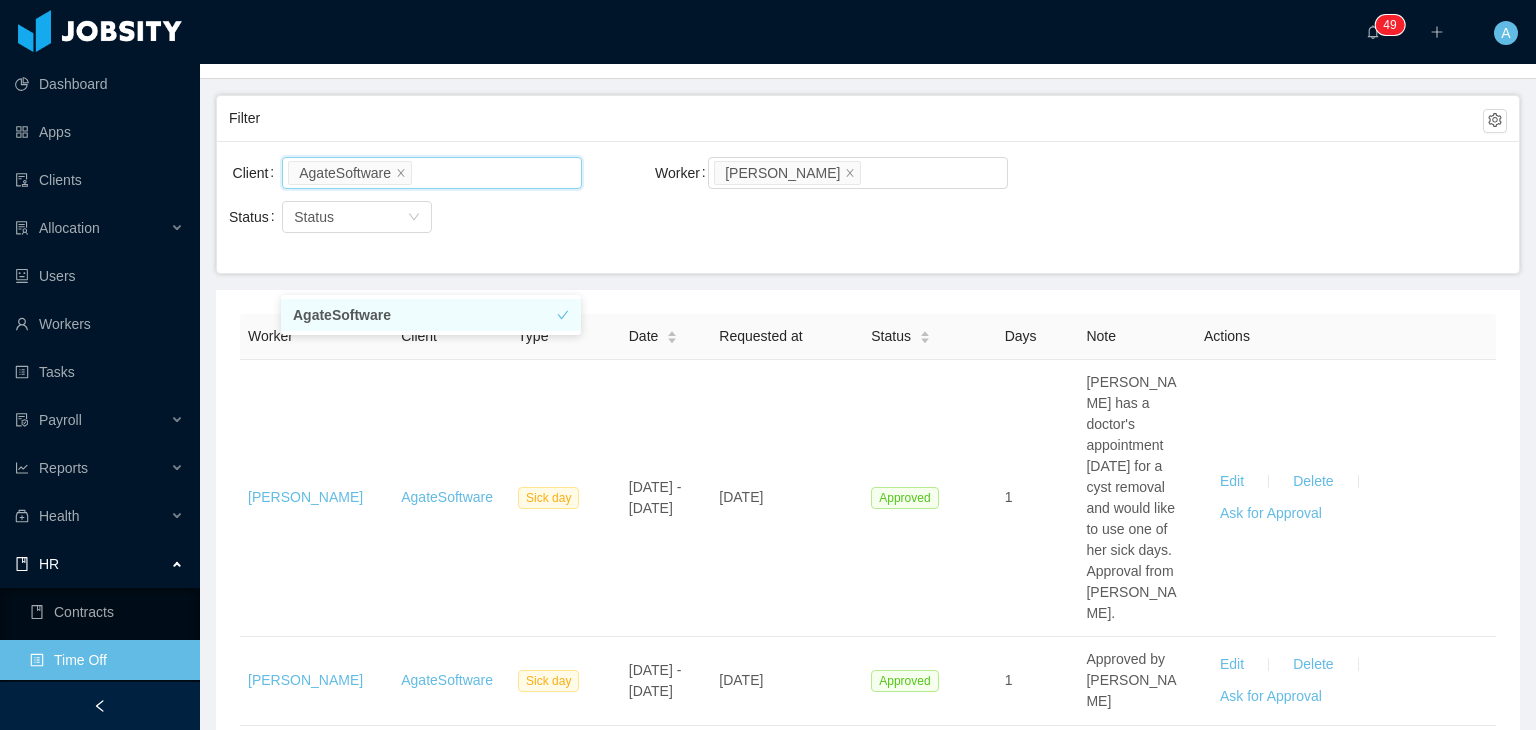 scroll, scrollTop: 108, scrollLeft: 0, axis: vertical 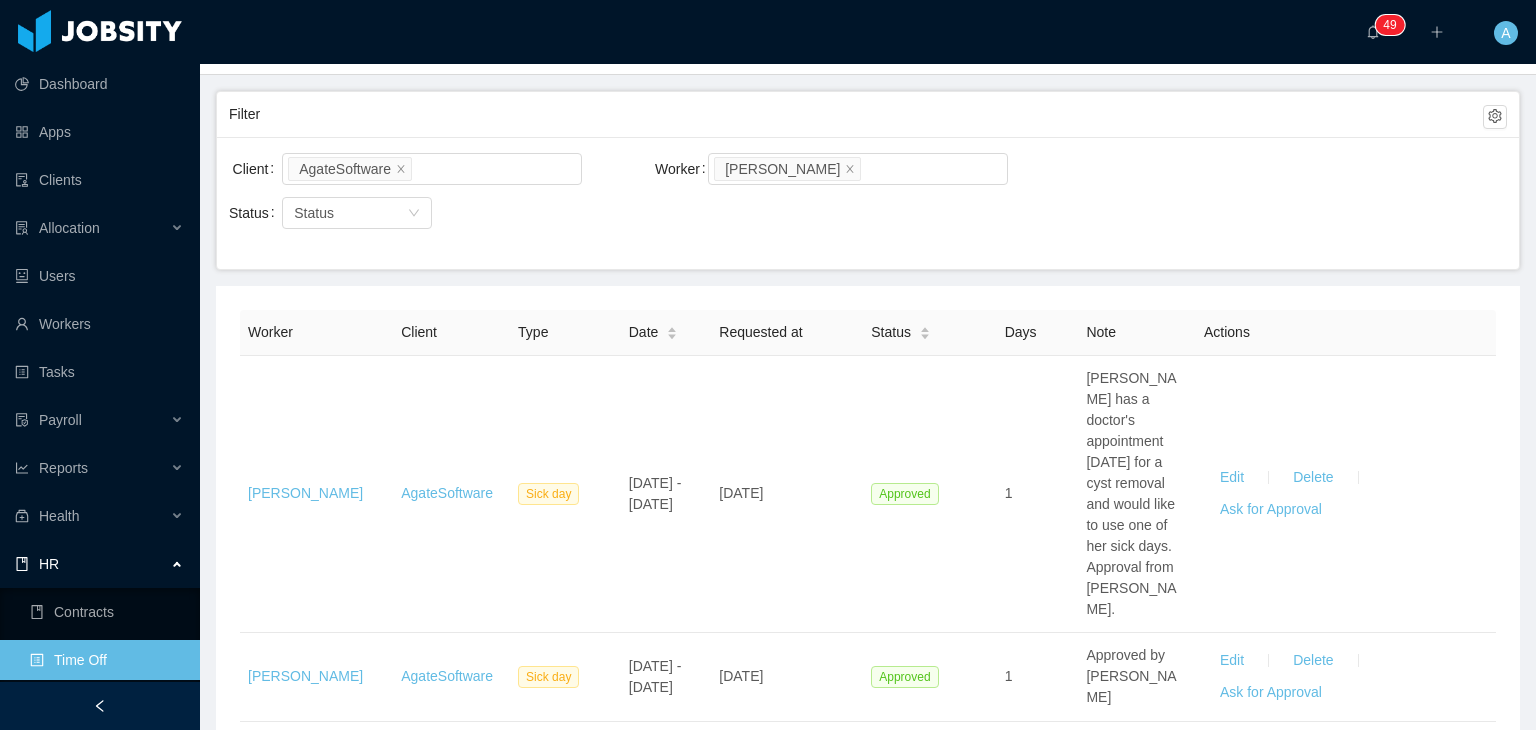 click on "Client AgateSoftware   Worker Search workers... Irice Reyes   Status  Status" at bounding box center [868, 203] 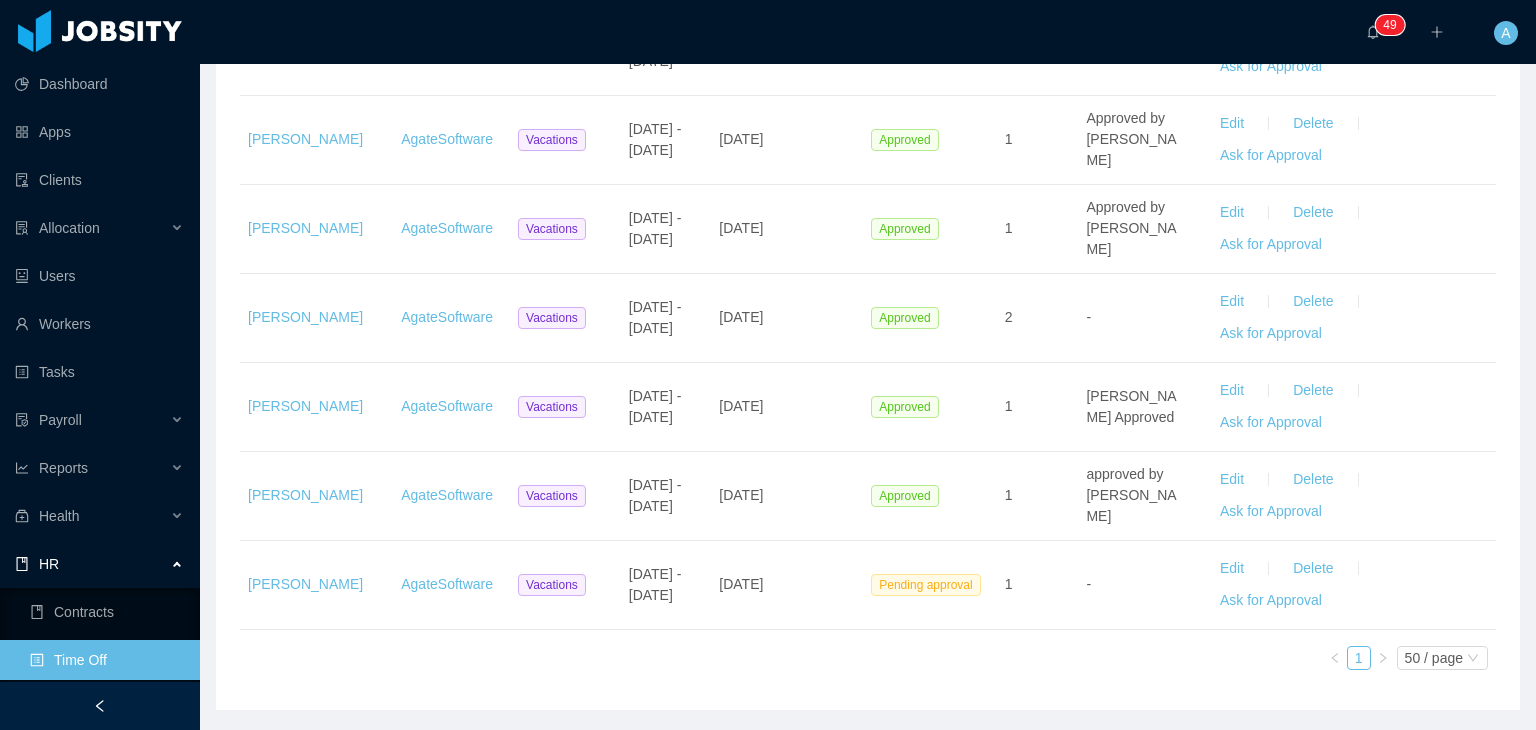 scroll, scrollTop: 912, scrollLeft: 0, axis: vertical 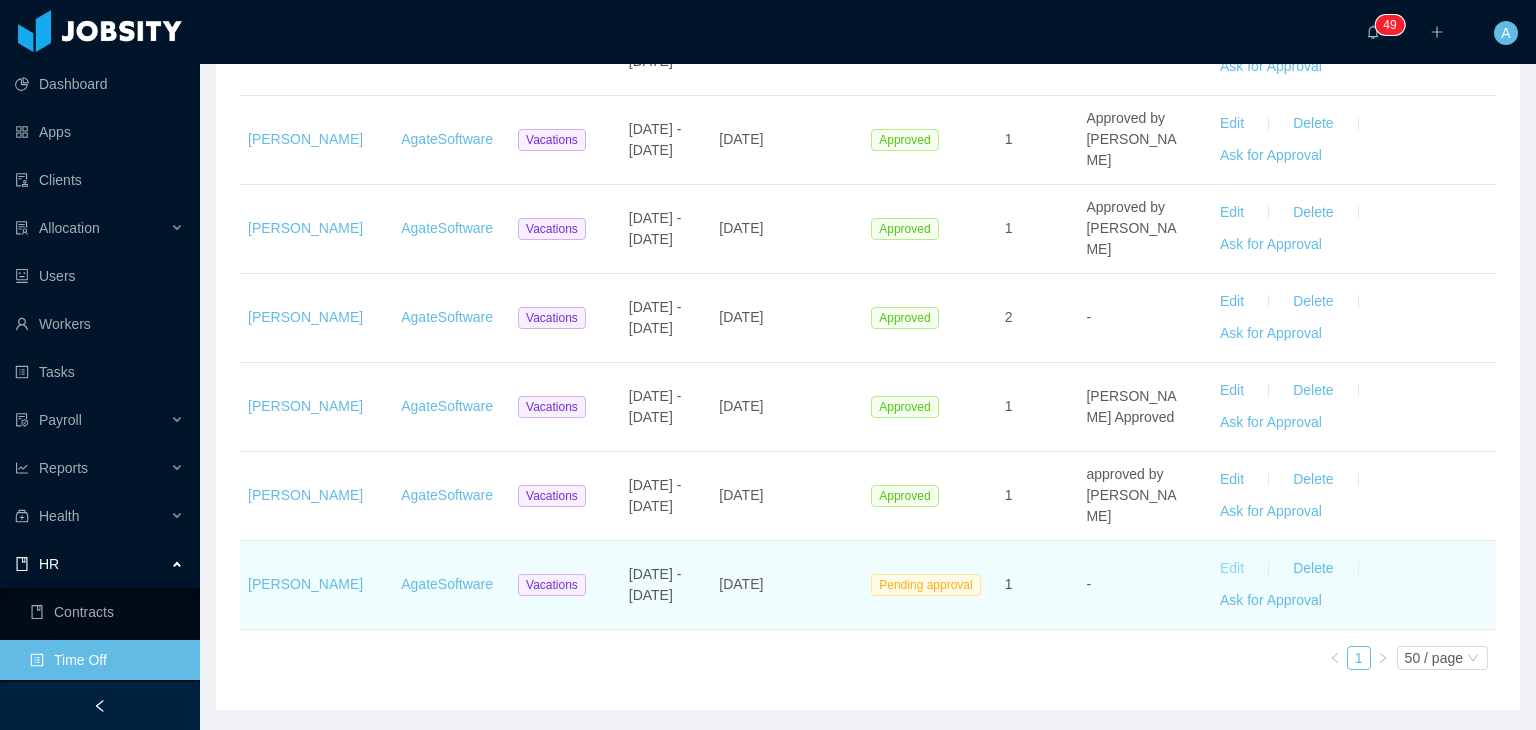 click on "Edit" at bounding box center [1232, 569] 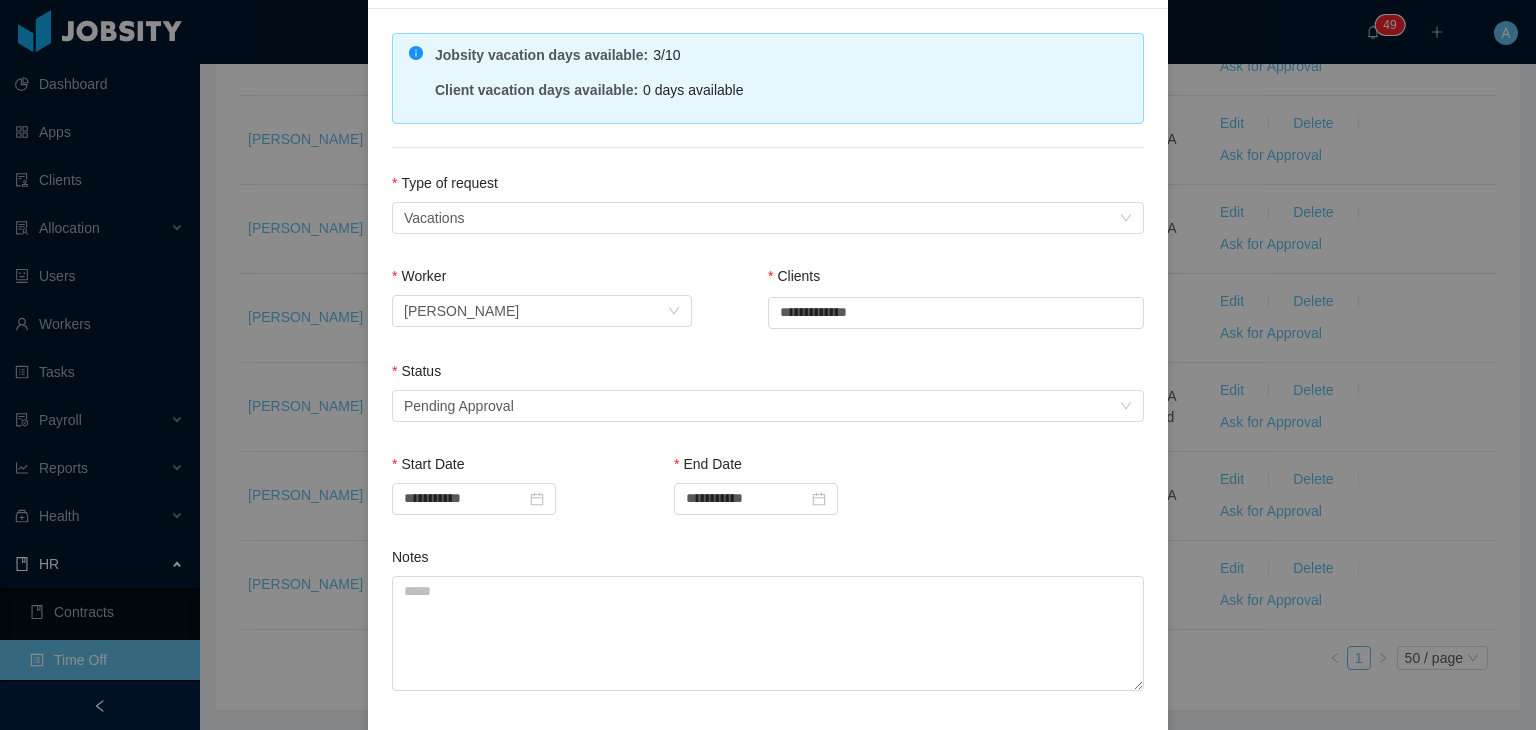 scroll, scrollTop: 148, scrollLeft: 0, axis: vertical 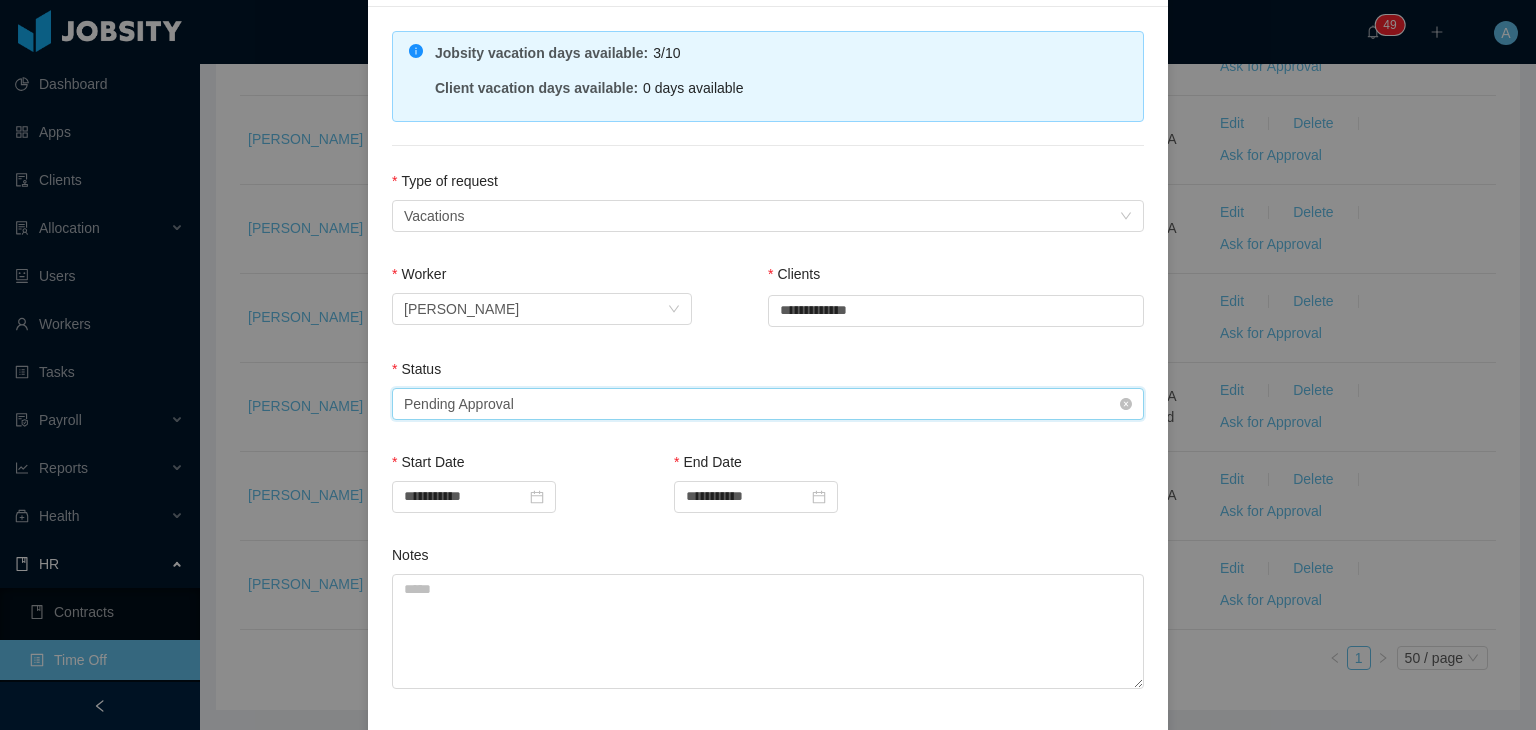 click on "Select status Pending Approval" at bounding box center [761, 404] 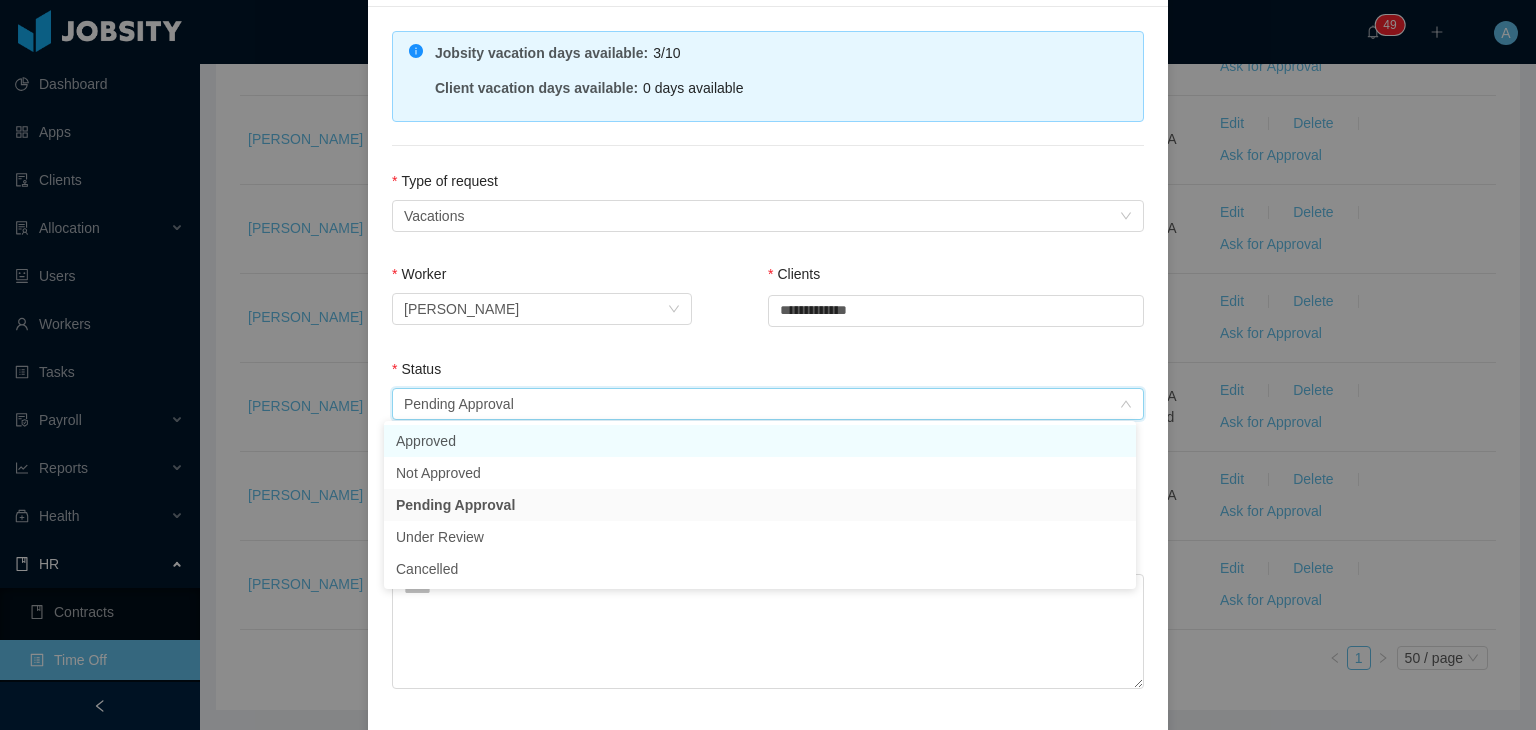 click on "Approved" at bounding box center [760, 441] 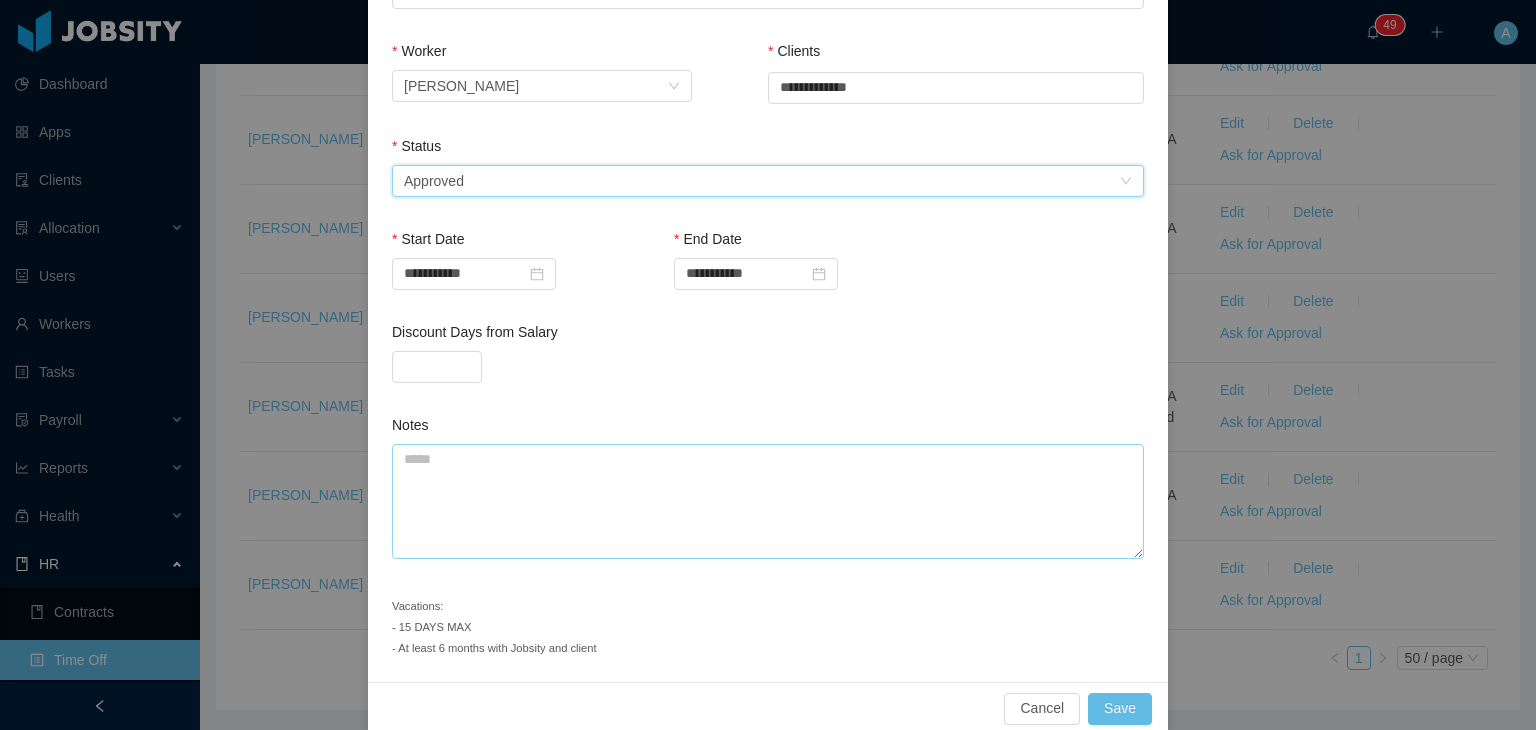 scroll, scrollTop: 397, scrollLeft: 0, axis: vertical 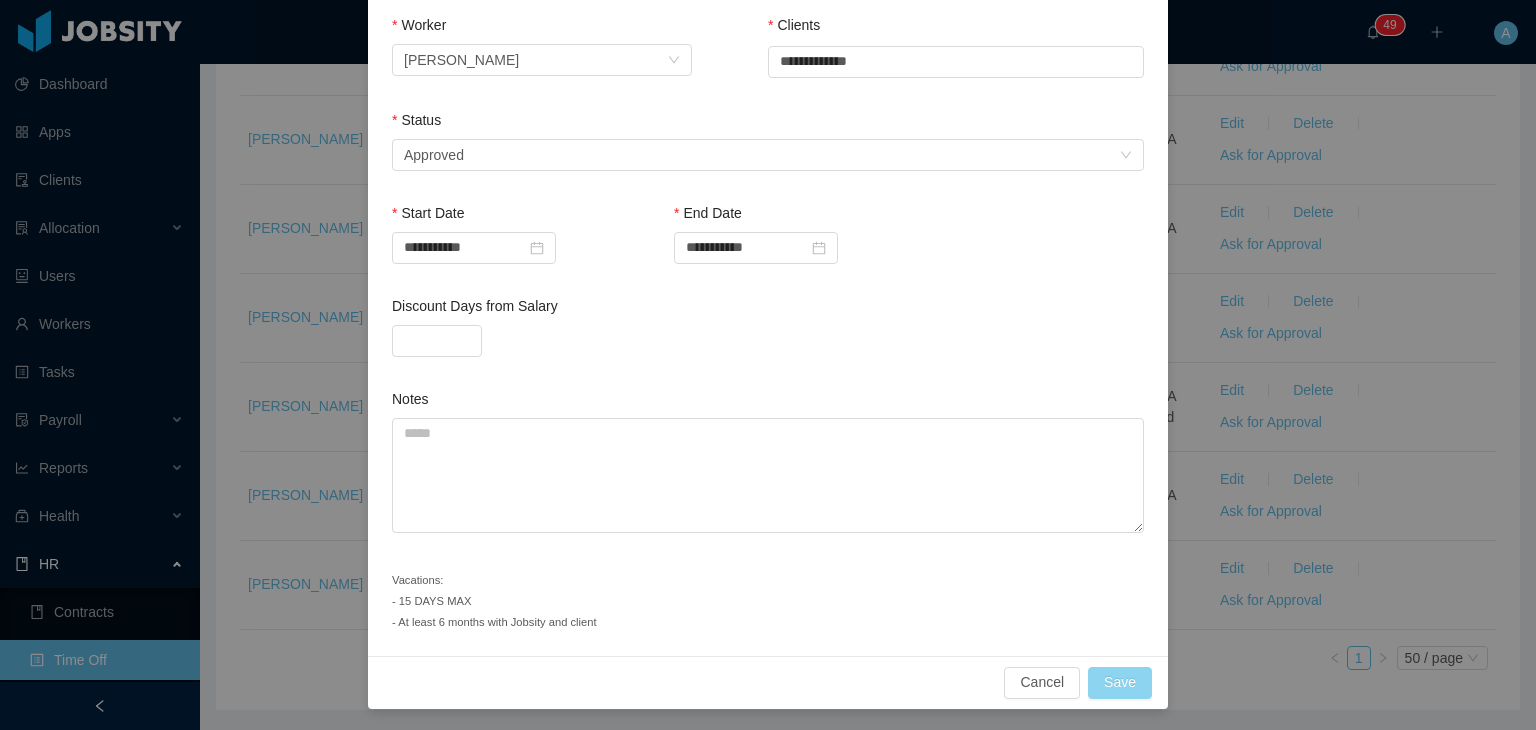 click on "Save" at bounding box center (1120, 683) 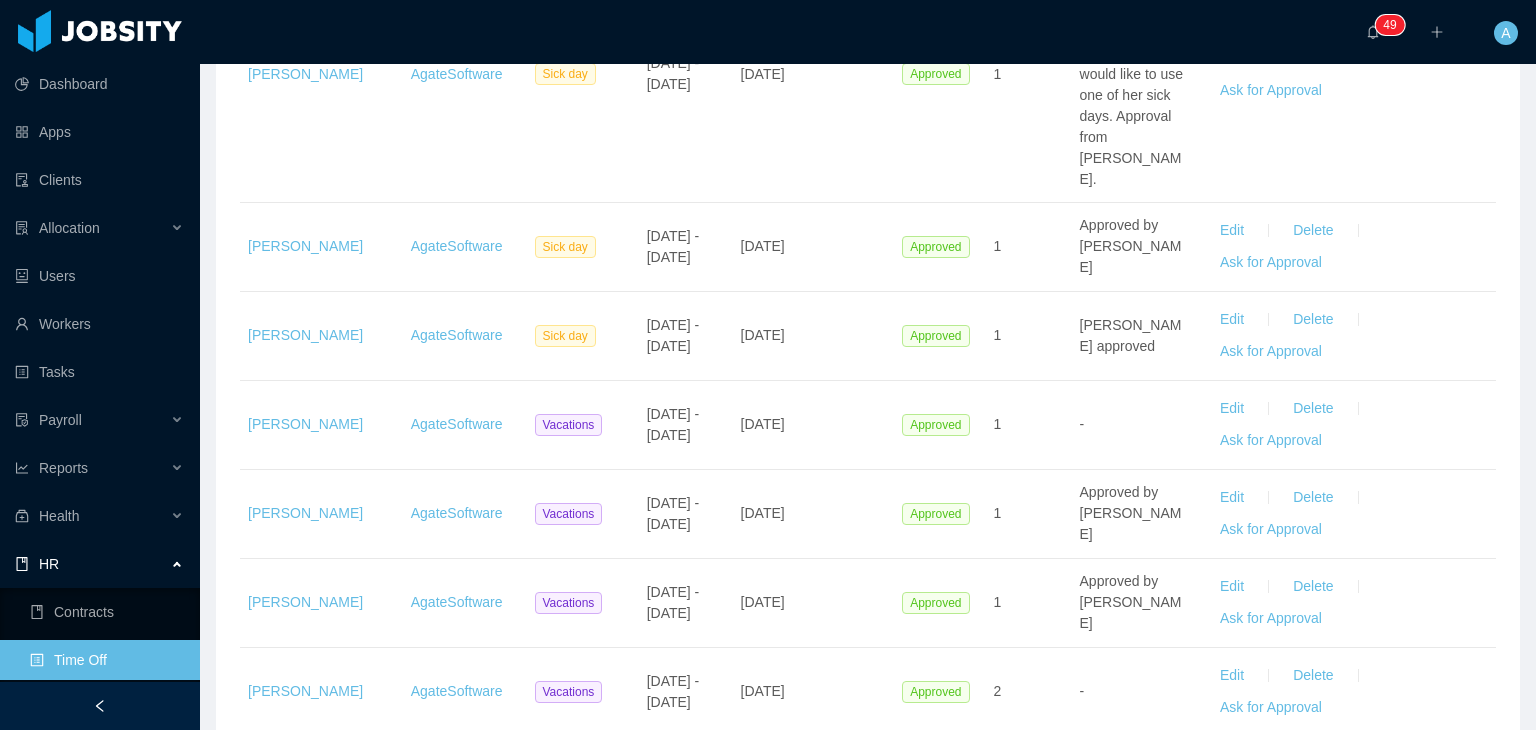 scroll, scrollTop: 487, scrollLeft: 0, axis: vertical 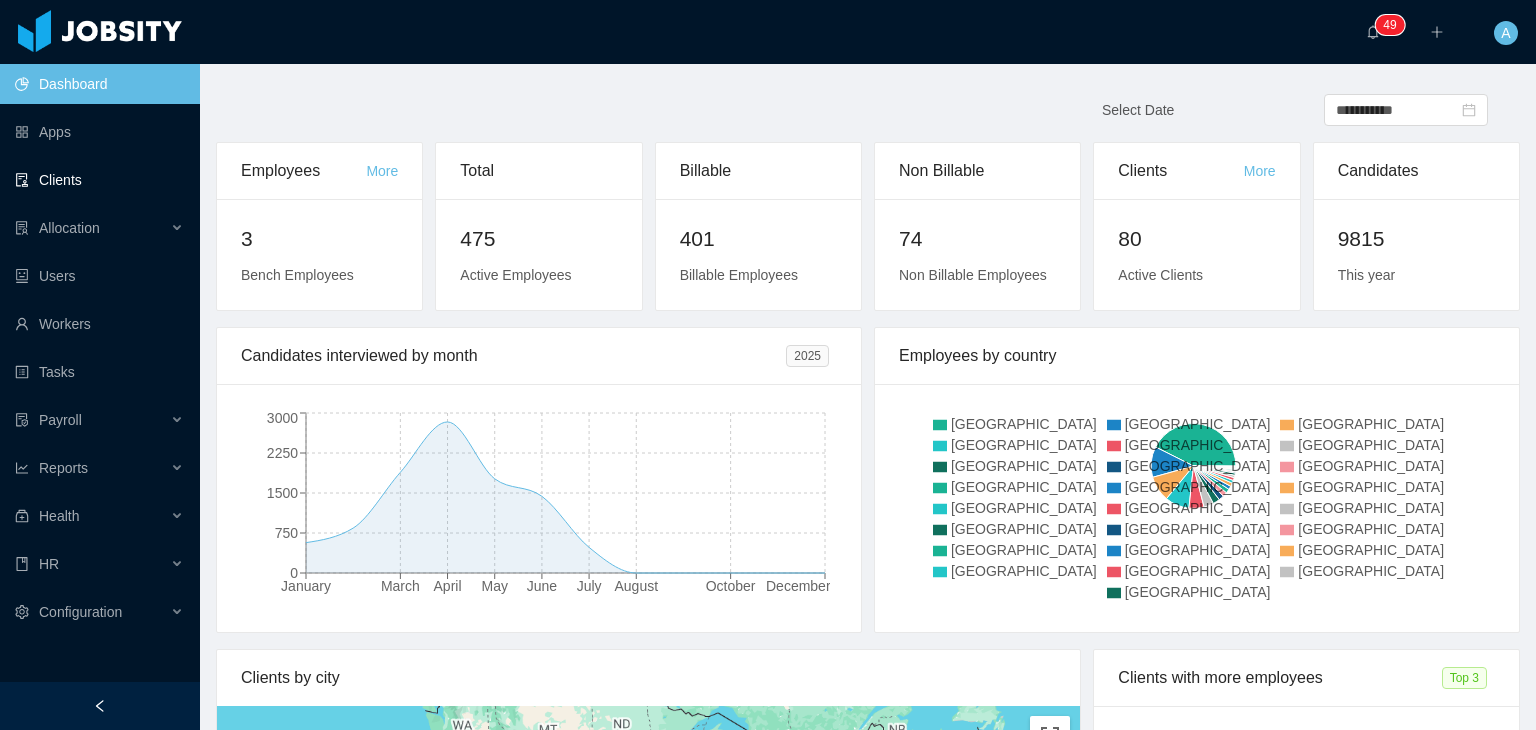 click on "Clients" at bounding box center [99, 180] 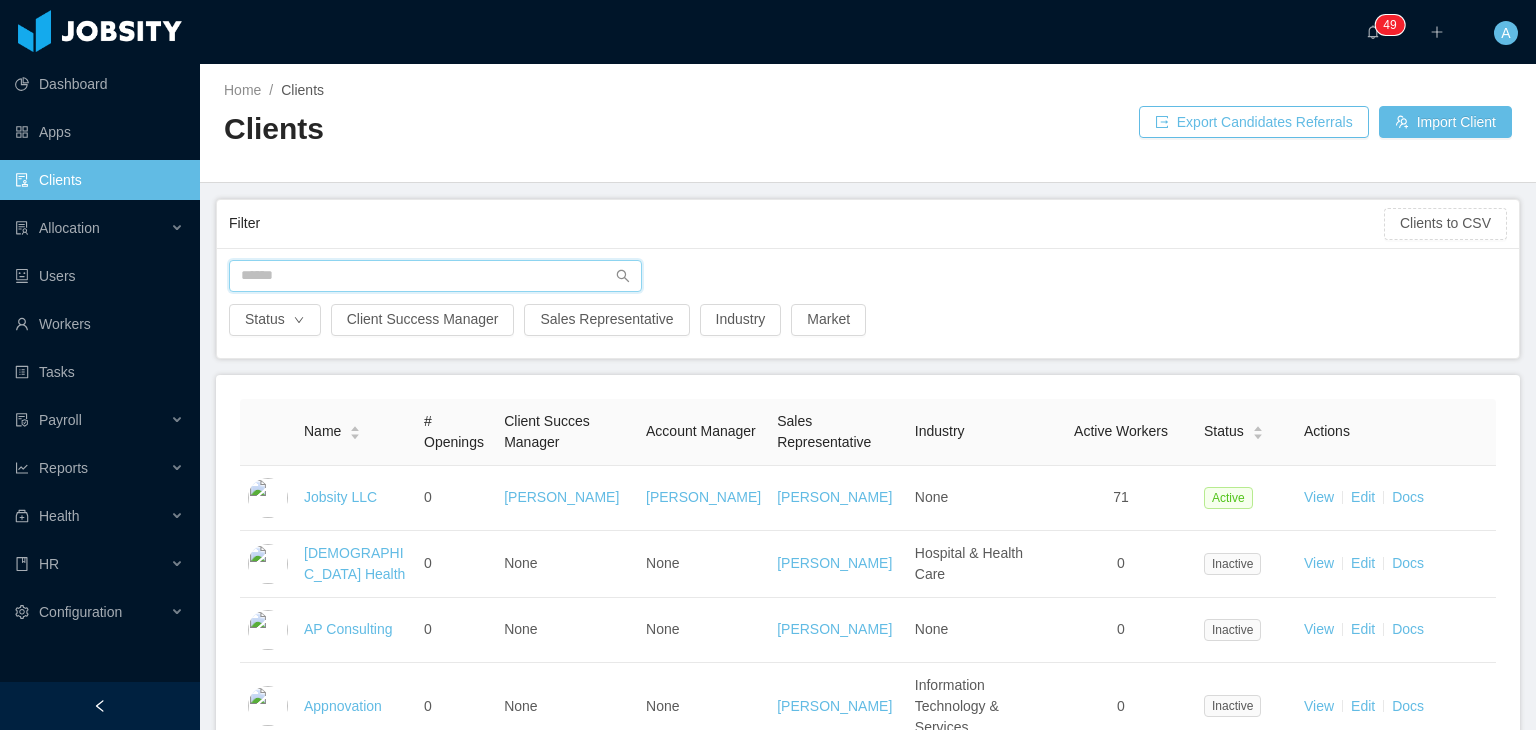 click at bounding box center (435, 276) 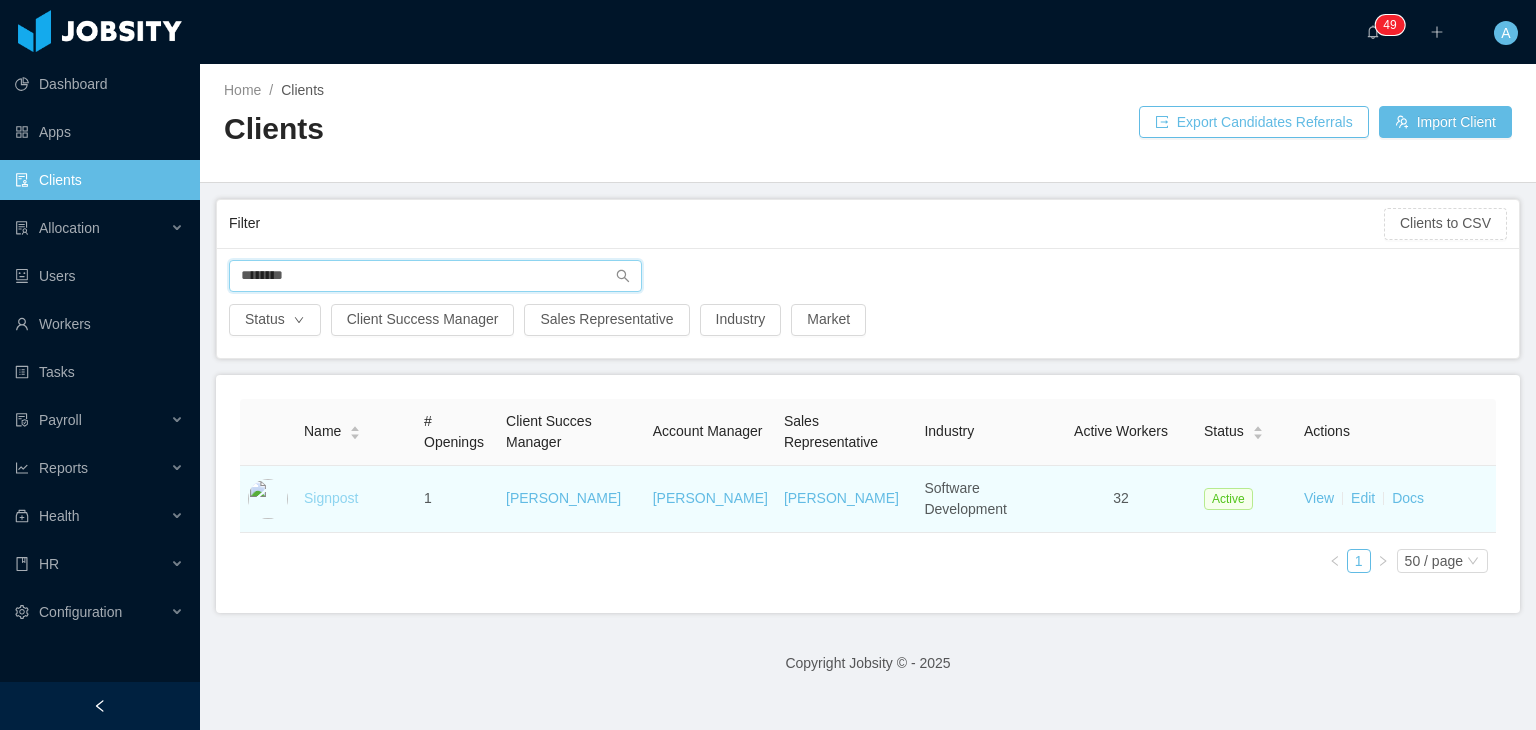 type on "********" 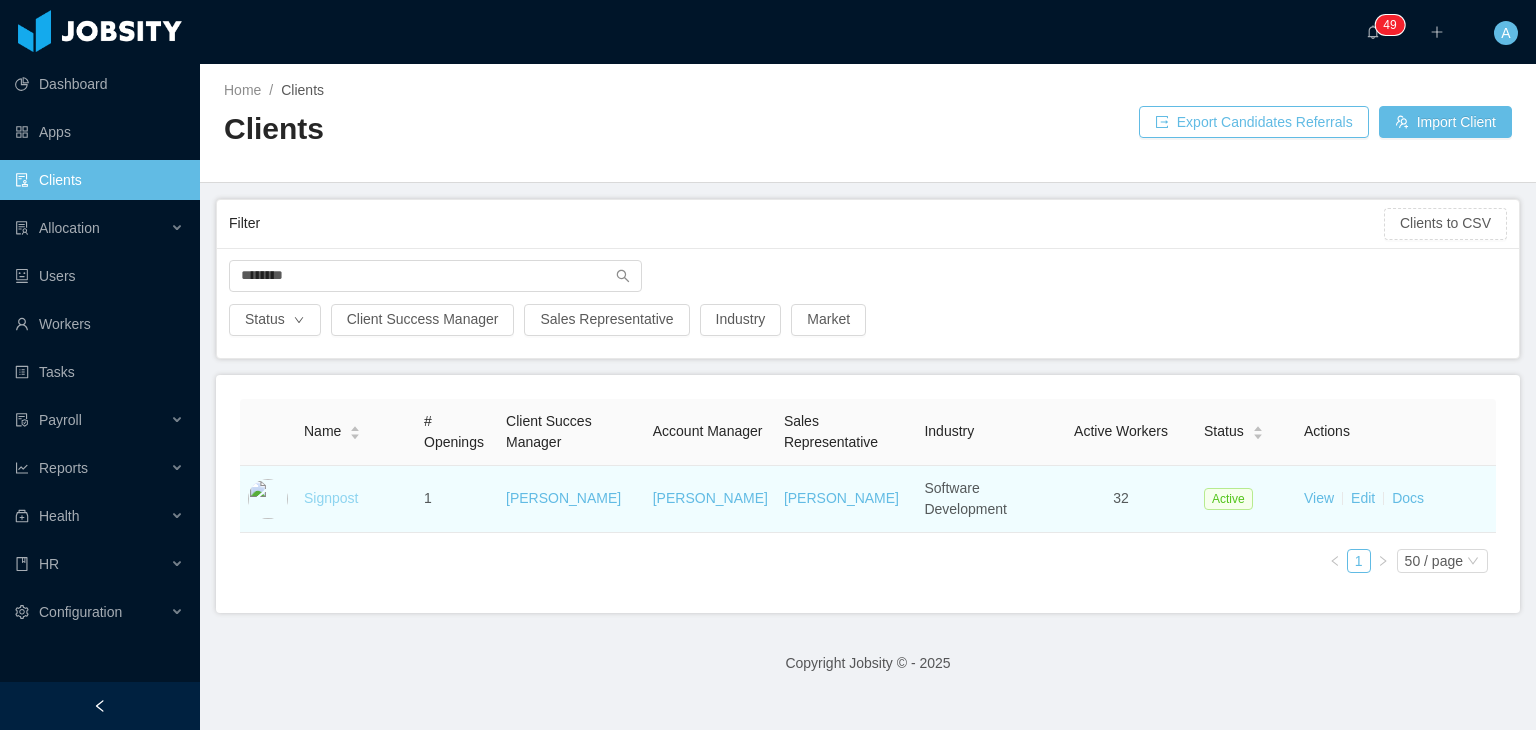 click on "Signpost" at bounding box center [331, 498] 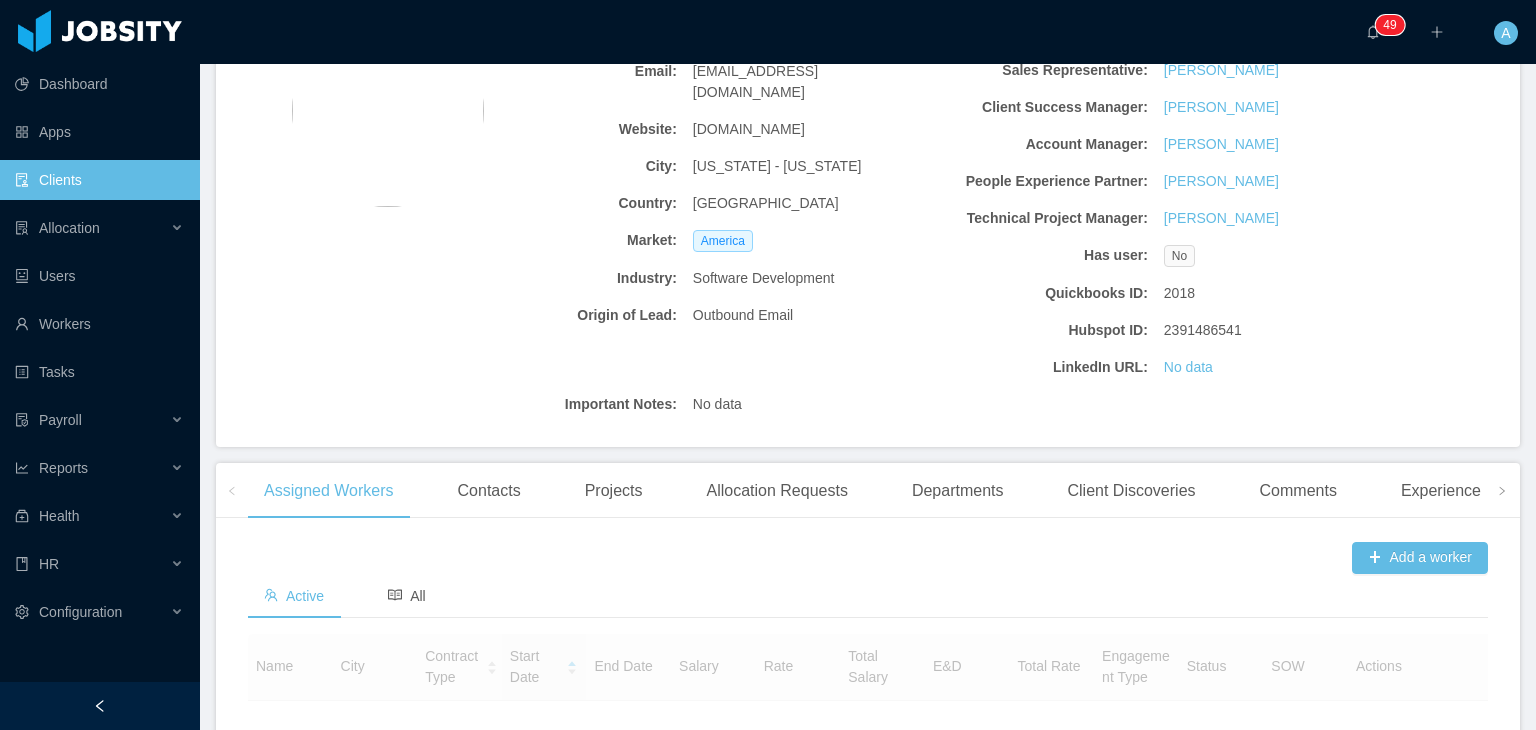 scroll, scrollTop: 210, scrollLeft: 0, axis: vertical 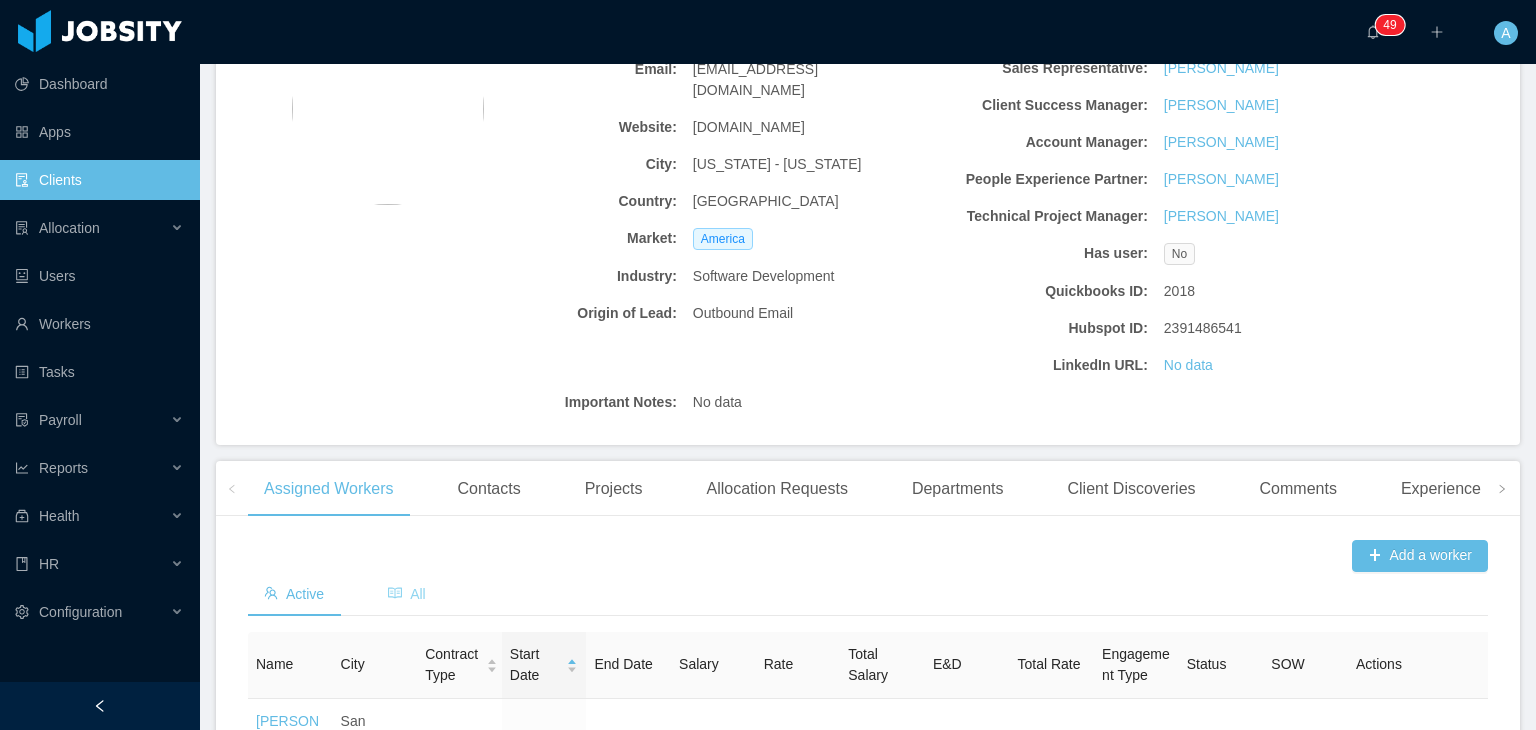 click on "All" at bounding box center [407, 594] 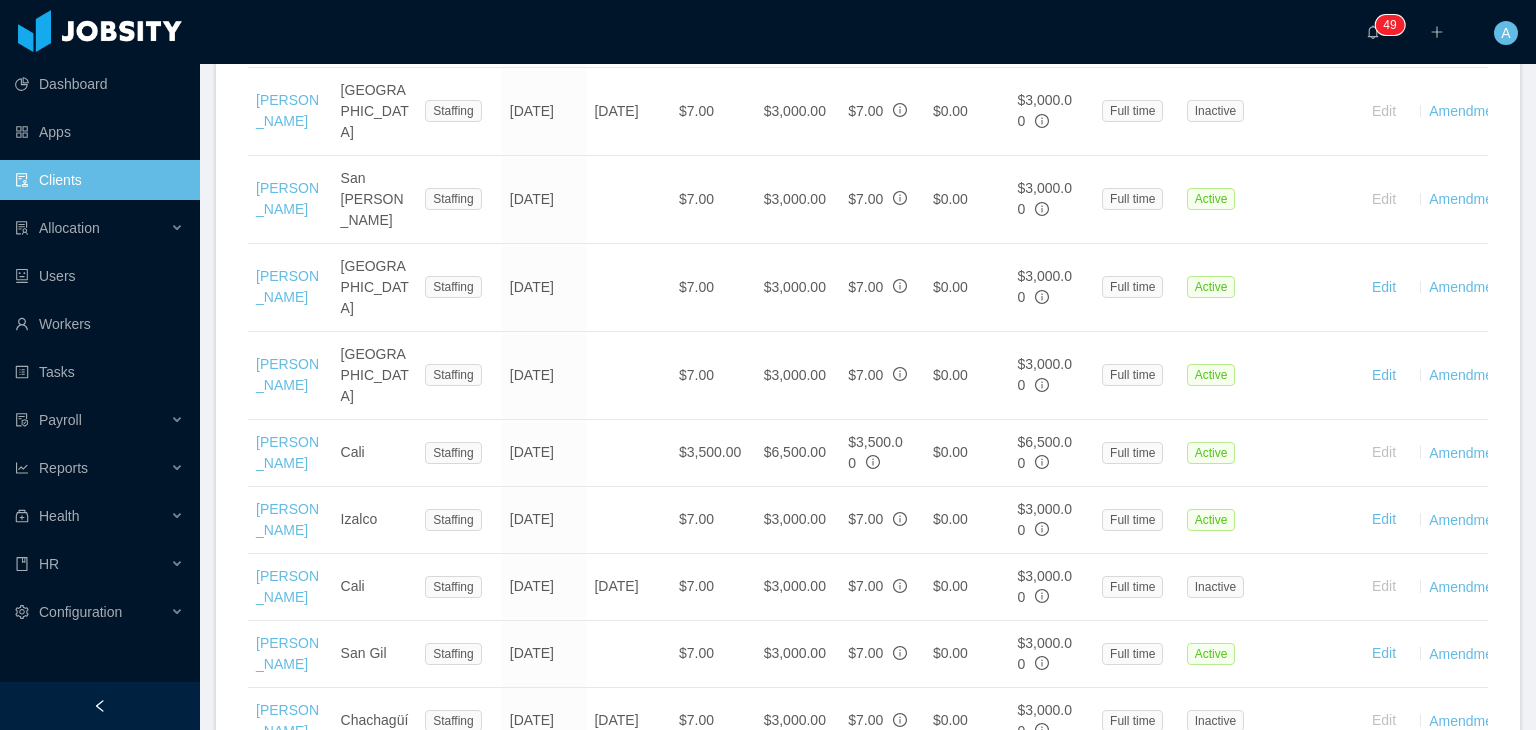 scroll, scrollTop: 3534, scrollLeft: 0, axis: vertical 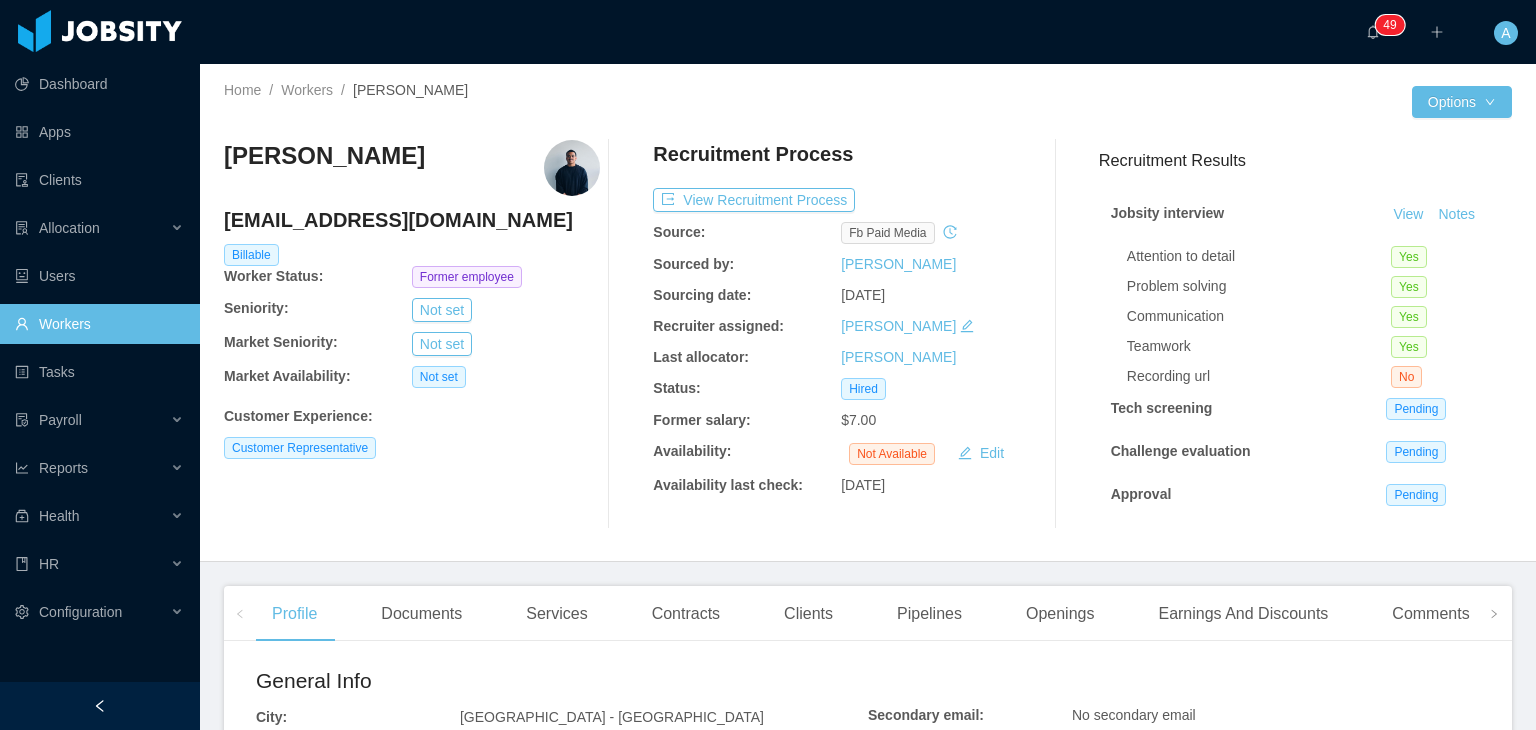 click on "Juan Vanegas Amaya juandesvanegas@gmail.com  Billable  Worker Status: Former employee Seniority: Not set Market Seniority: Not set Market Availability: Not set Customer Experience : Customer Representative" at bounding box center (412, 334) 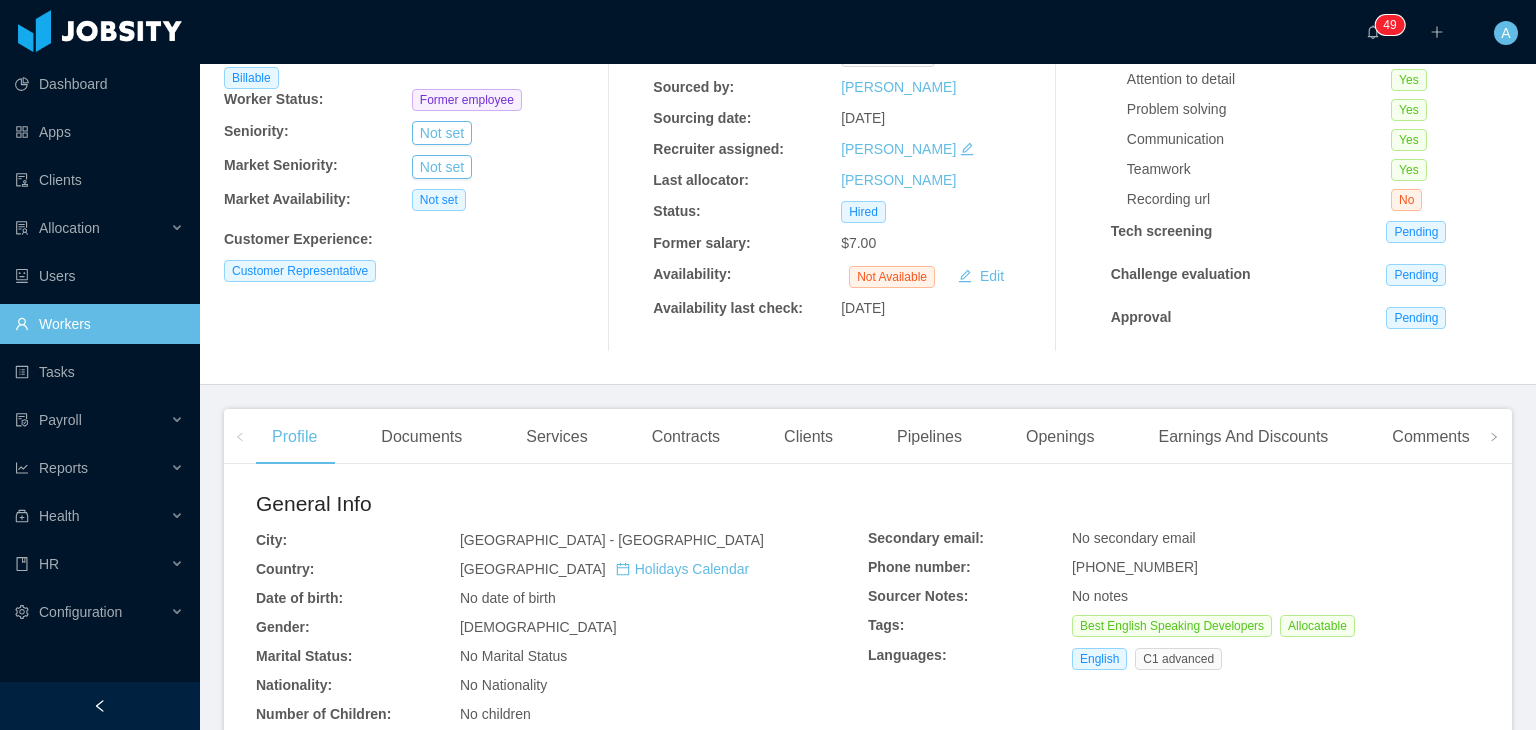 scroll, scrollTop: 0, scrollLeft: 0, axis: both 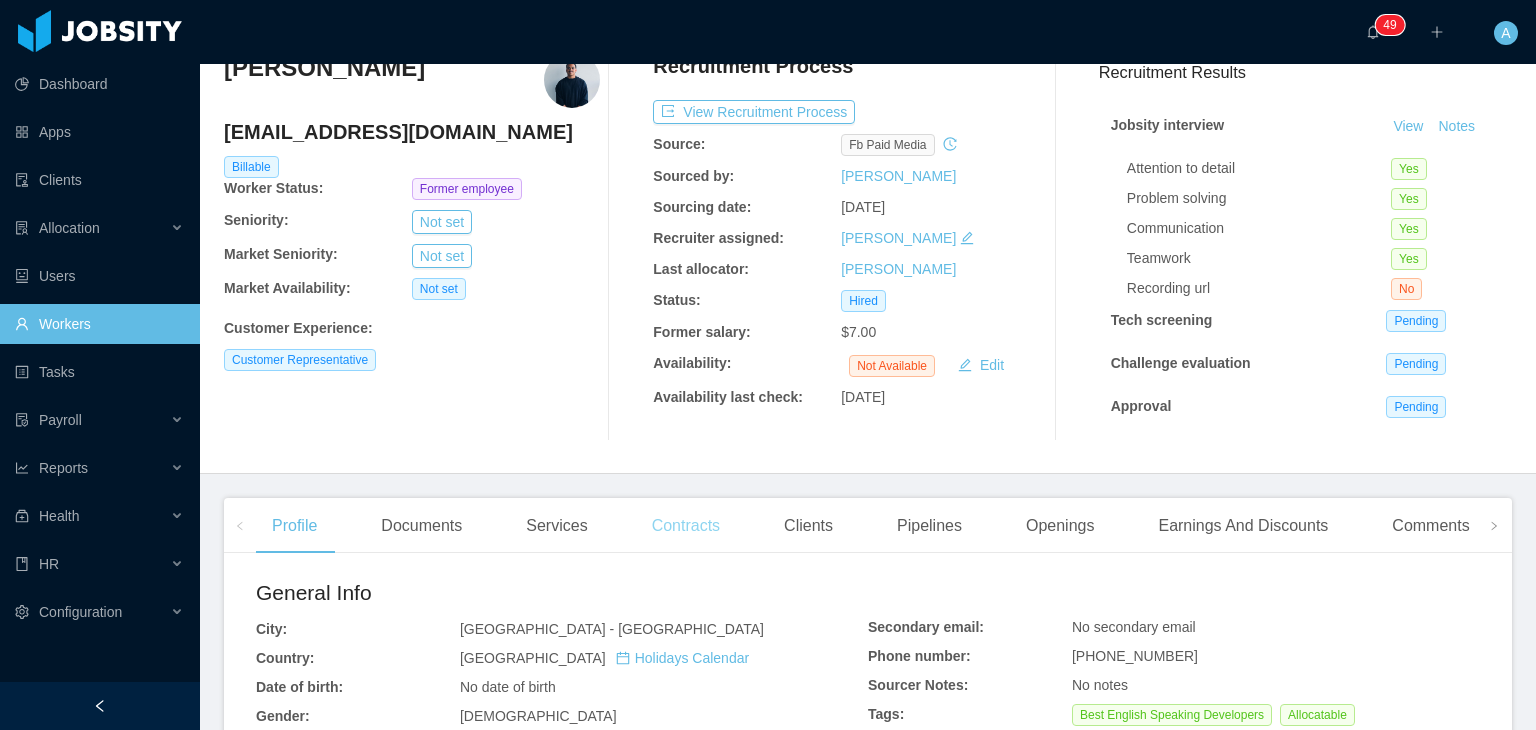 click on "Contracts" at bounding box center (686, 526) 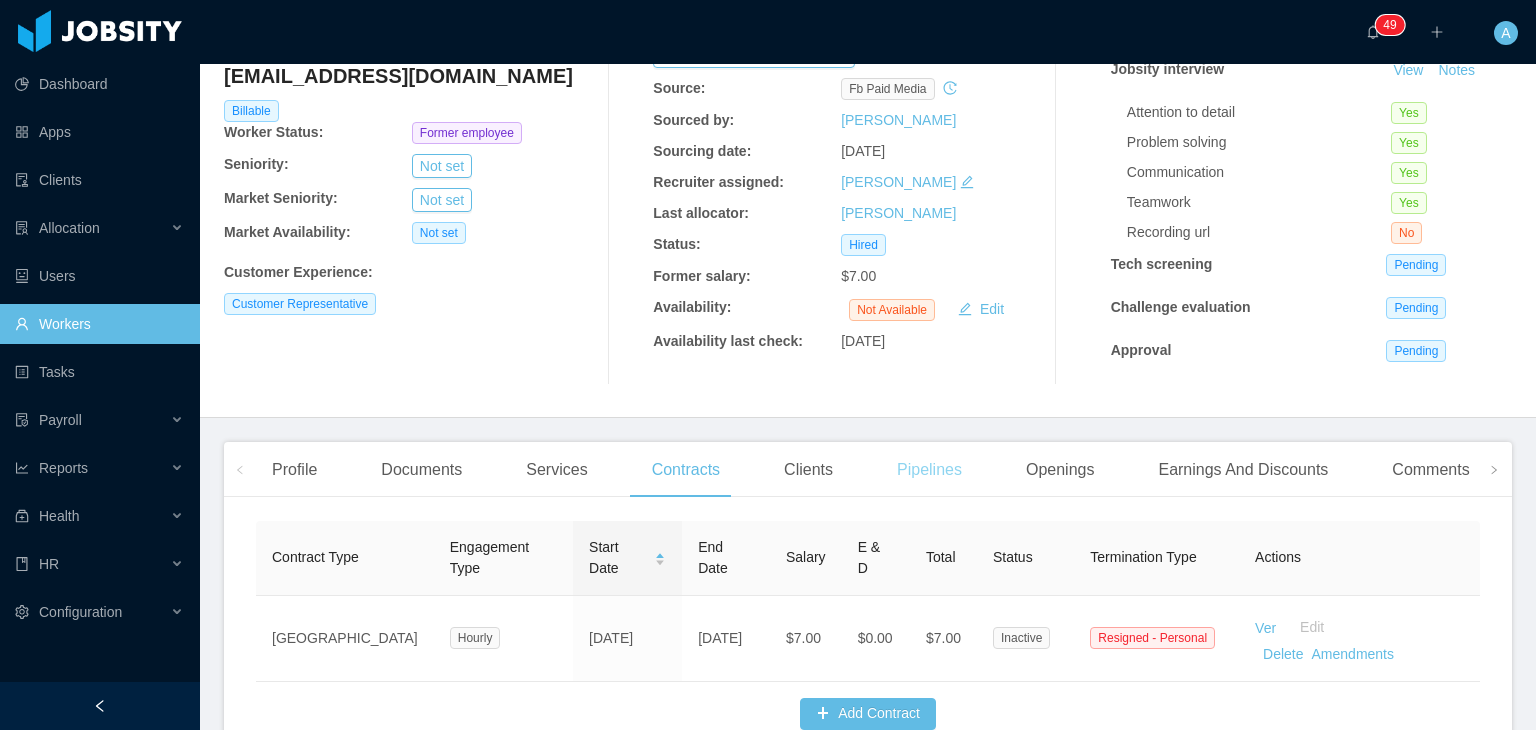 scroll, scrollTop: 156, scrollLeft: 0, axis: vertical 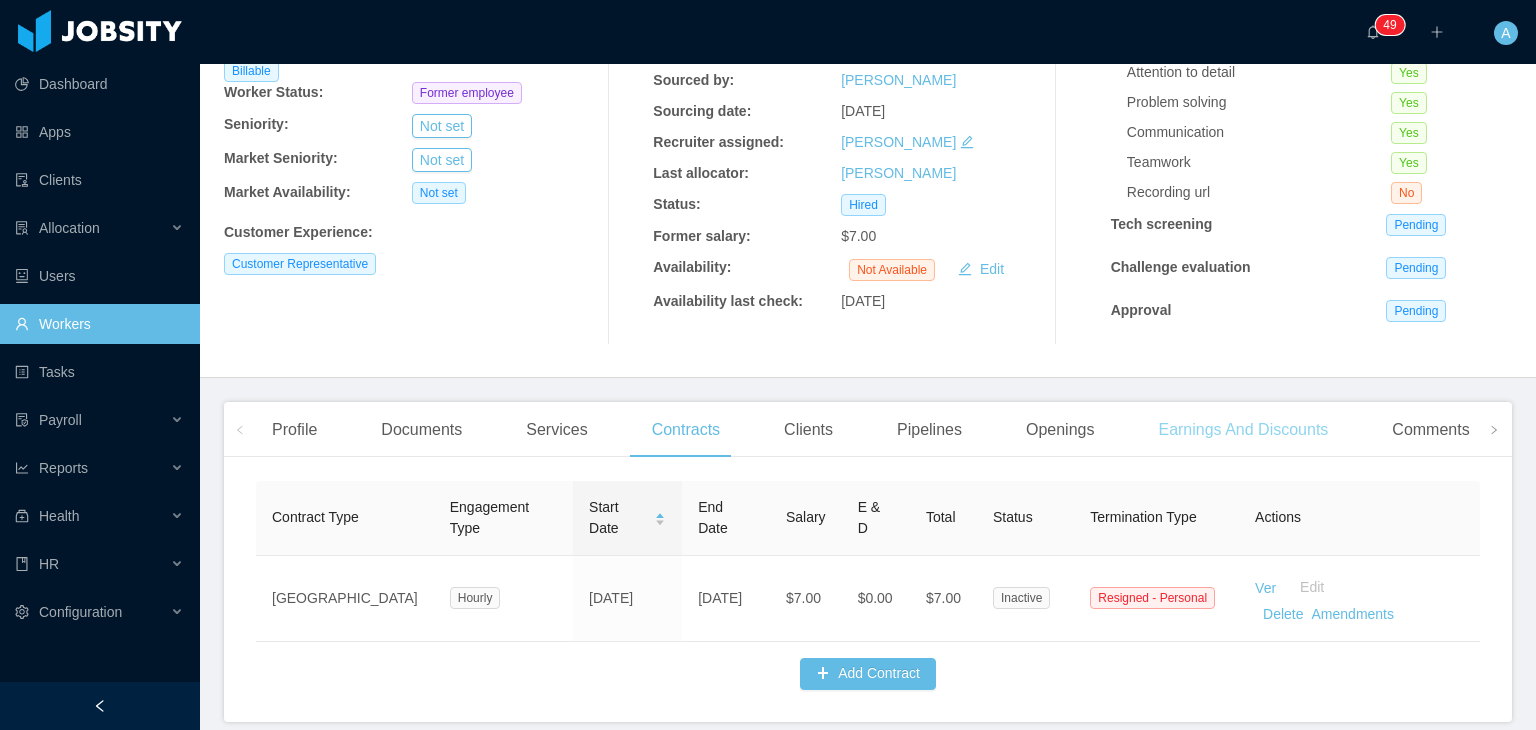 click on "Earnings And Discounts" at bounding box center (1243, 430) 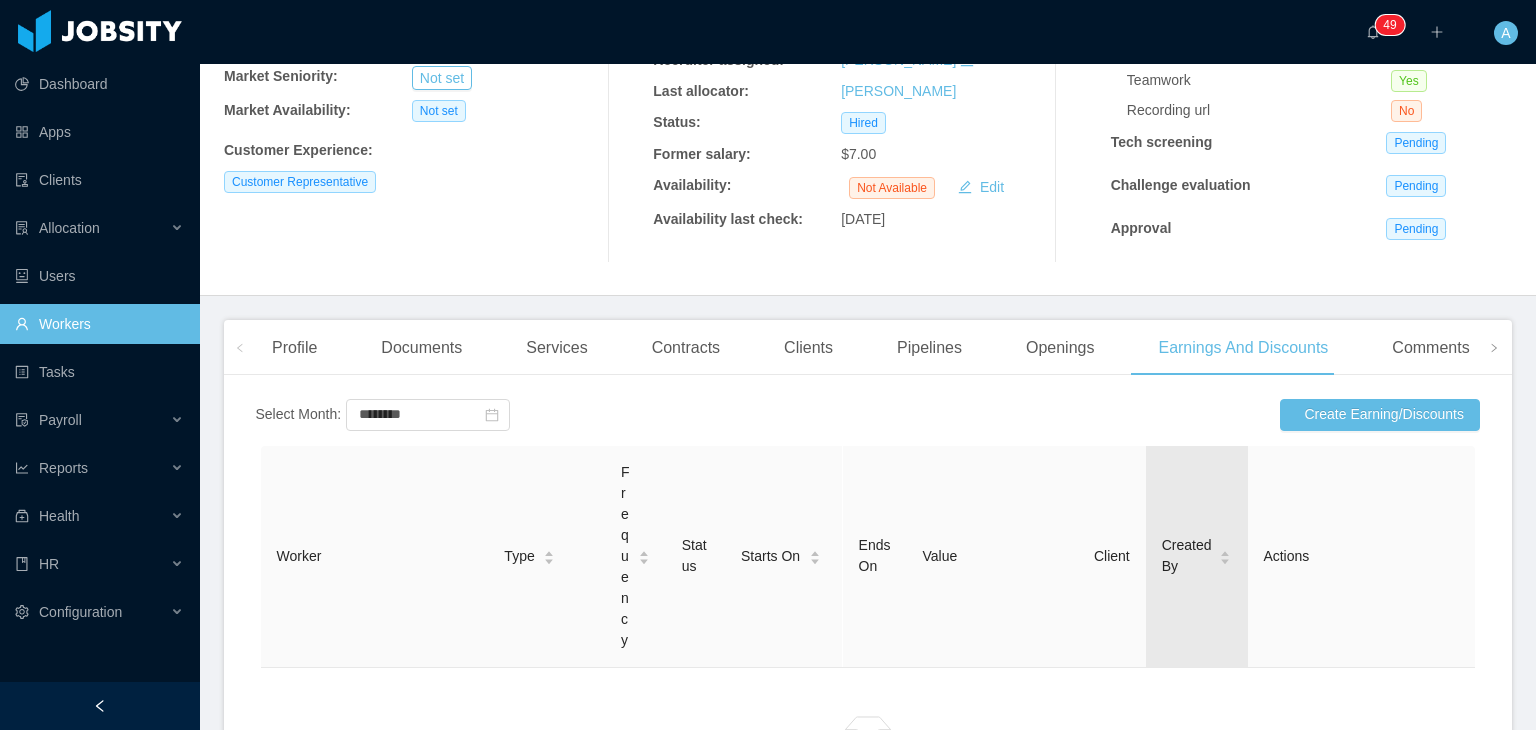scroll, scrollTop: 267, scrollLeft: 0, axis: vertical 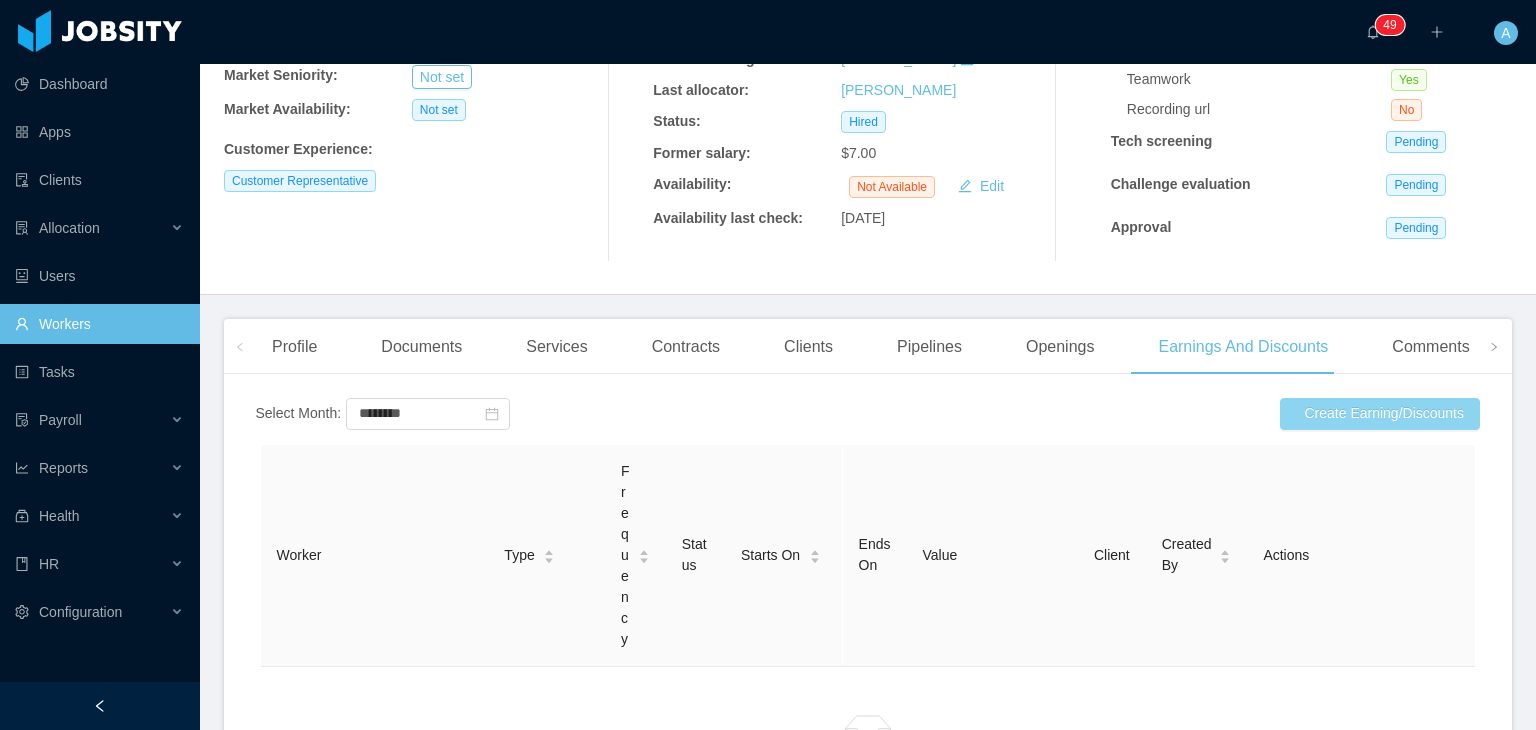 click on "Create Earning/Discounts" at bounding box center (1380, 414) 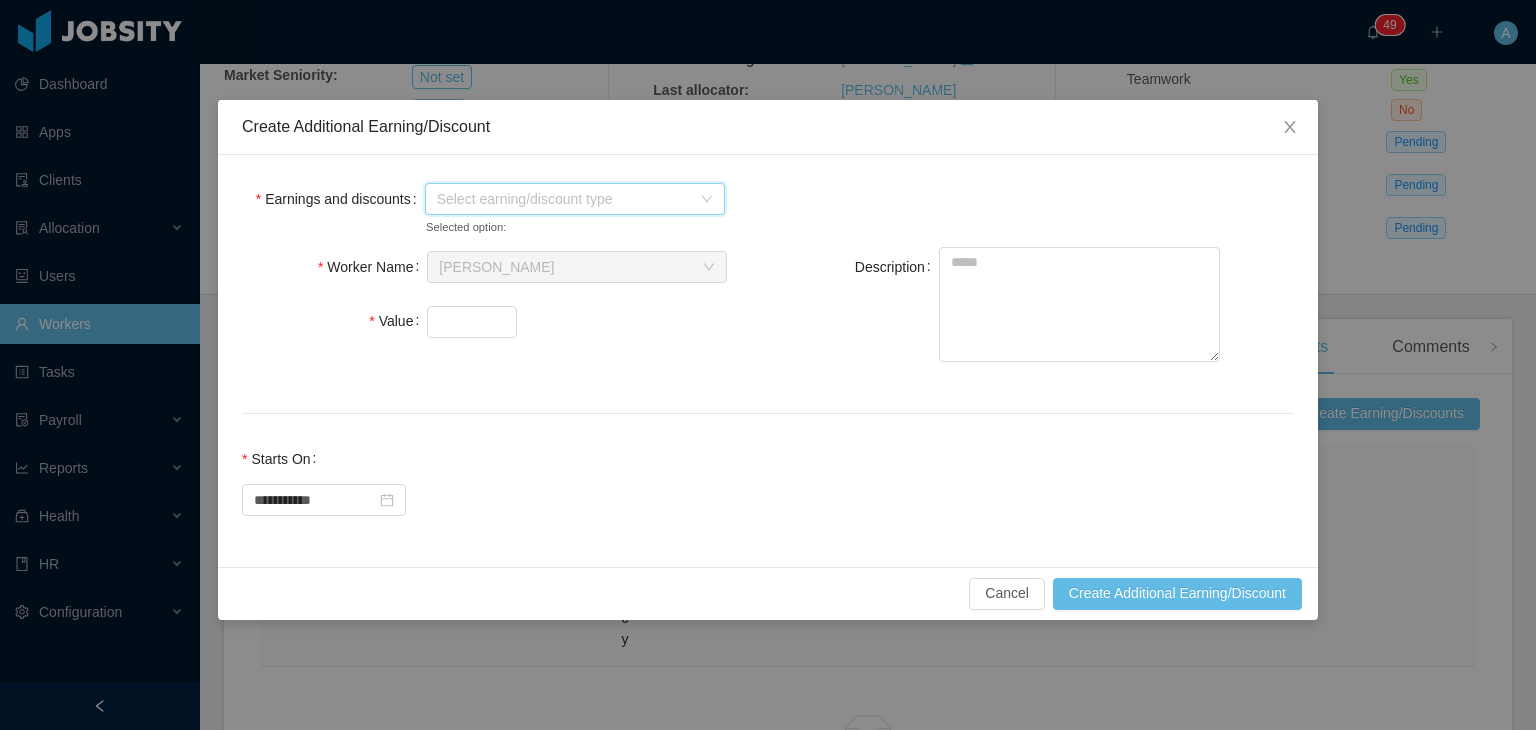 click on "Select earning/discount type" at bounding box center (564, 199) 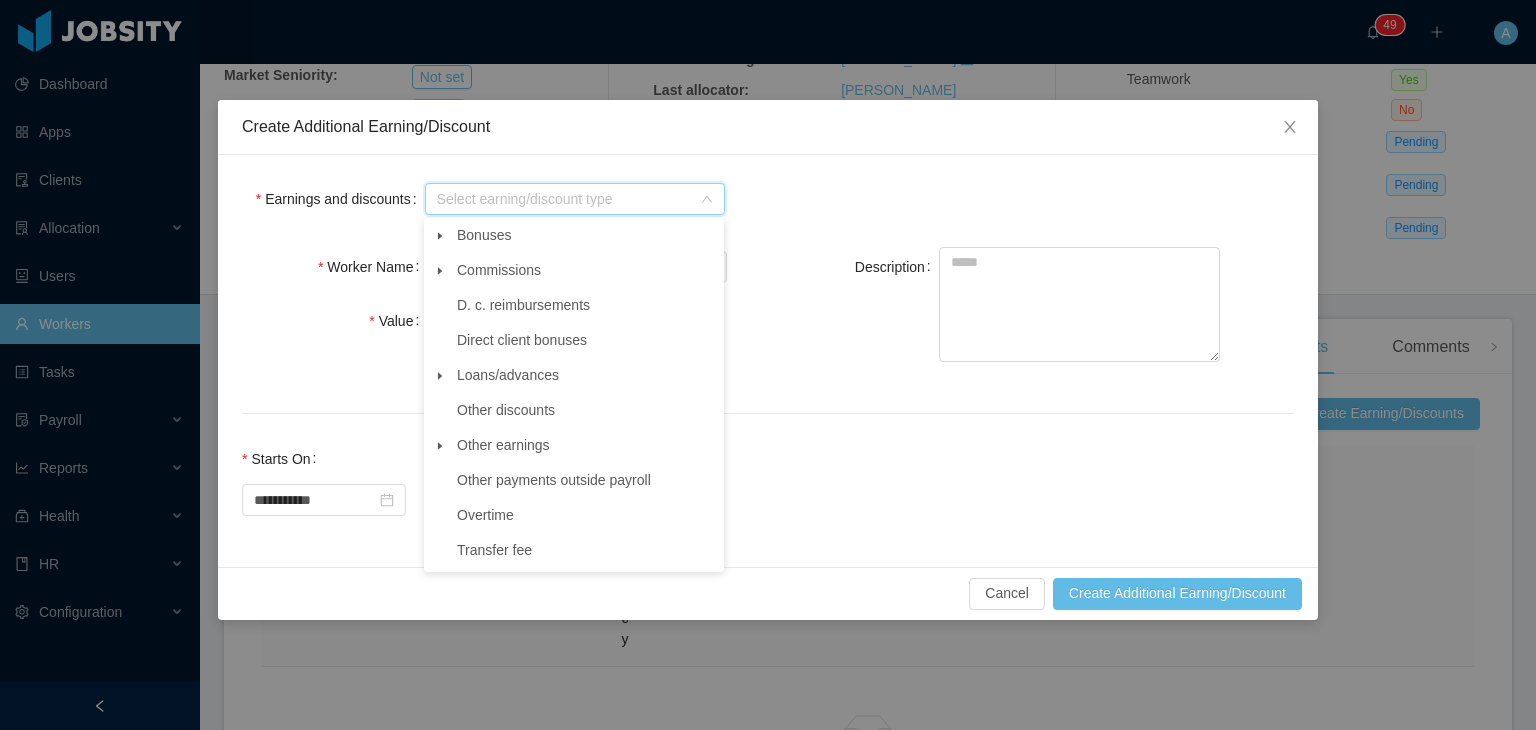 click 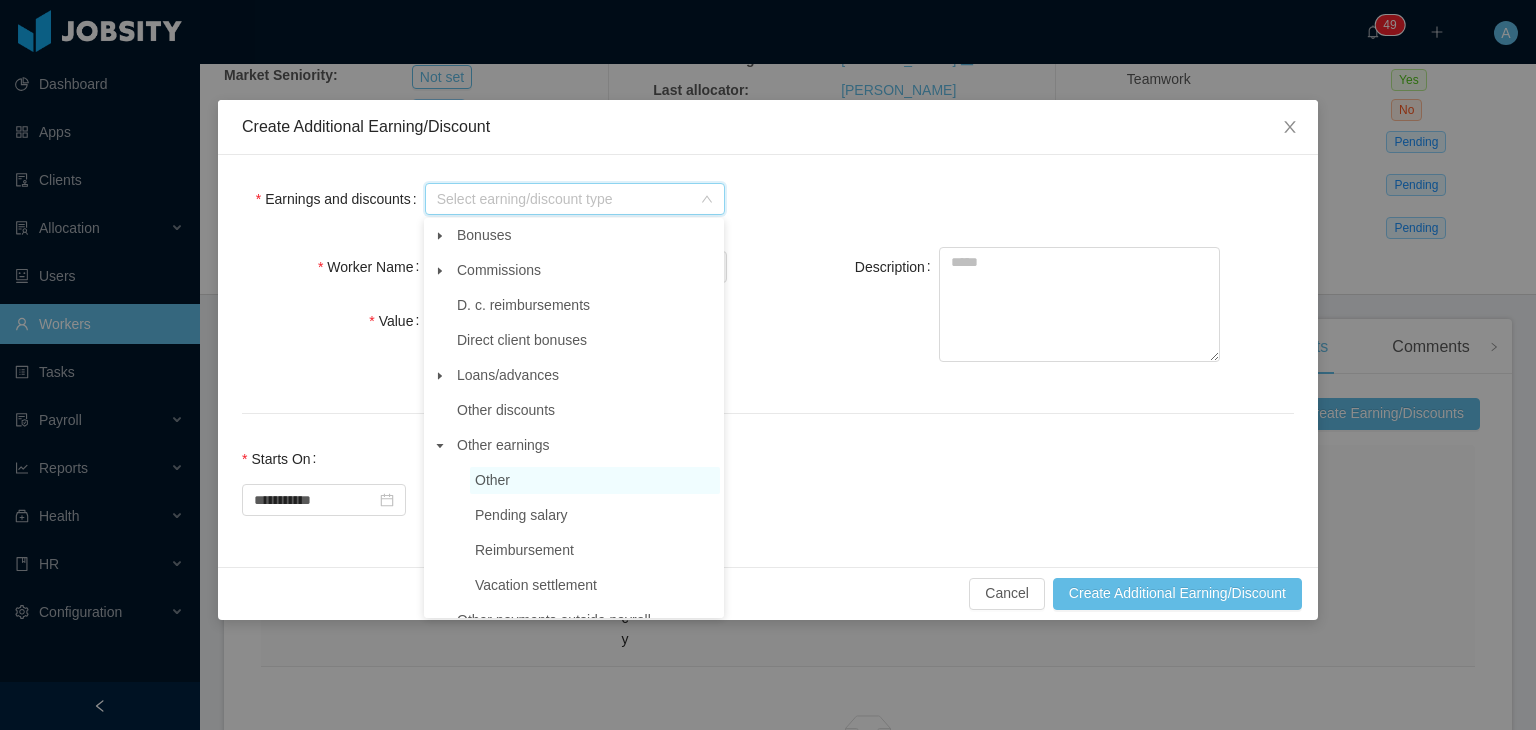 click on "Other" at bounding box center [595, 480] 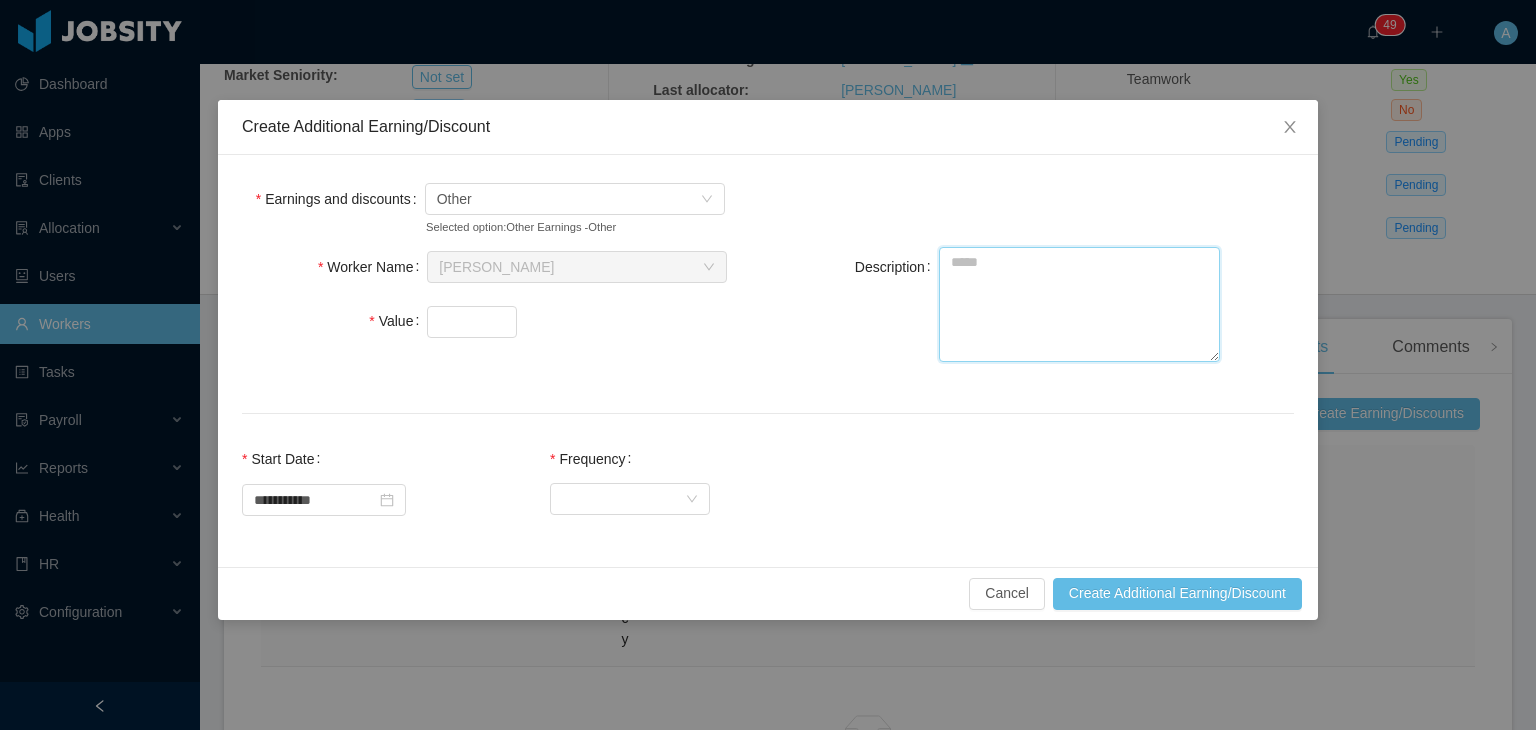 click on "Description" at bounding box center [1079, 304] 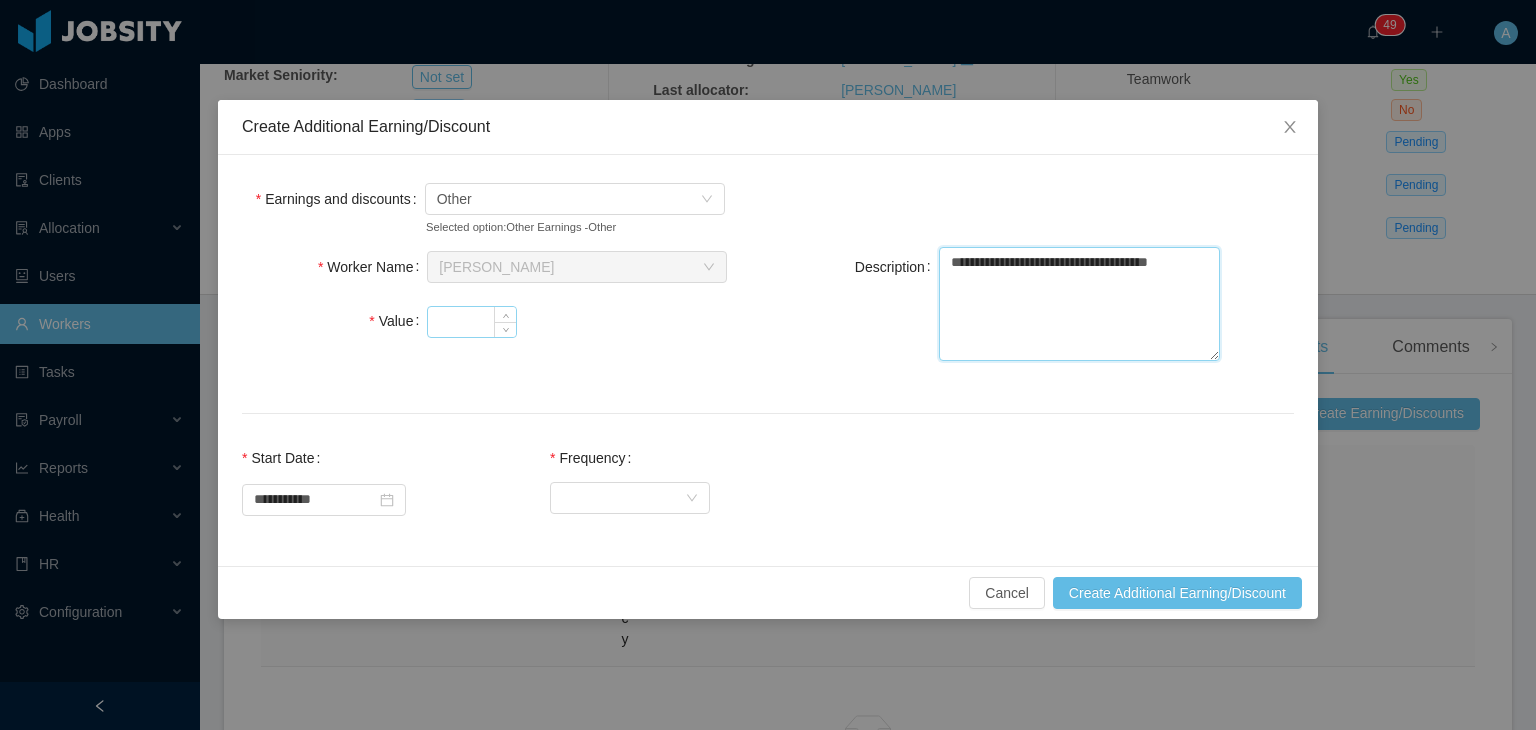 type on "**********" 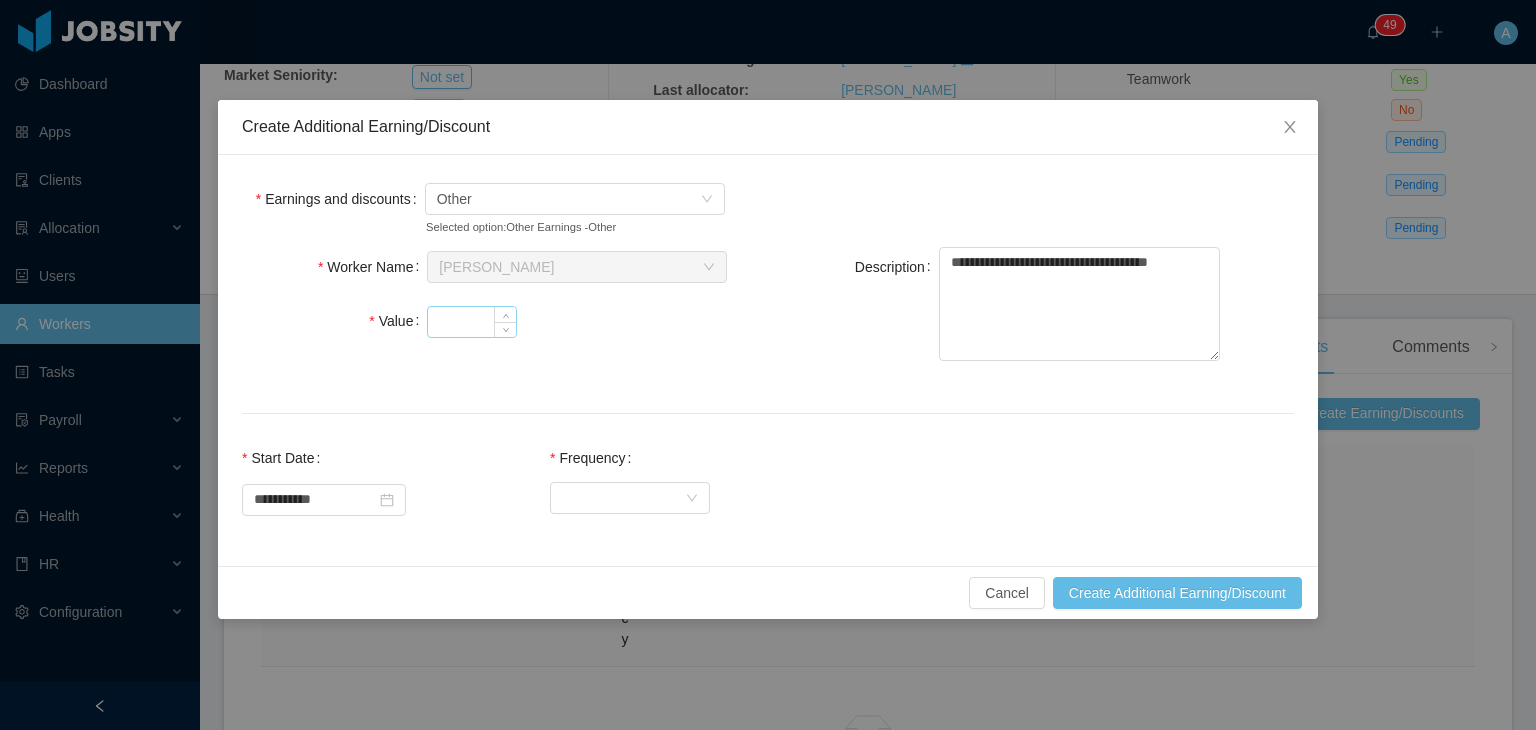 click on "Value" at bounding box center [472, 322] 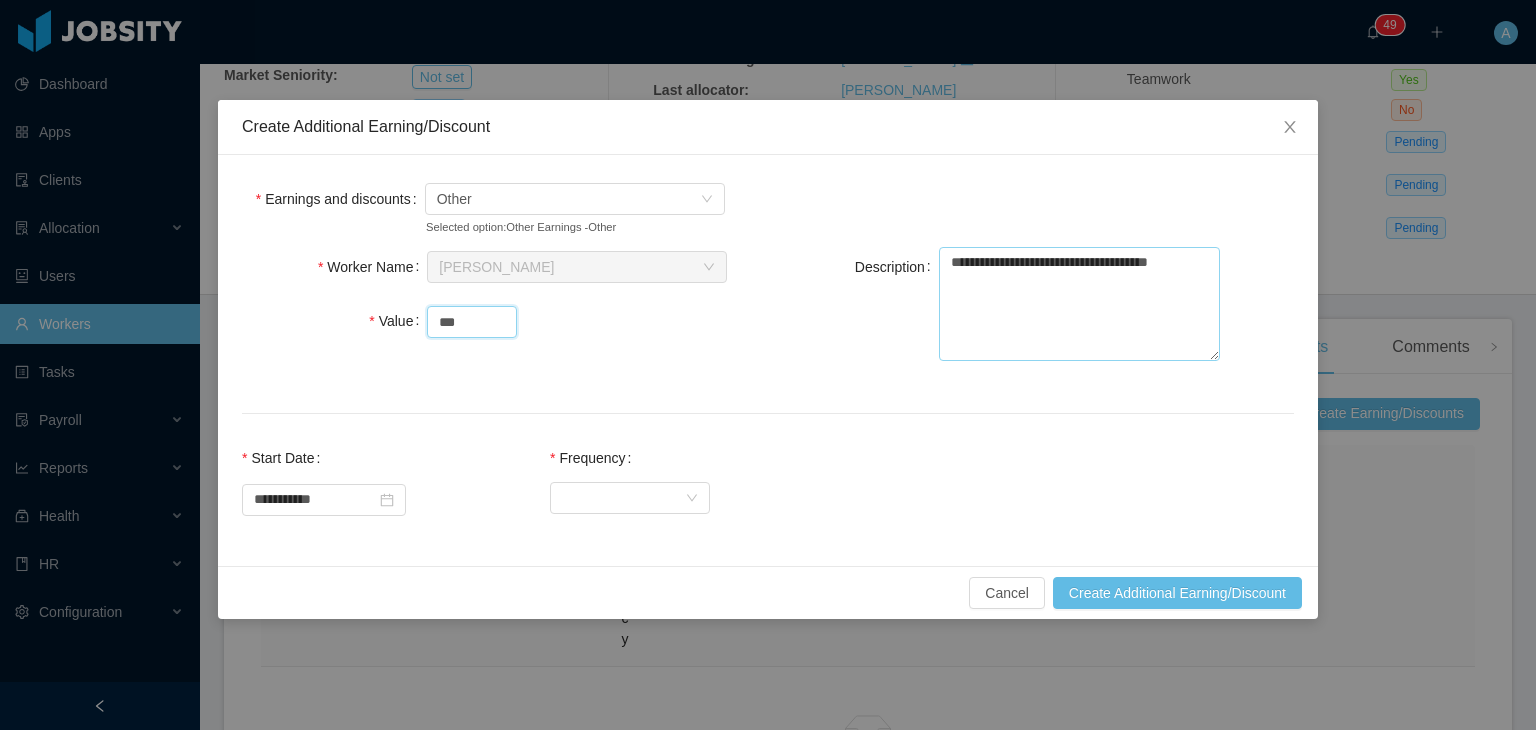 type on "***" 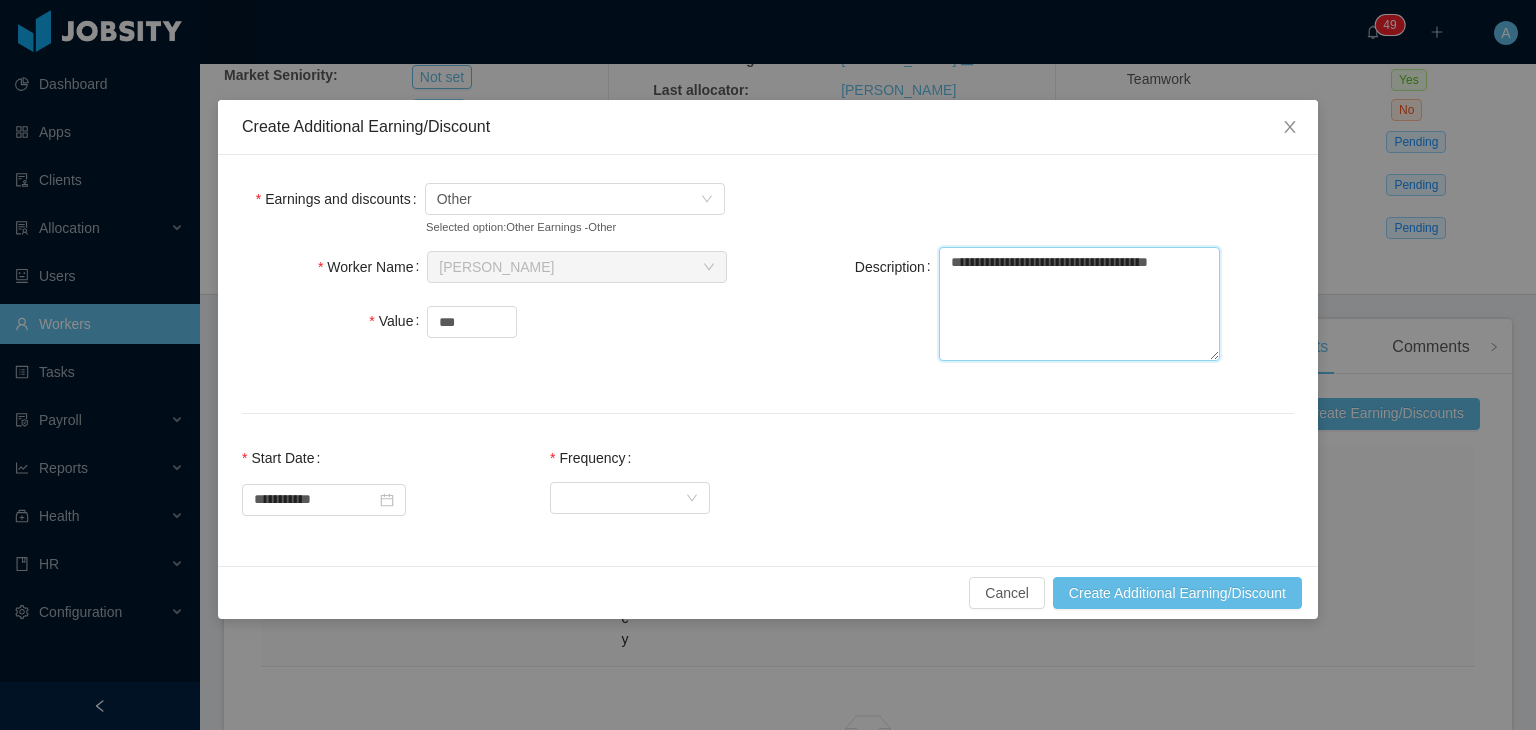 drag, startPoint x: 1011, startPoint y: 262, endPoint x: 929, endPoint y: 264, distance: 82.02438 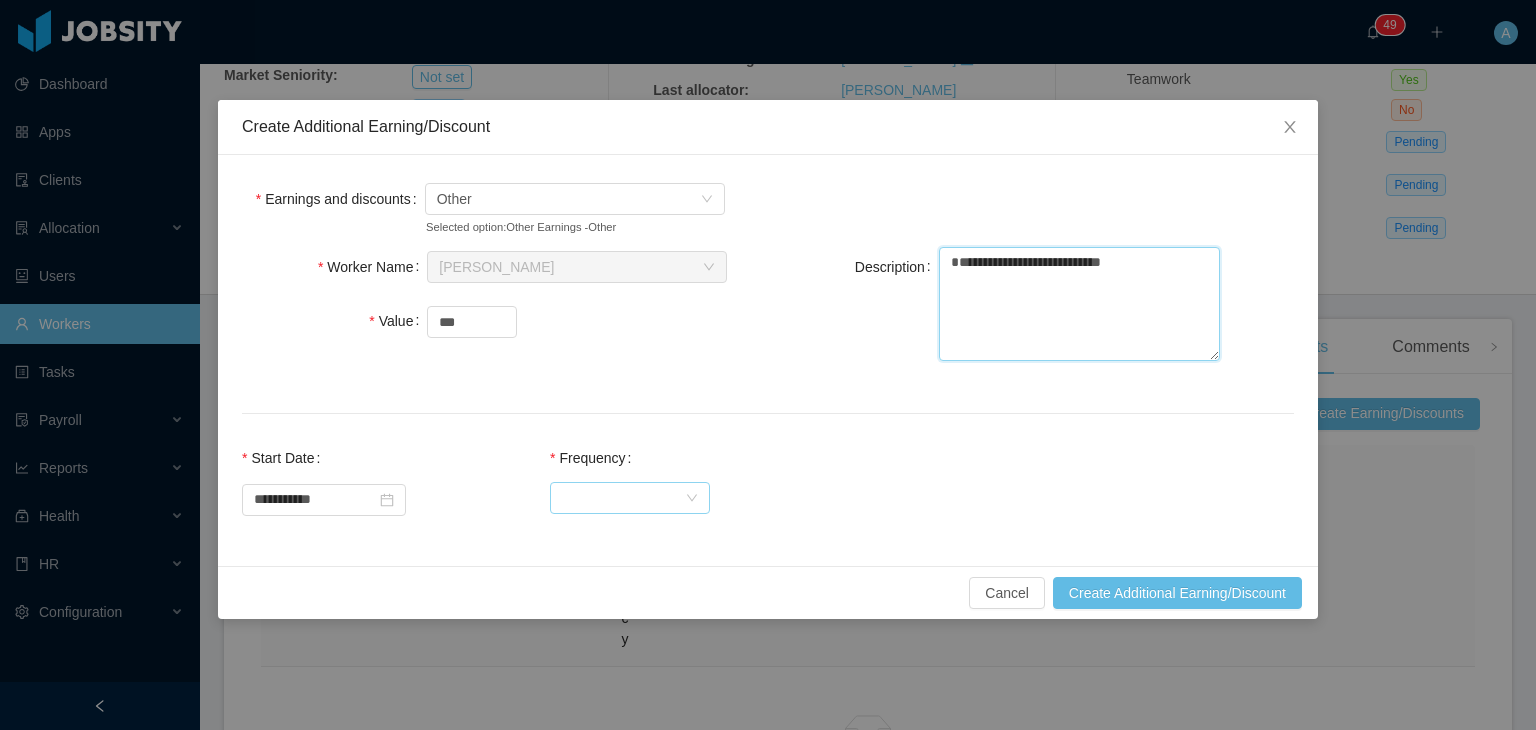 type on "**********" 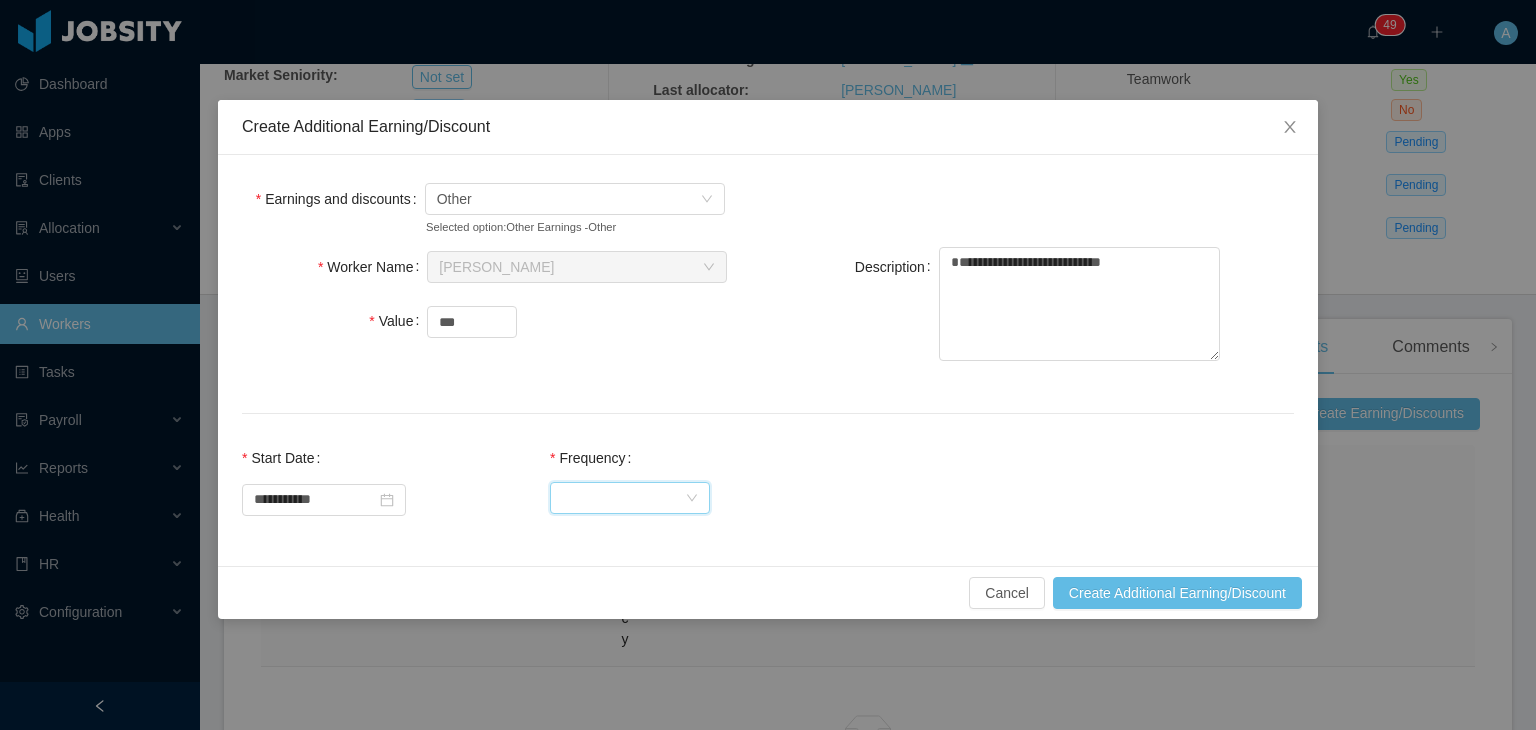 click on "Select Frequency" at bounding box center [623, 498] 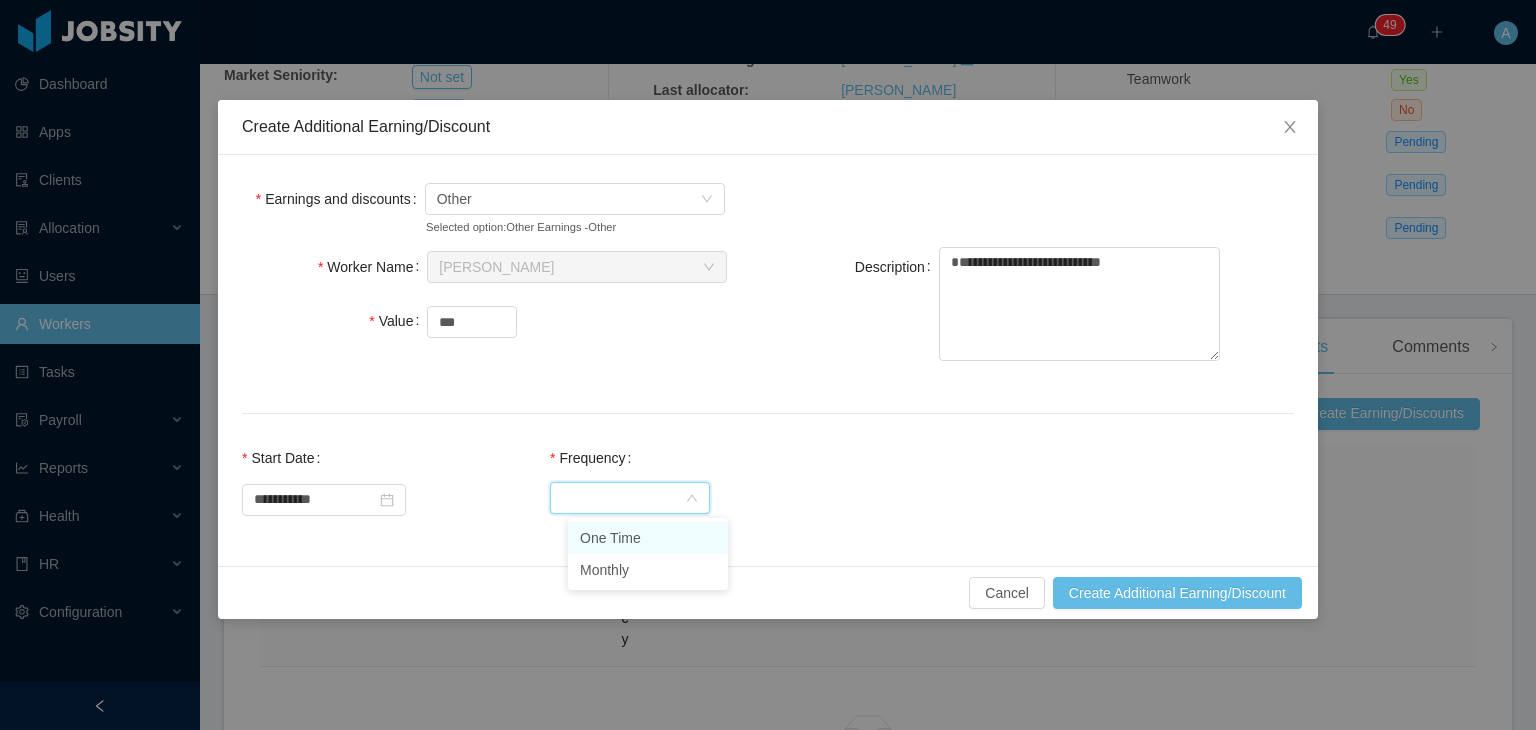 click on "One Time" at bounding box center [648, 538] 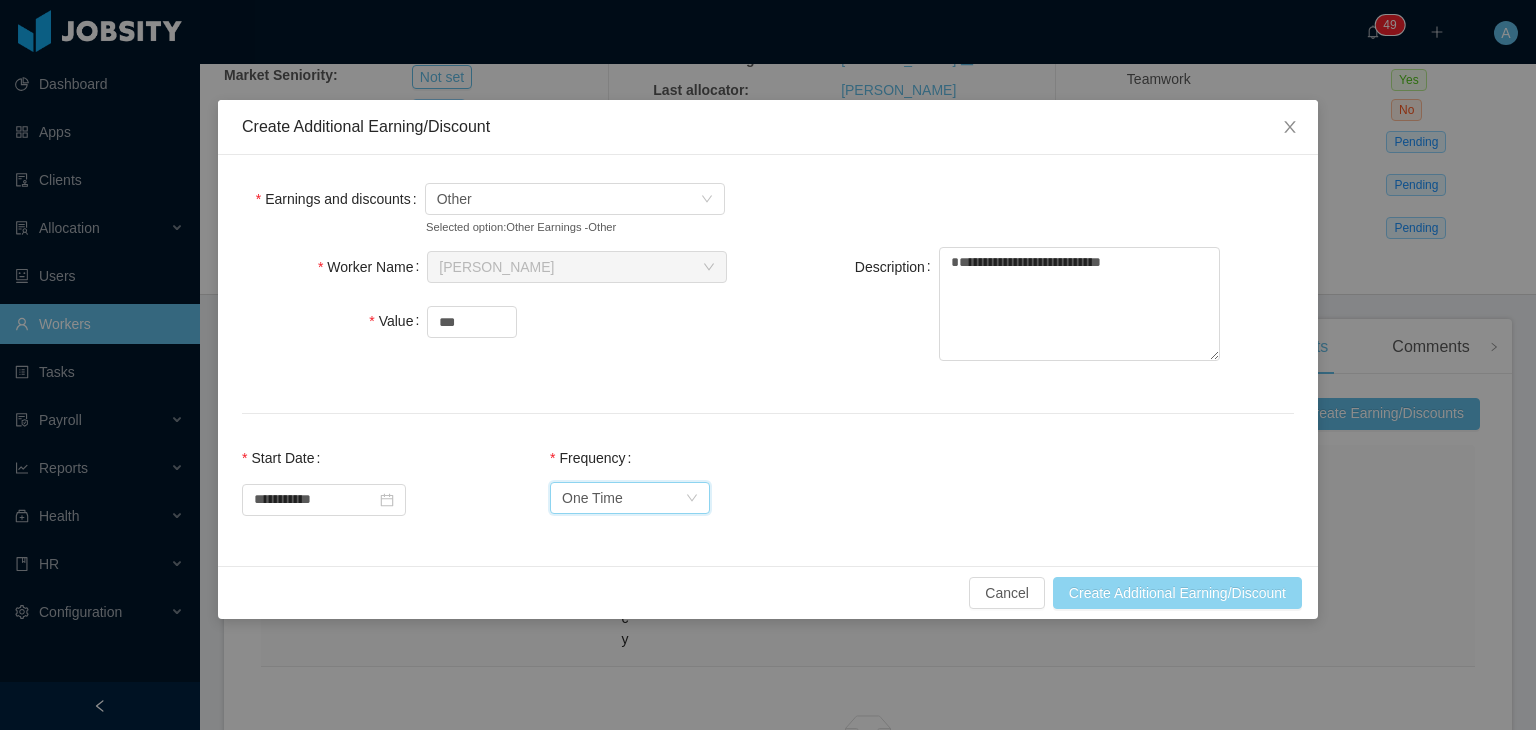 click on "Create Additional Earning/Discount" at bounding box center [1177, 593] 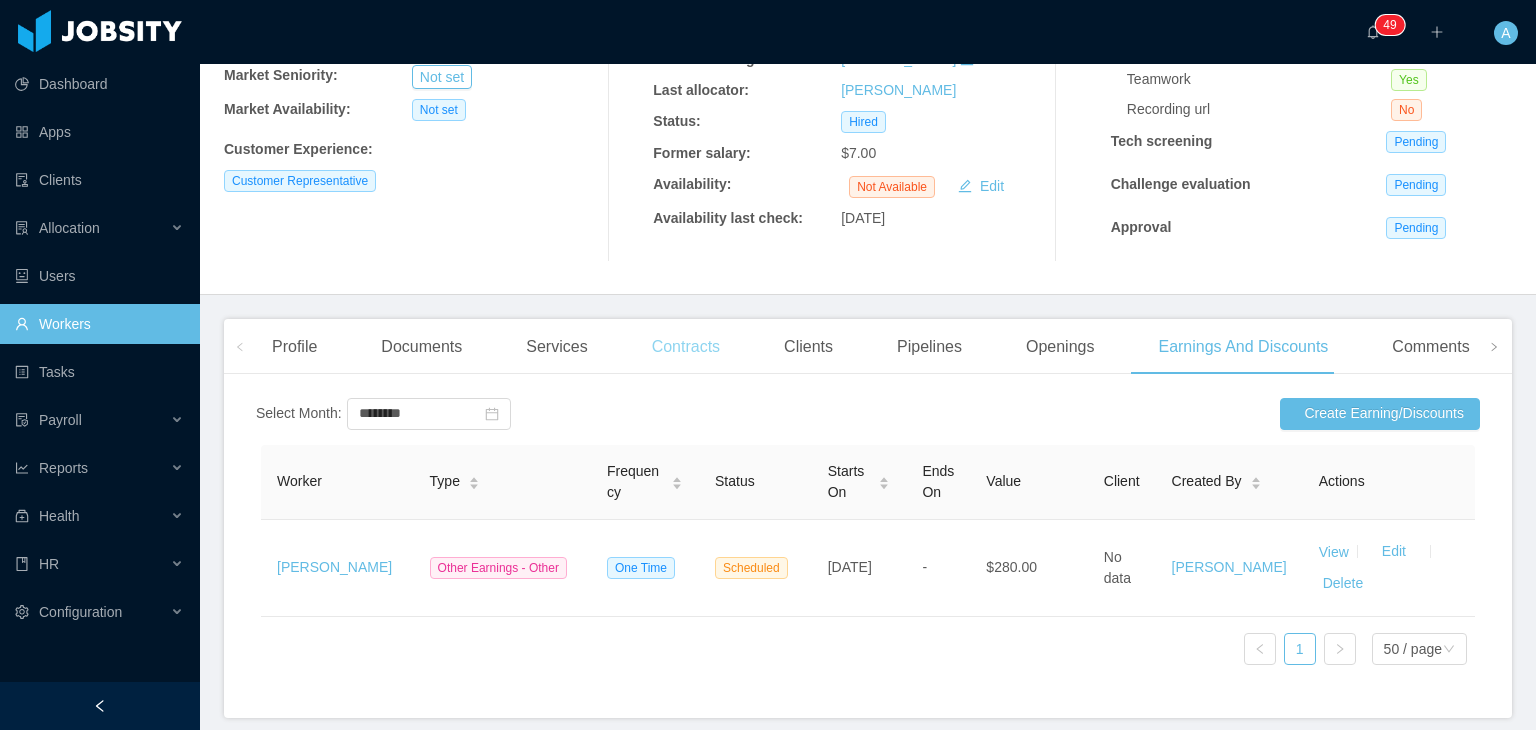scroll, scrollTop: 0, scrollLeft: 0, axis: both 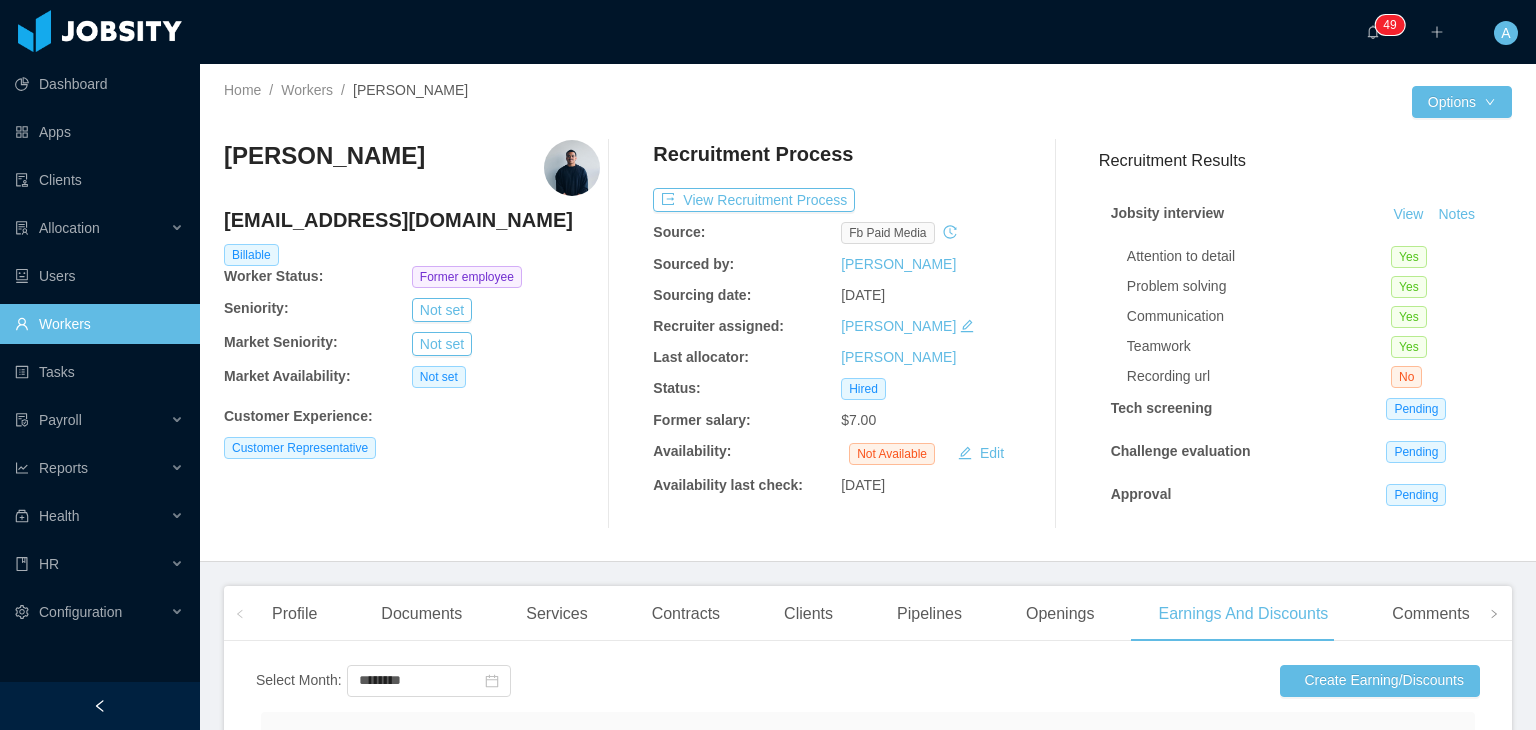 click on "Workers" at bounding box center (99, 324) 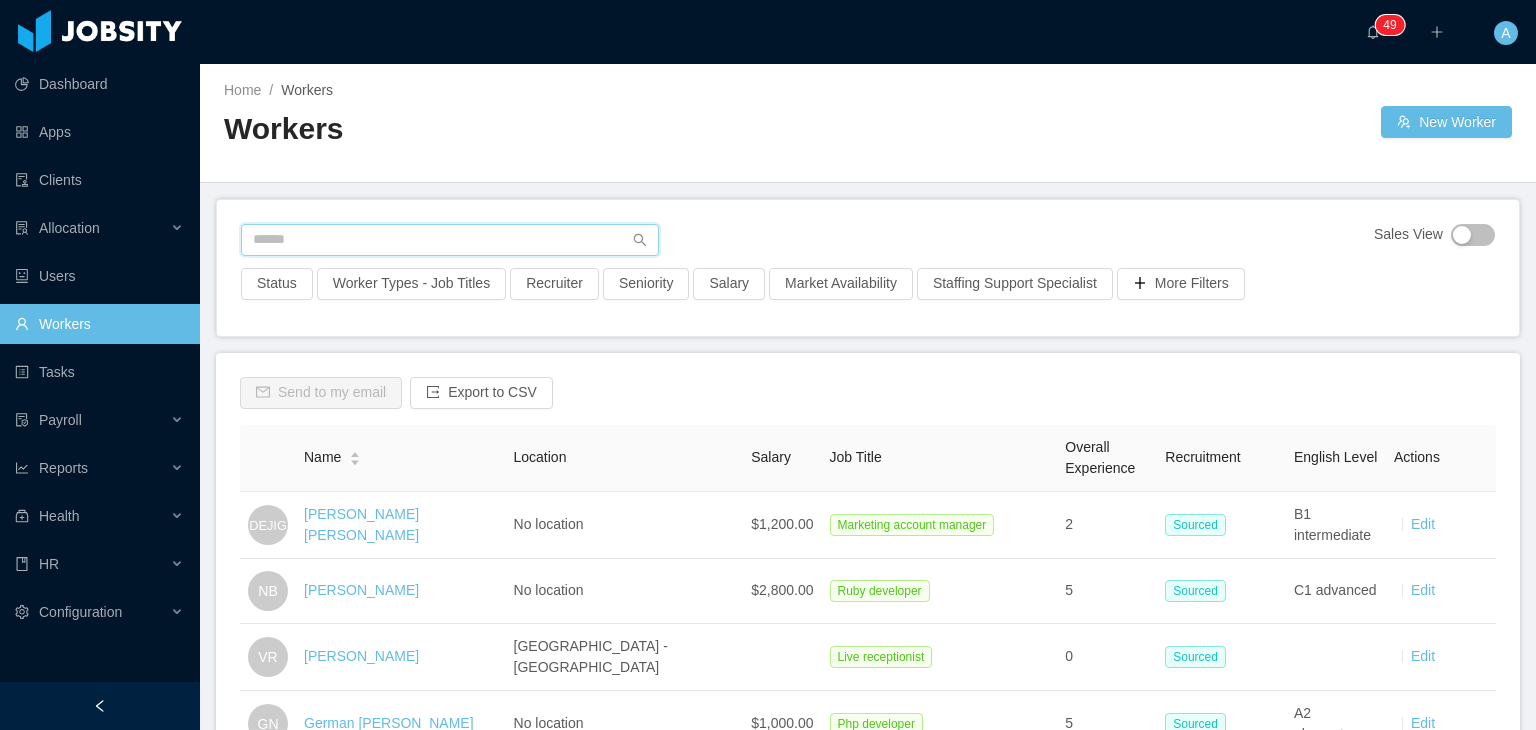 click at bounding box center (450, 240) 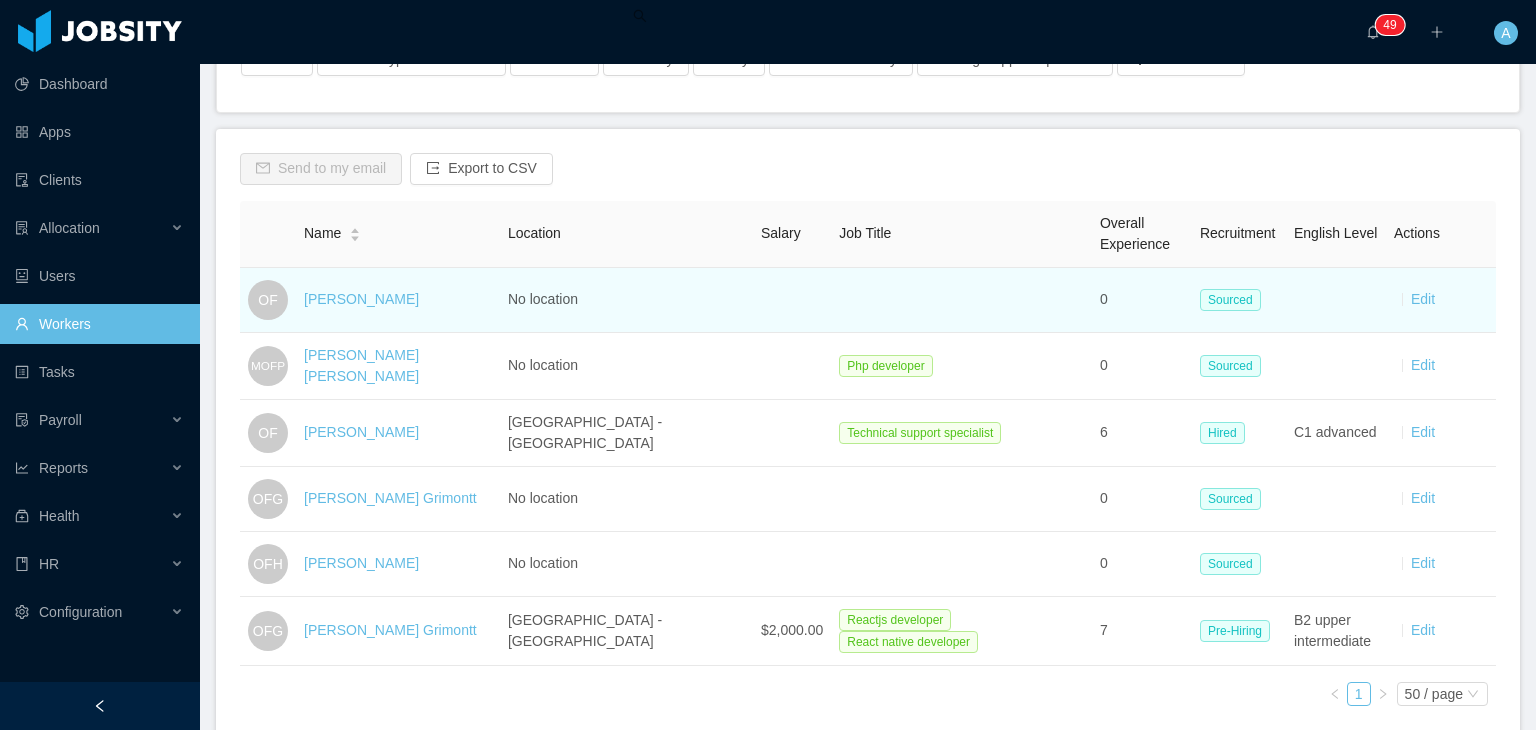 scroll, scrollTop: 224, scrollLeft: 0, axis: vertical 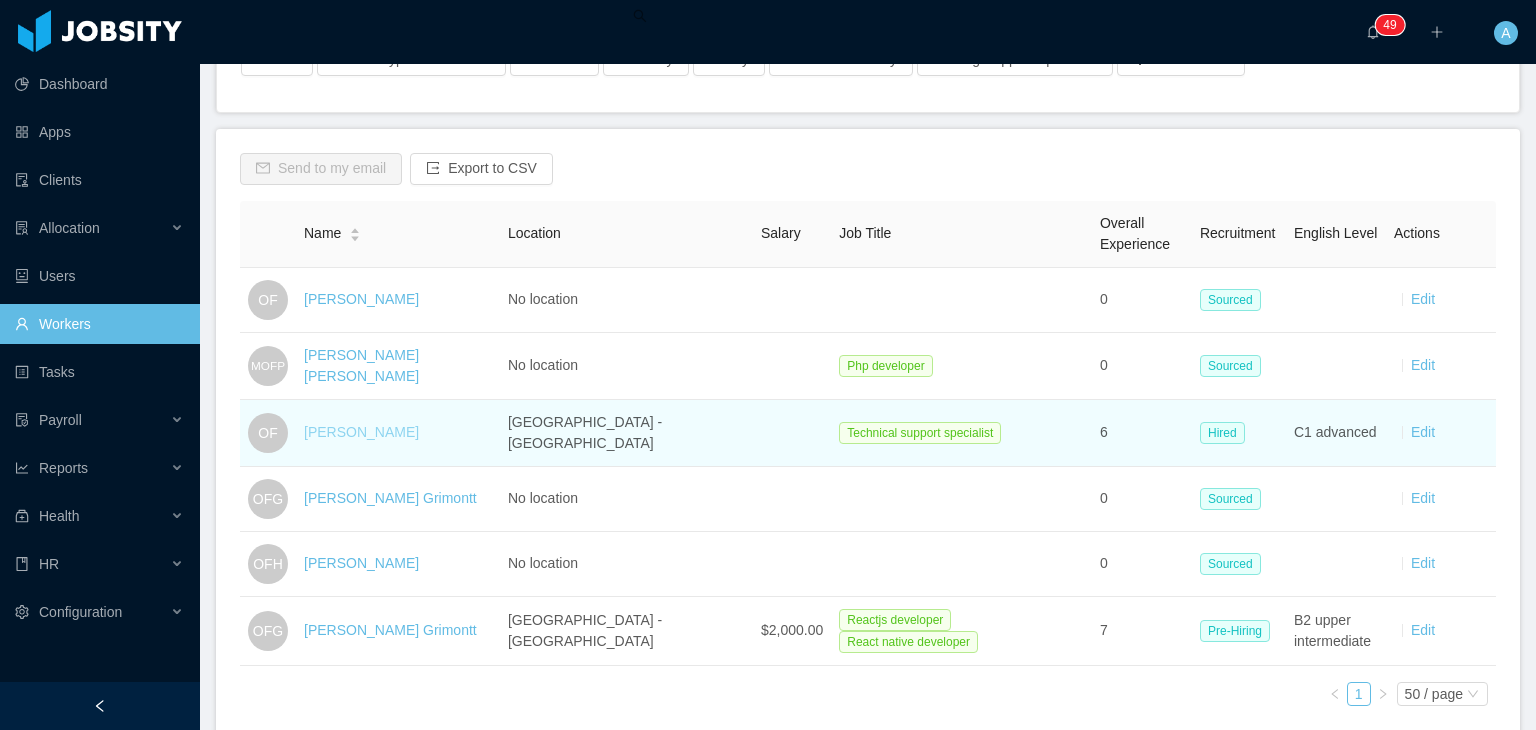 type on "**********" 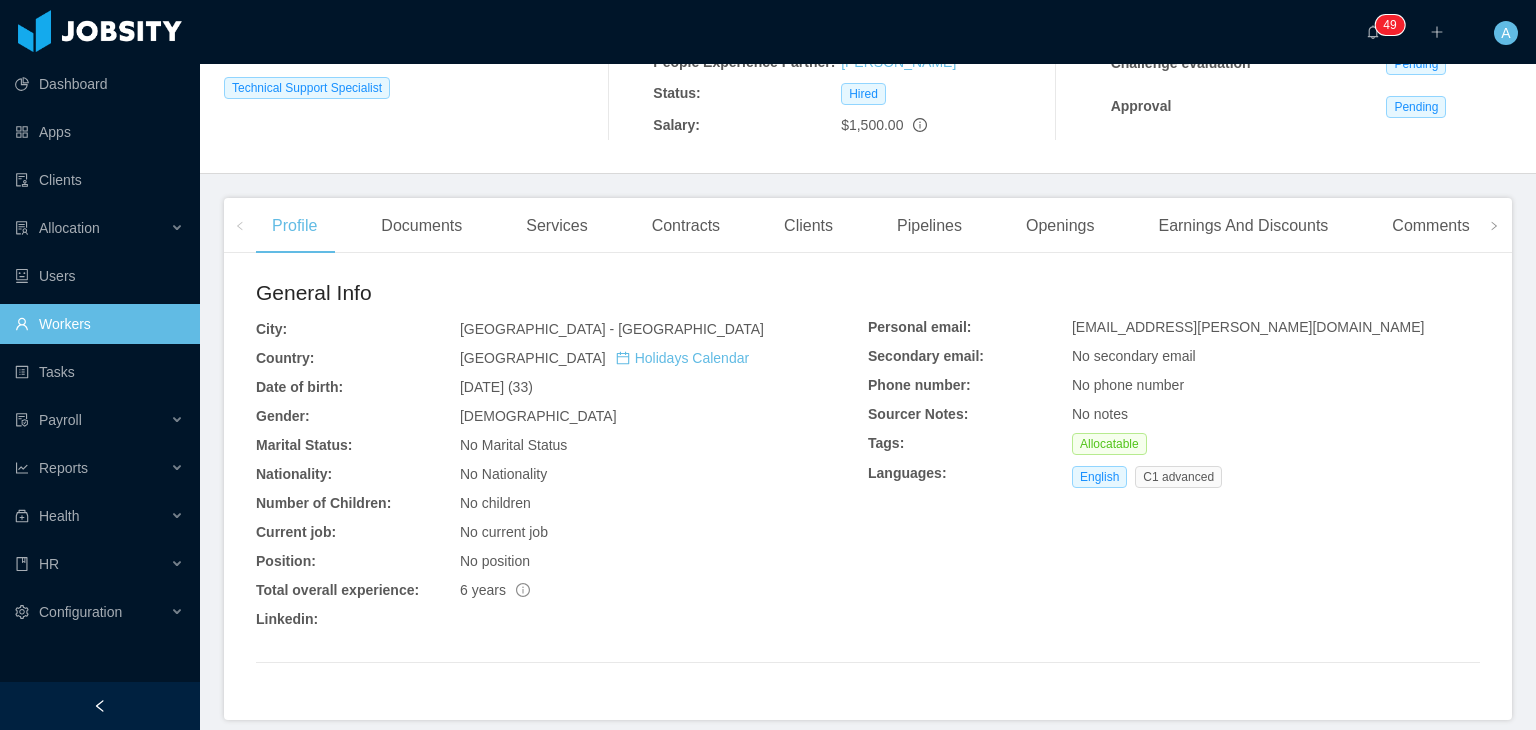 scroll, scrollTop: 414, scrollLeft: 0, axis: vertical 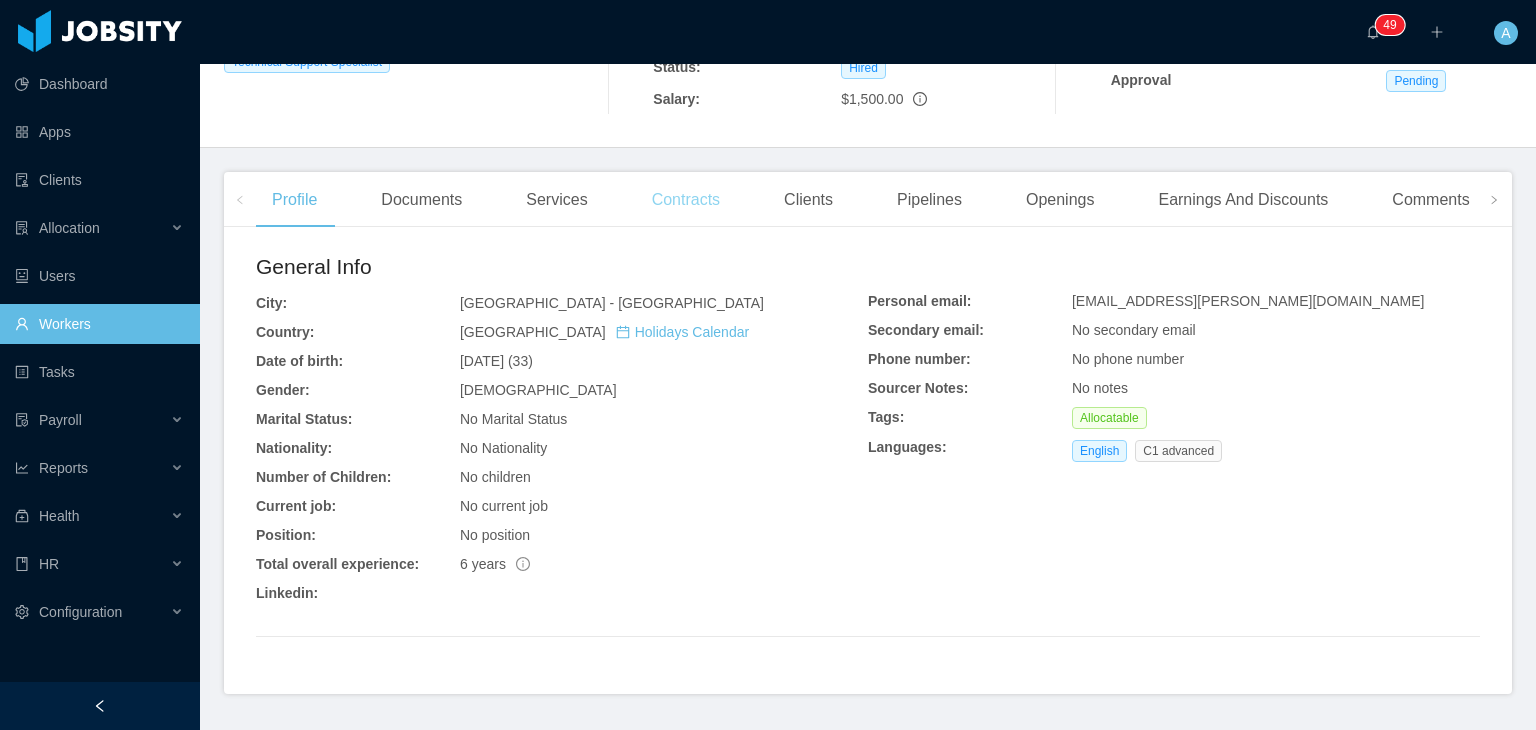 click on "Contracts" at bounding box center [686, 200] 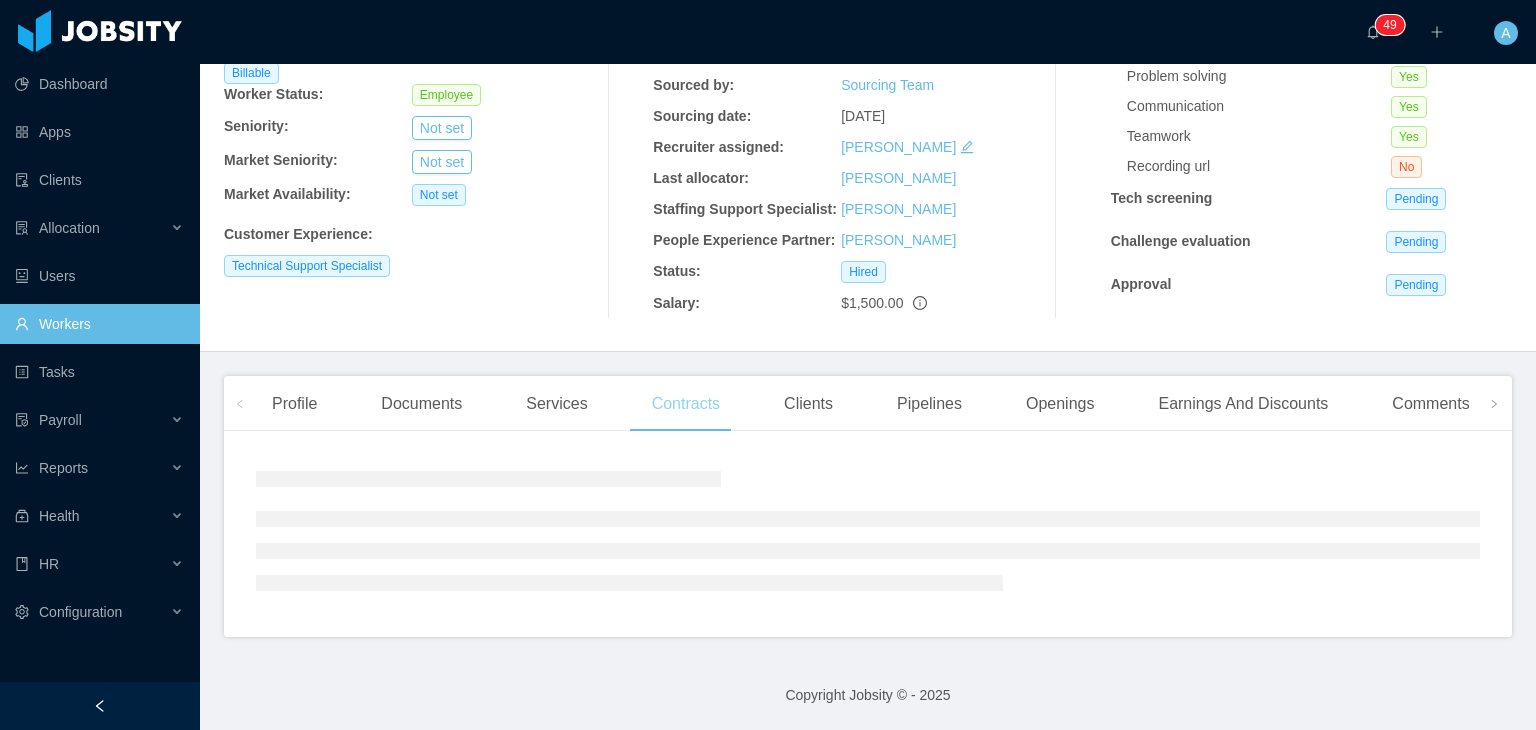 scroll, scrollTop: 285, scrollLeft: 0, axis: vertical 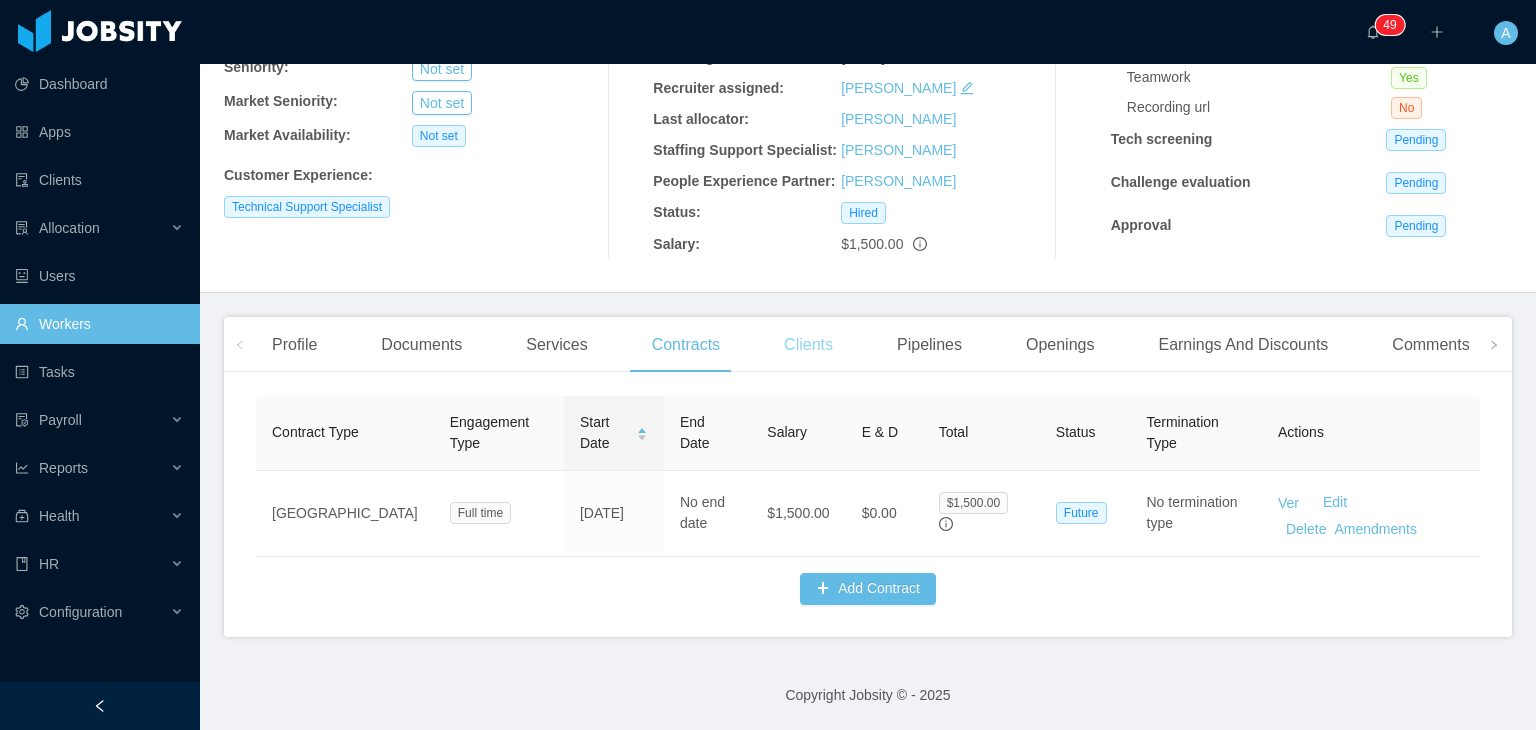click on "Clients" at bounding box center [808, 345] 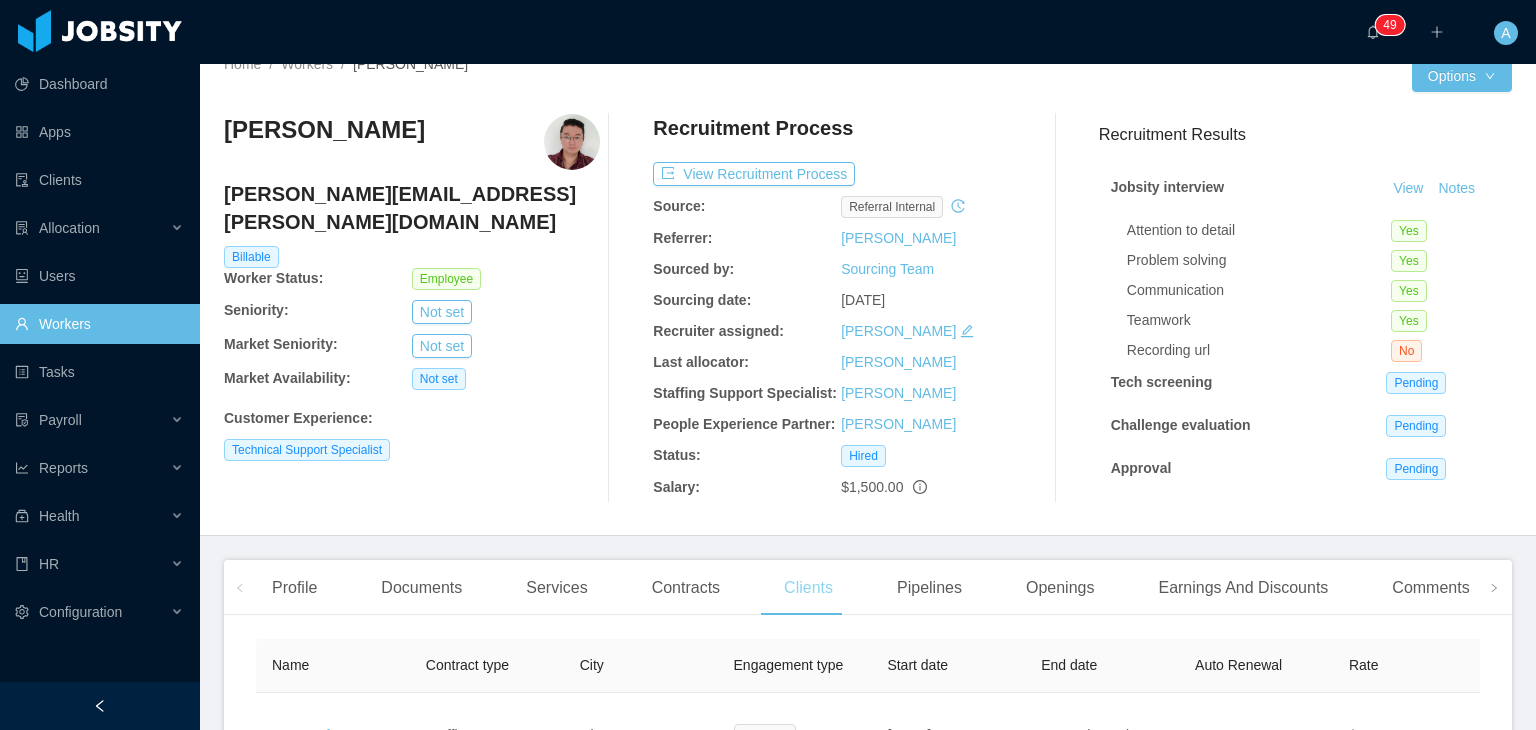 scroll, scrollTop: 0, scrollLeft: 0, axis: both 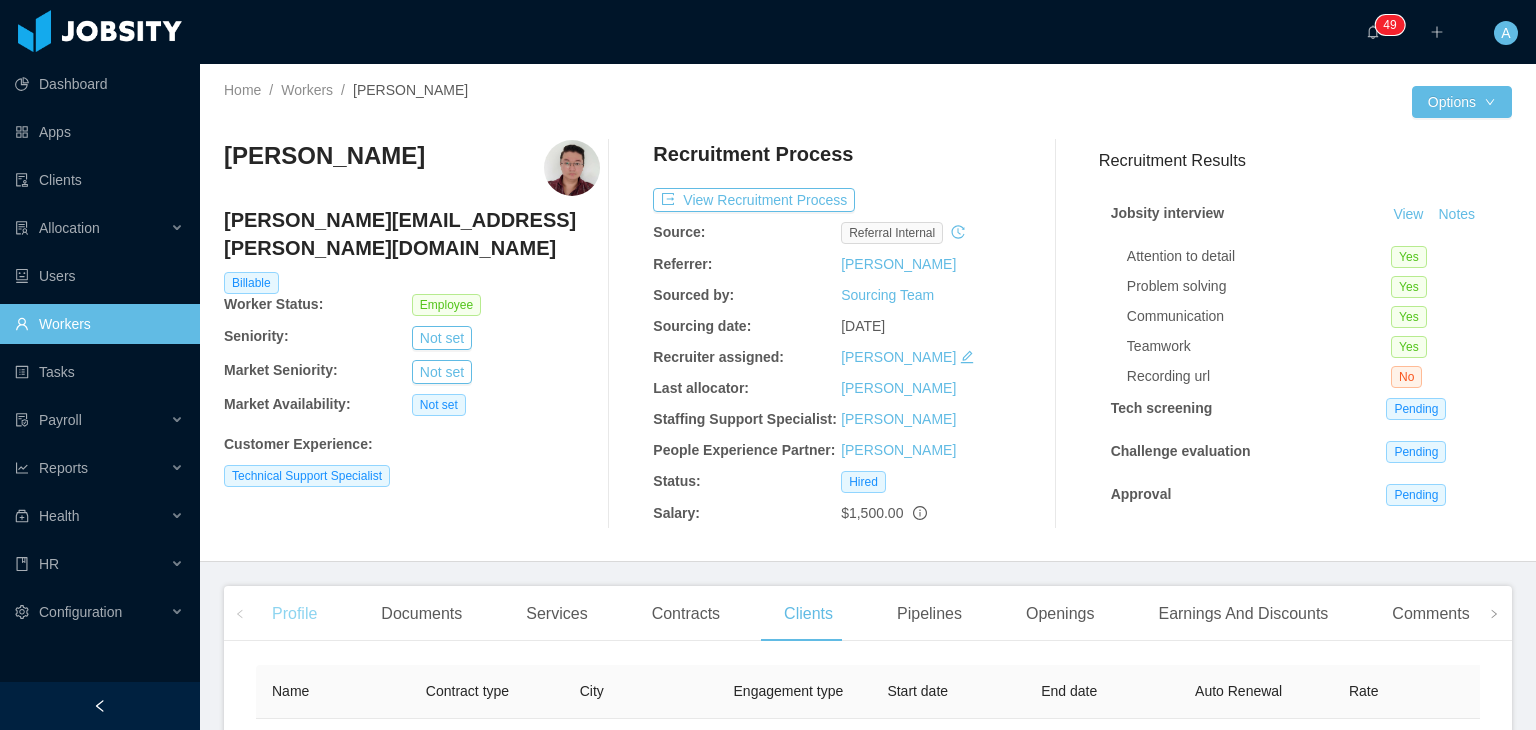 click on "Profile" at bounding box center (294, 614) 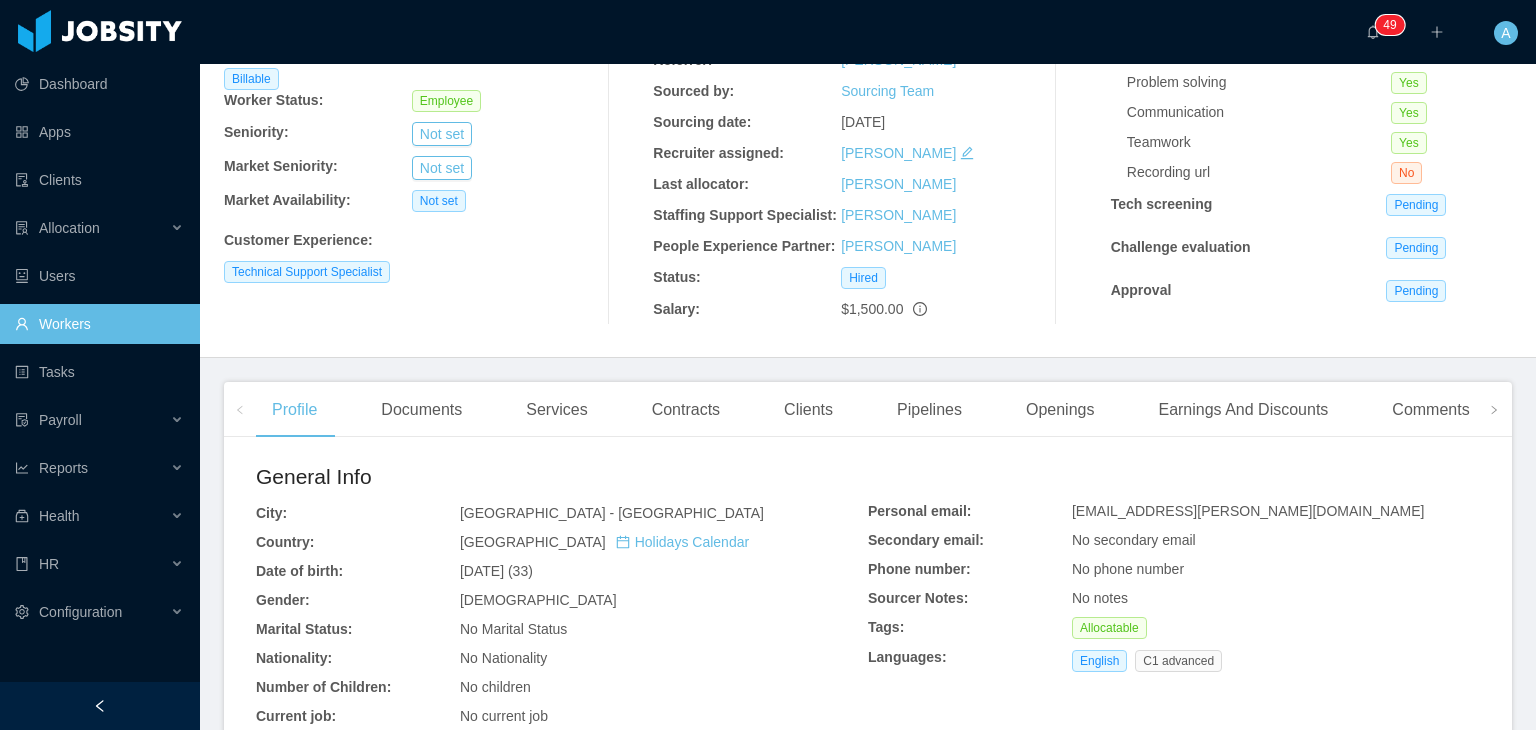 scroll, scrollTop: 184, scrollLeft: 0, axis: vertical 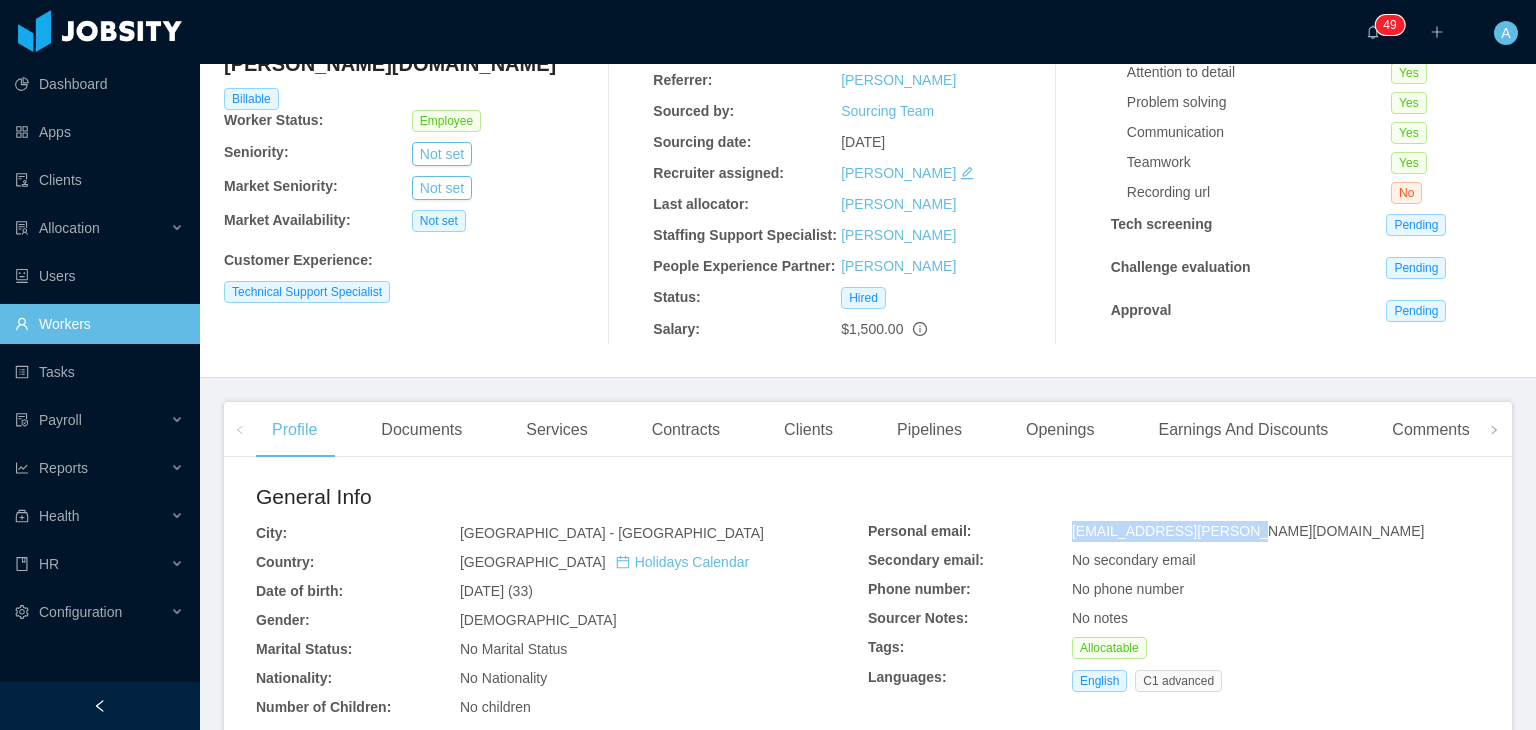 drag, startPoint x: 1226, startPoint y: 529, endPoint x: 1049, endPoint y: 517, distance: 177.40631 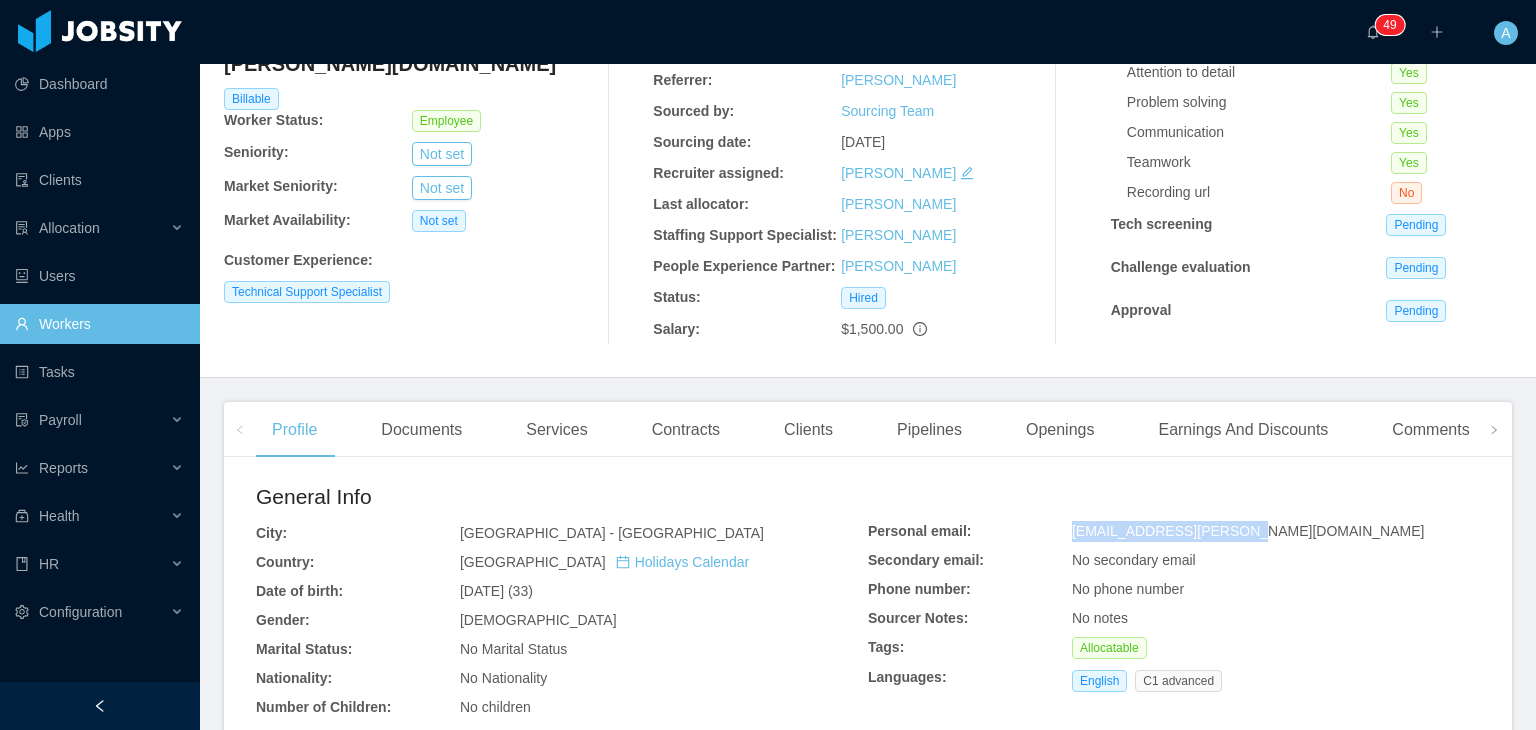 copy on "hesban.flores@gmail.com" 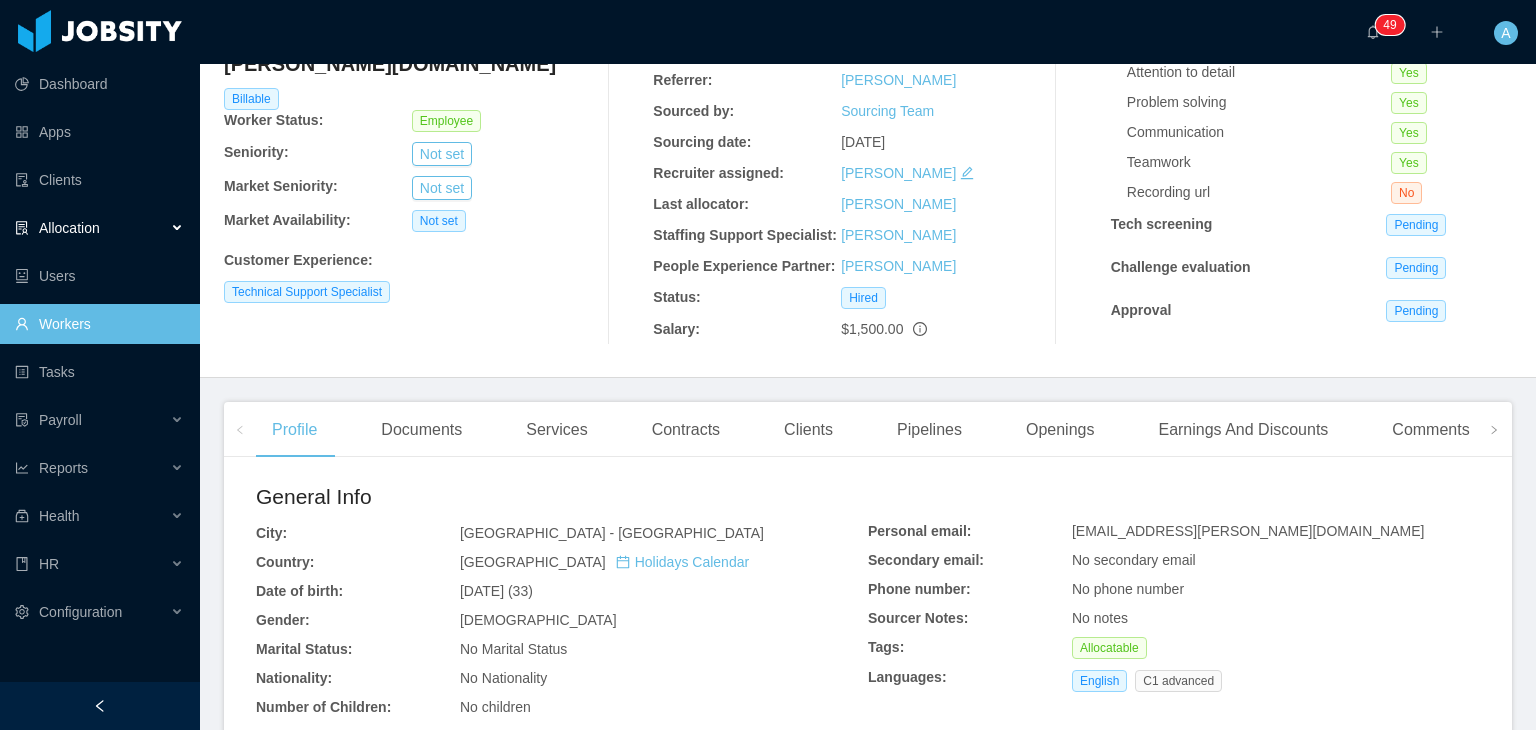 click on "Allocation" at bounding box center [100, 228] 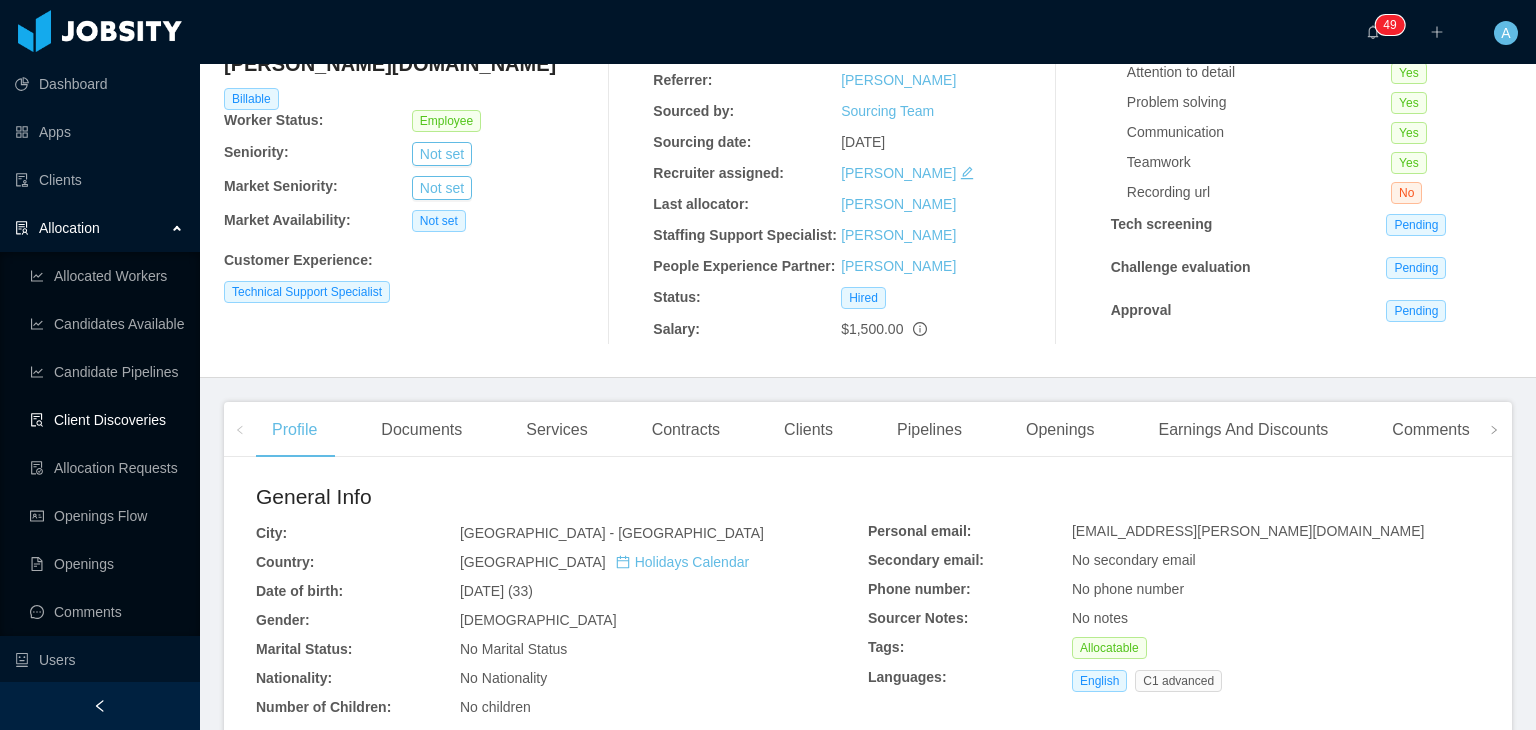 click on "Client Discoveries" at bounding box center [107, 420] 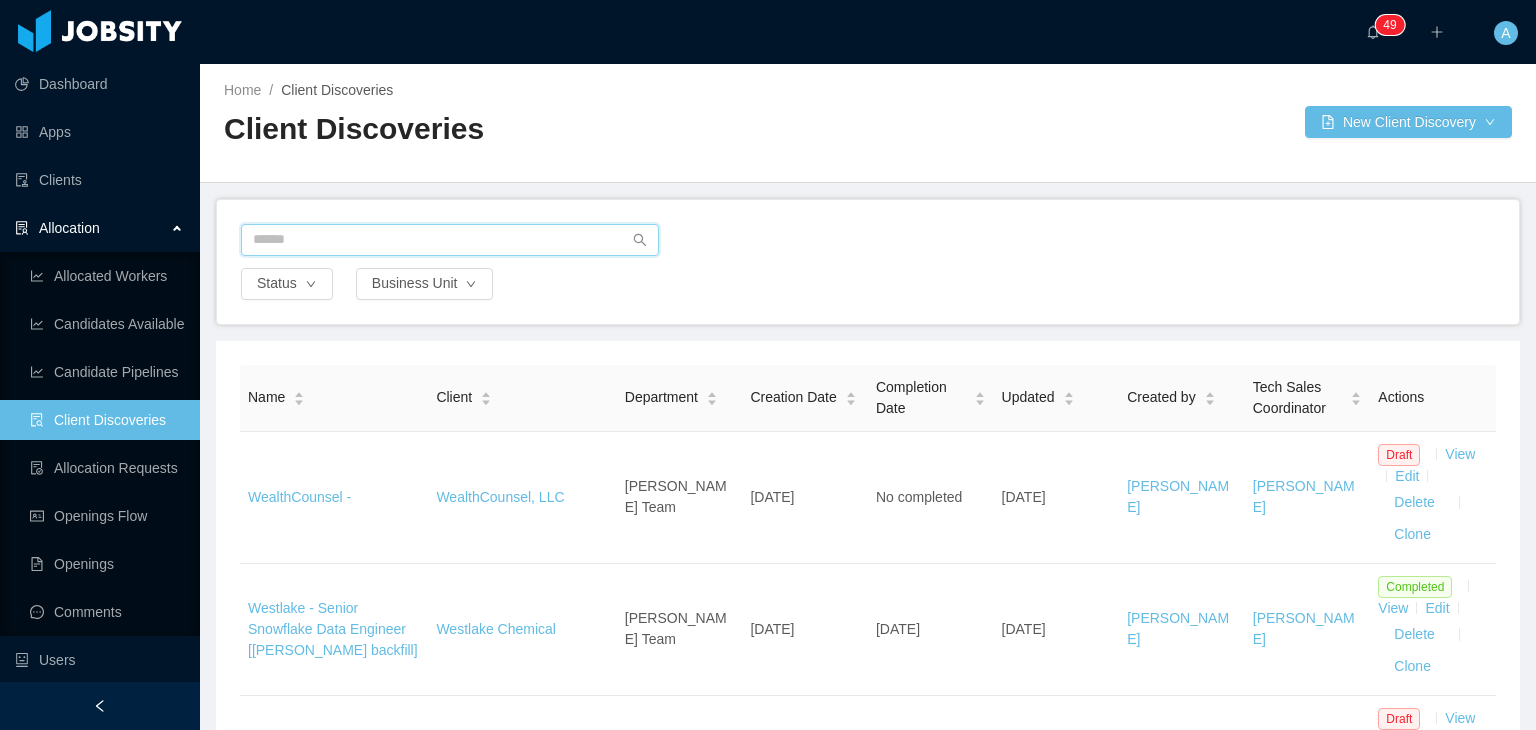 click at bounding box center (450, 240) 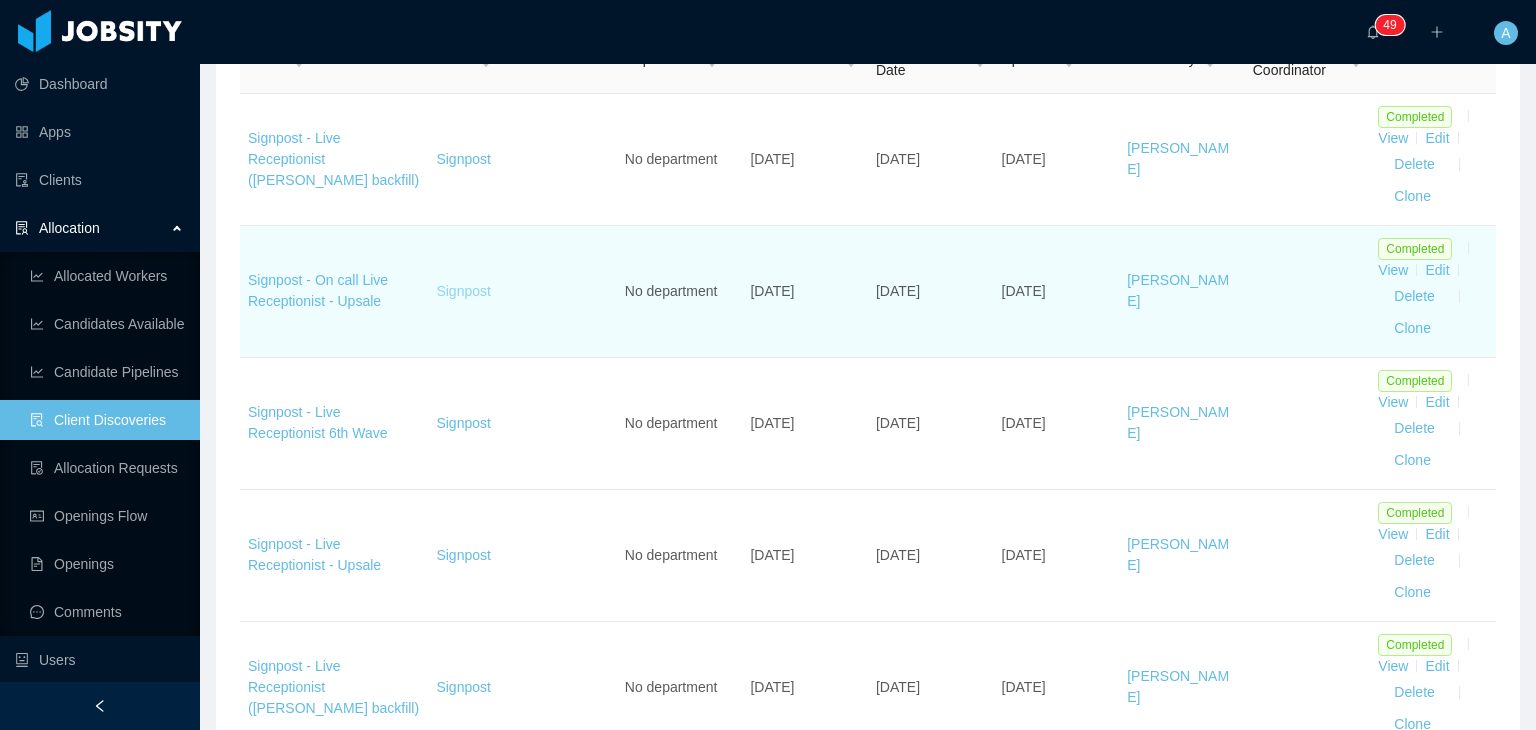 scroll, scrollTop: 351, scrollLeft: 0, axis: vertical 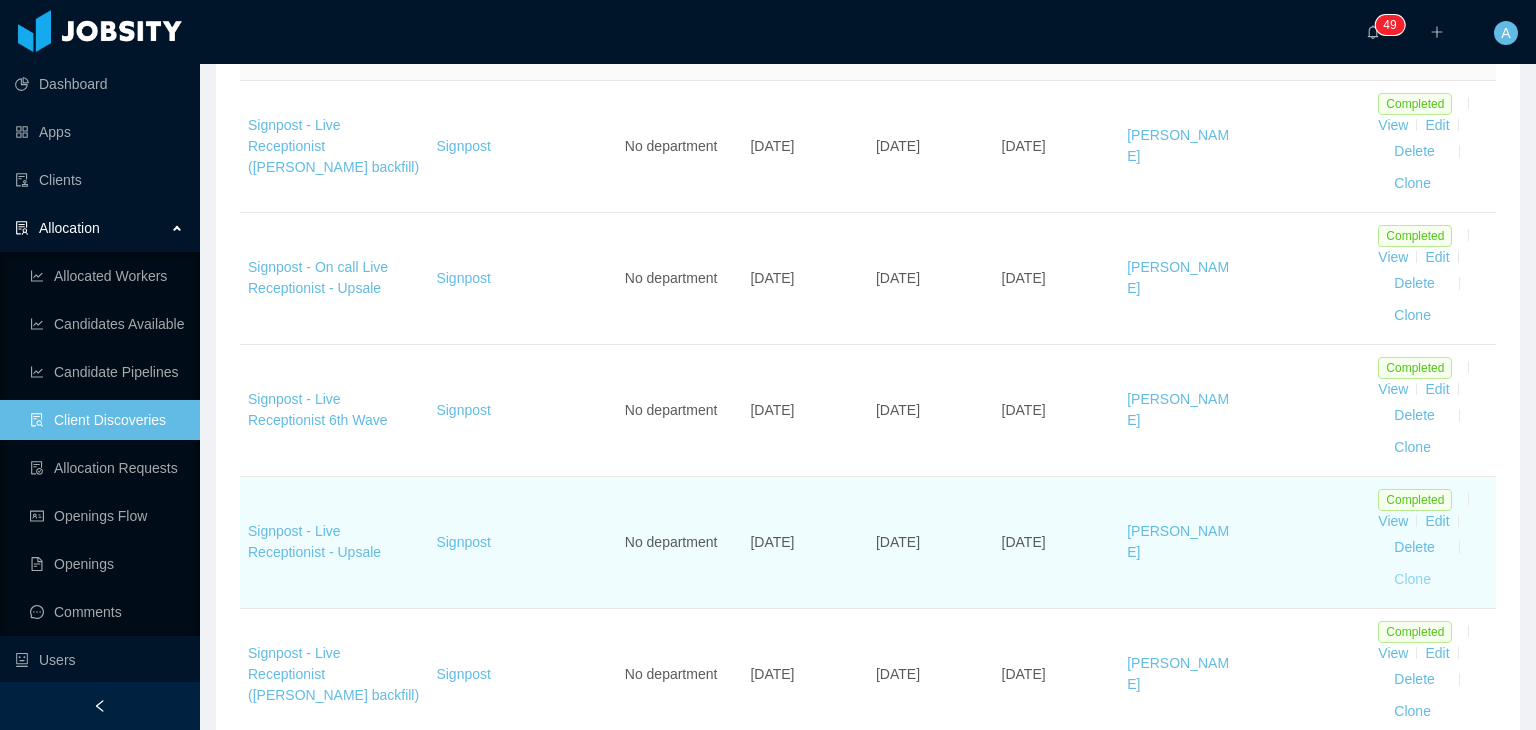 type on "****" 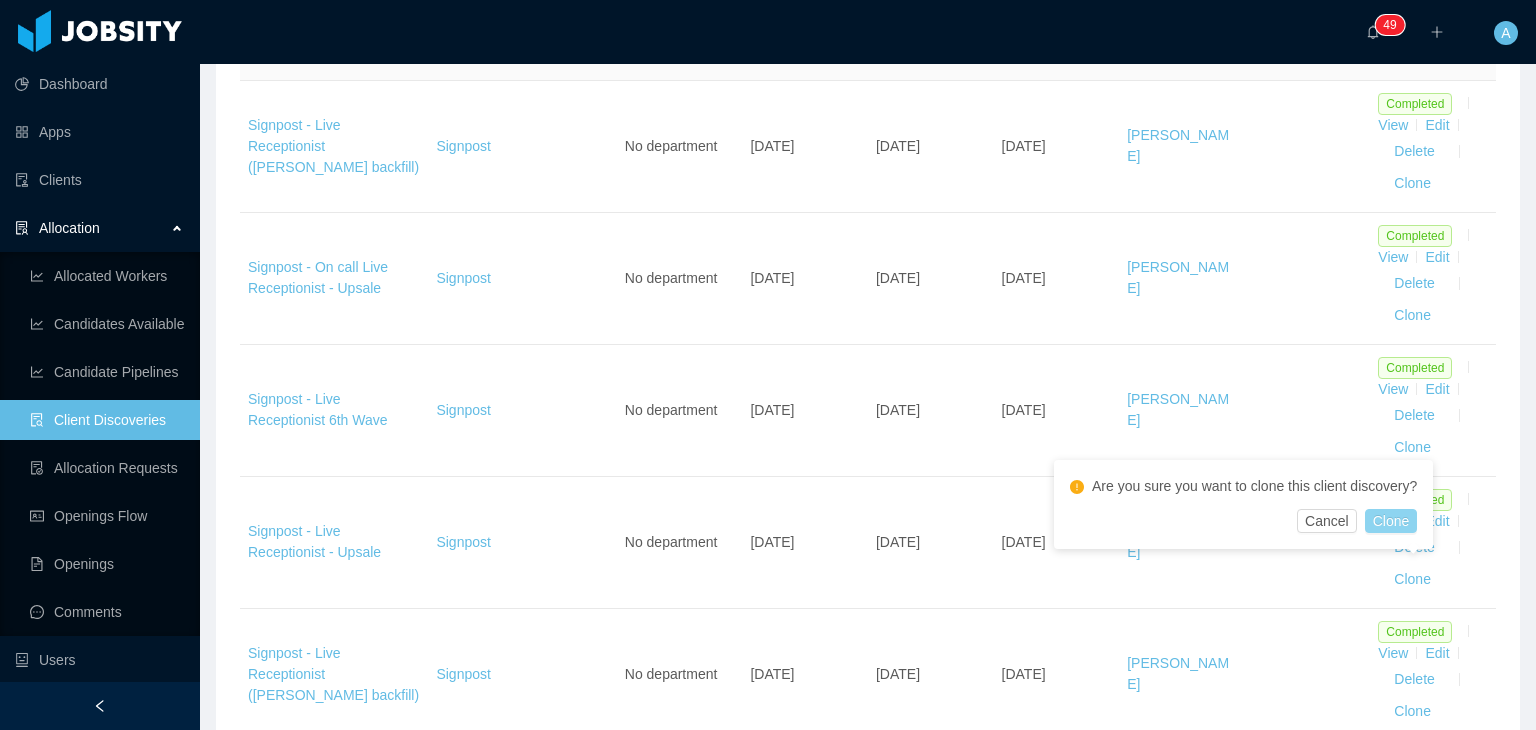 click on "Clone" at bounding box center (1391, 521) 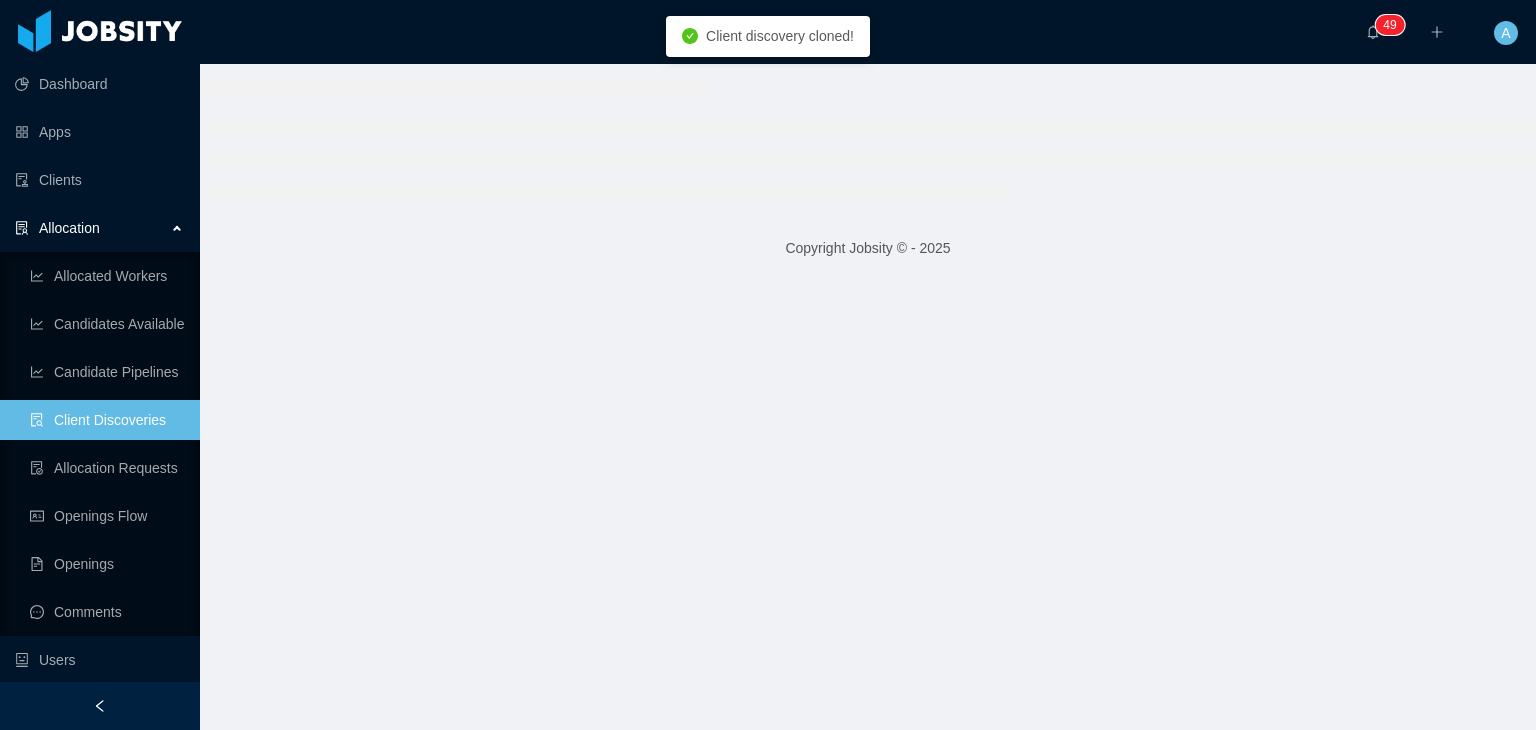 scroll, scrollTop: 0, scrollLeft: 0, axis: both 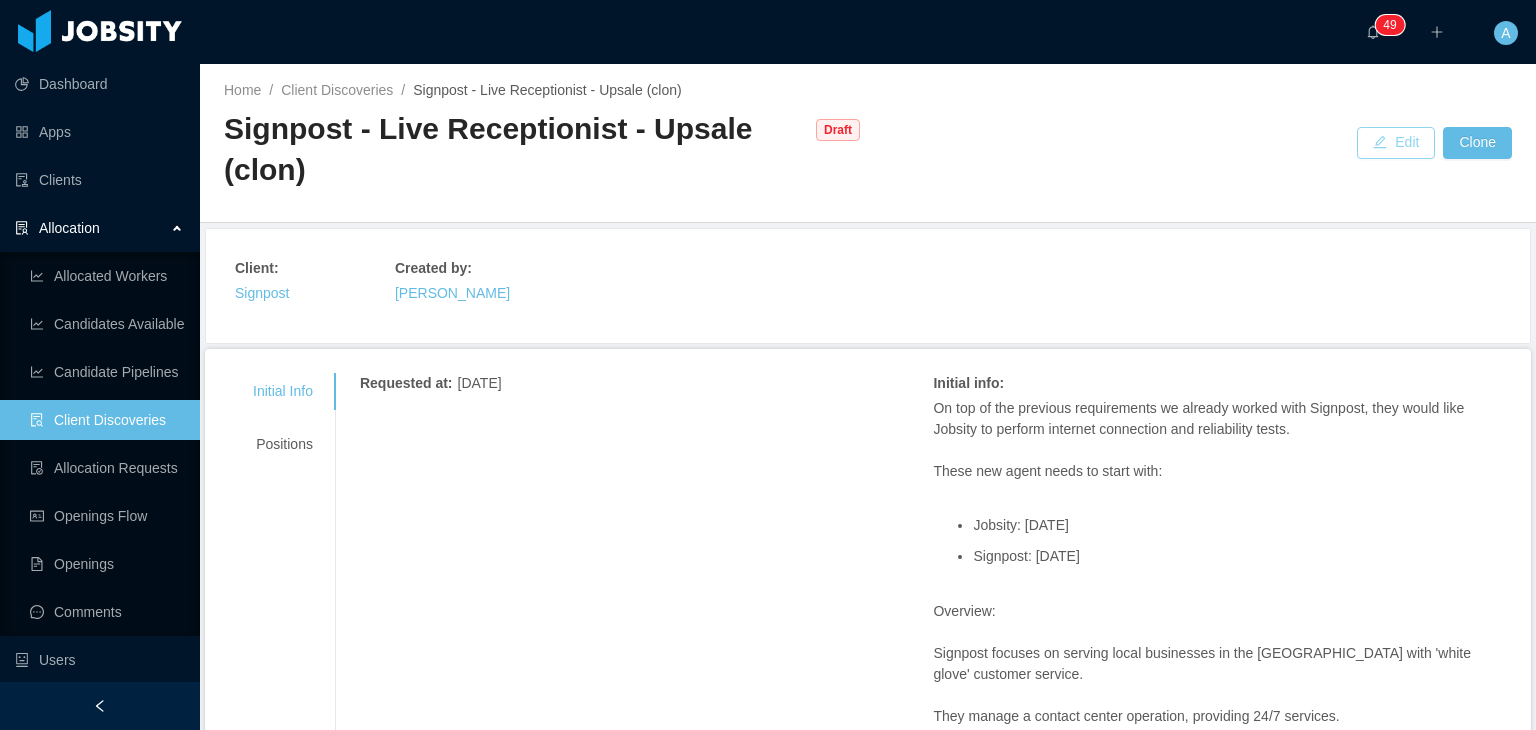 click on "Edit" at bounding box center (1396, 143) 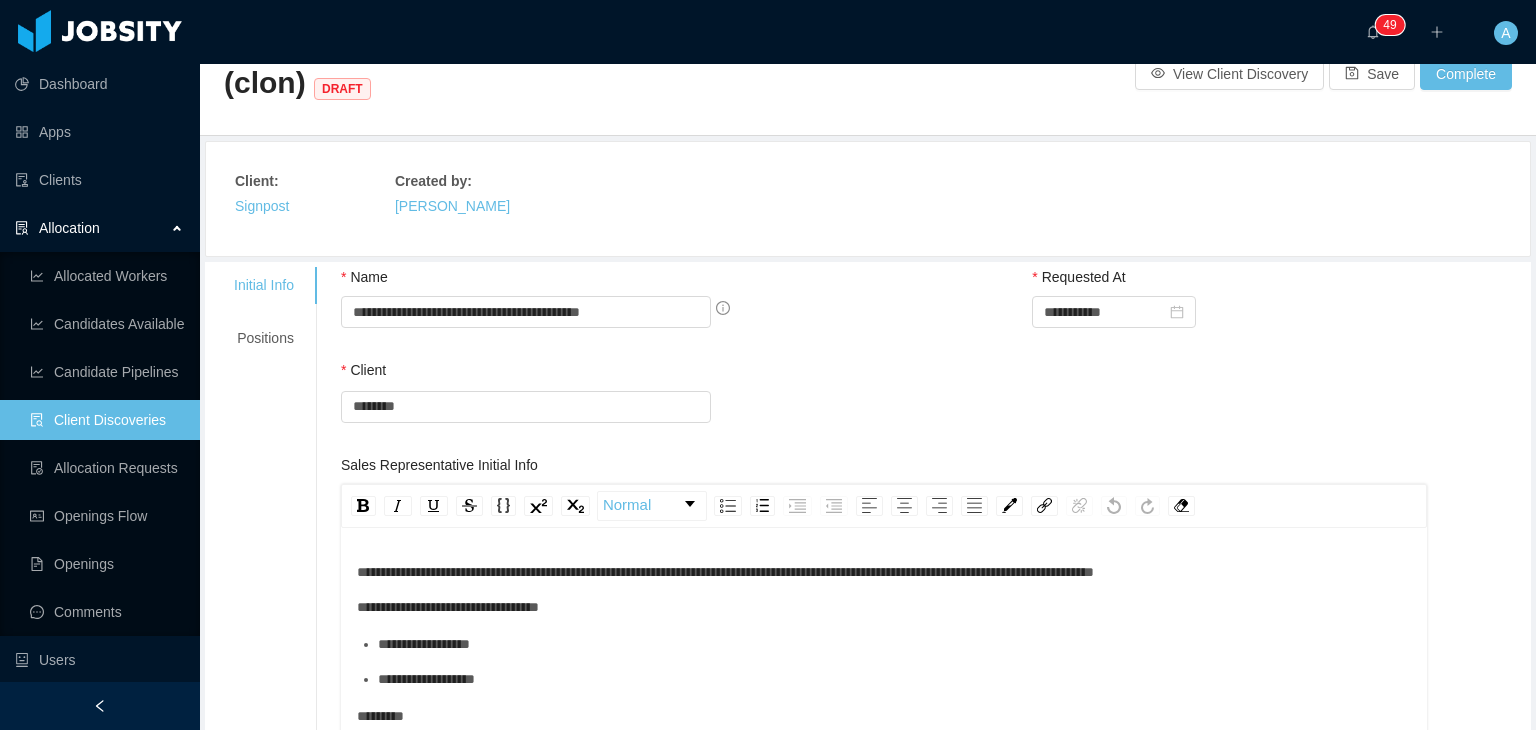 scroll, scrollTop: 90, scrollLeft: 0, axis: vertical 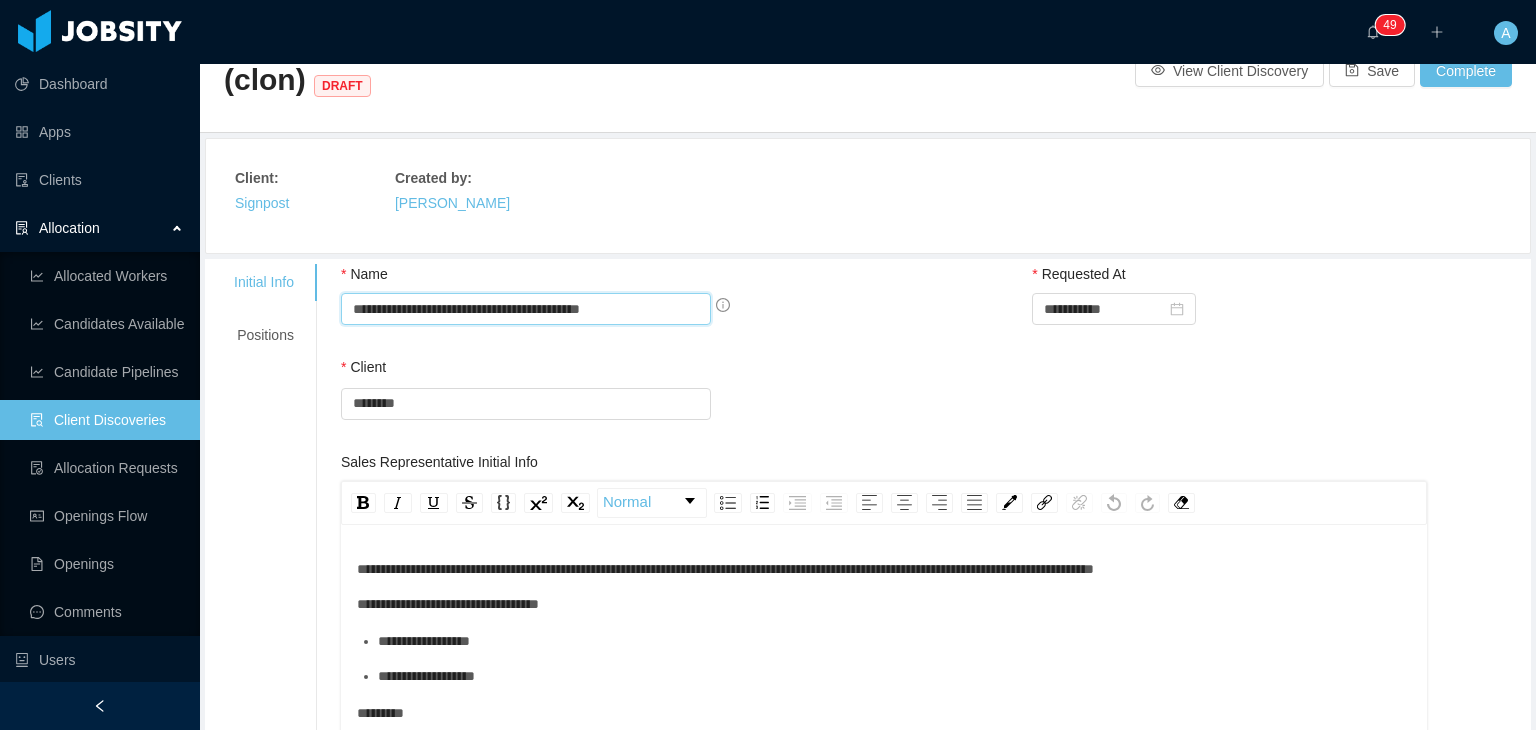 click on "**********" at bounding box center [526, 309] 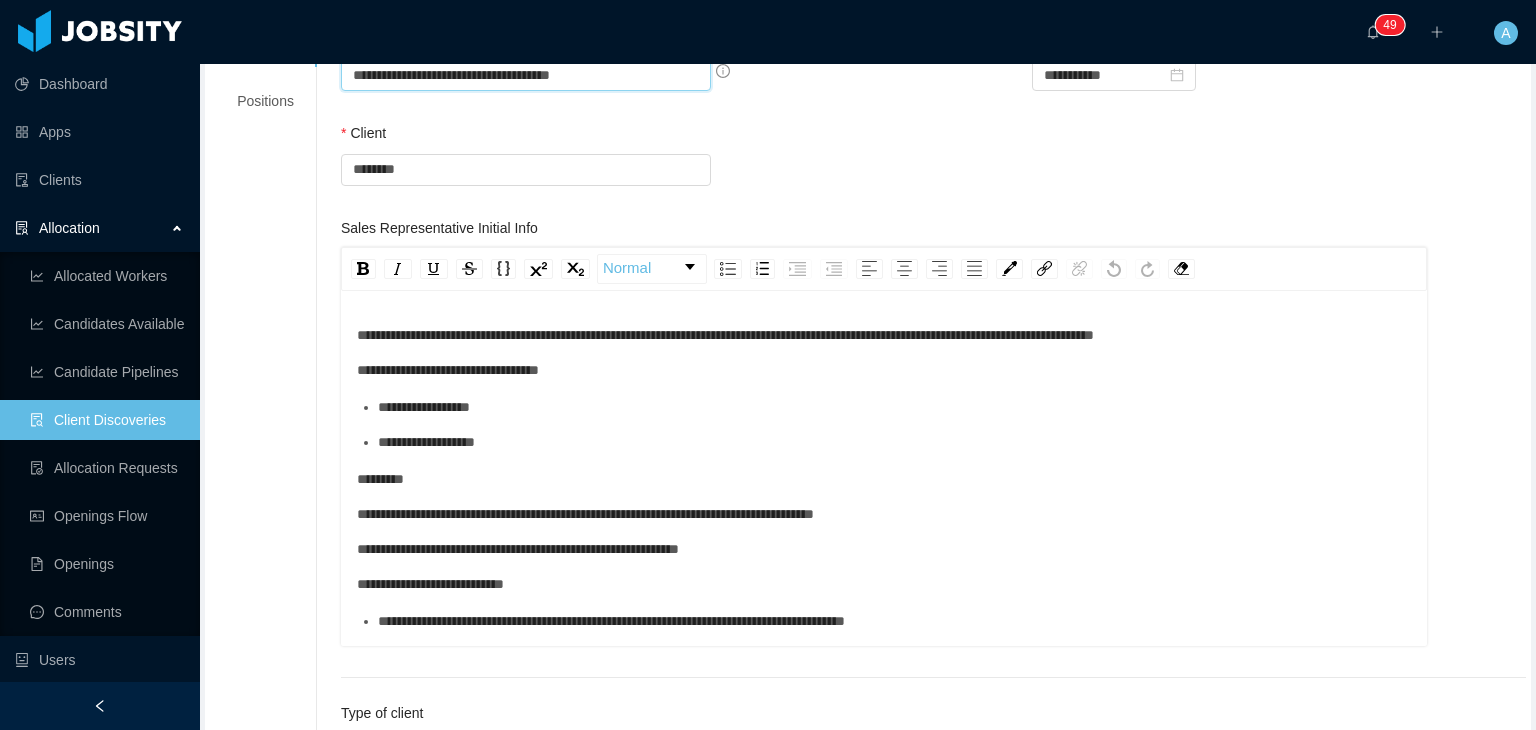 scroll, scrollTop: 326, scrollLeft: 0, axis: vertical 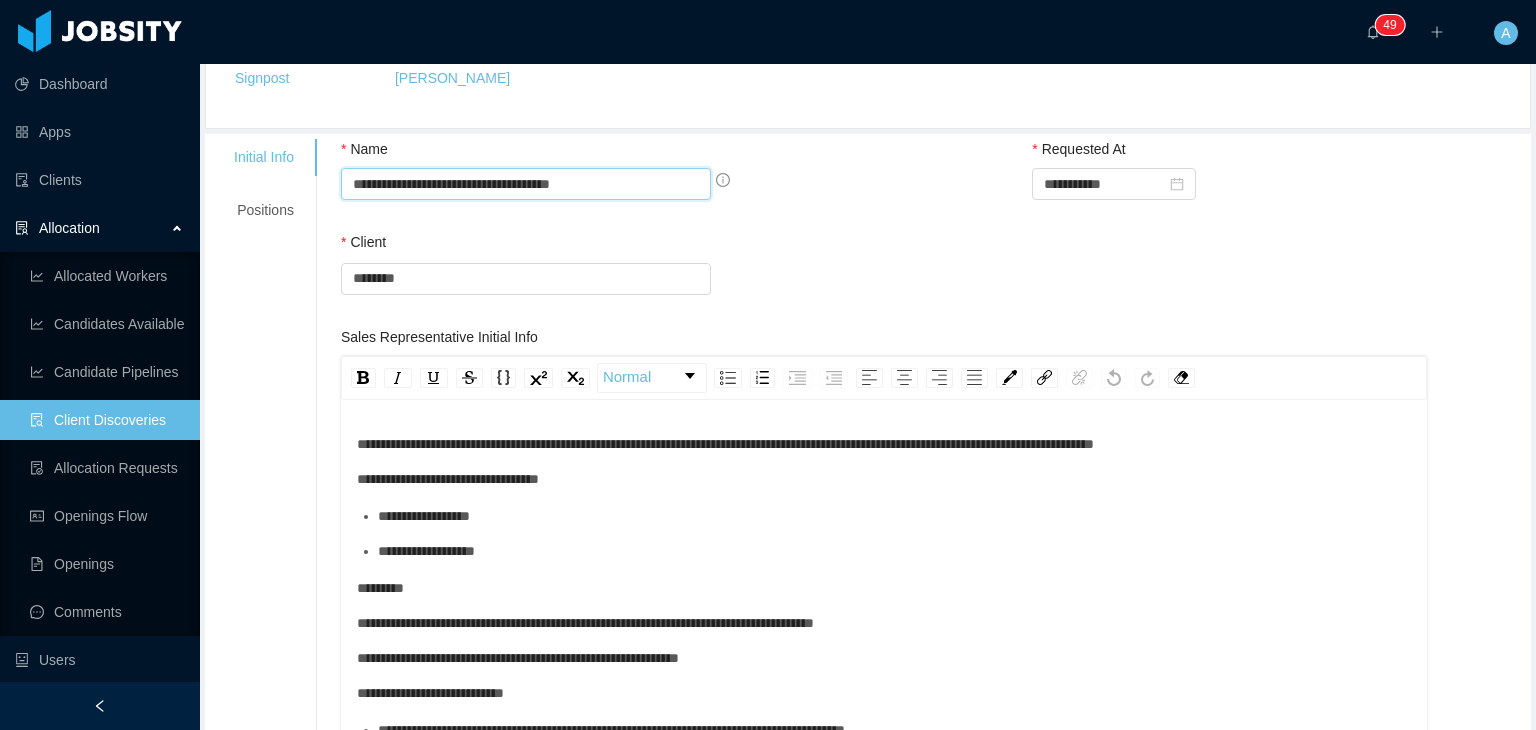 type on "**********" 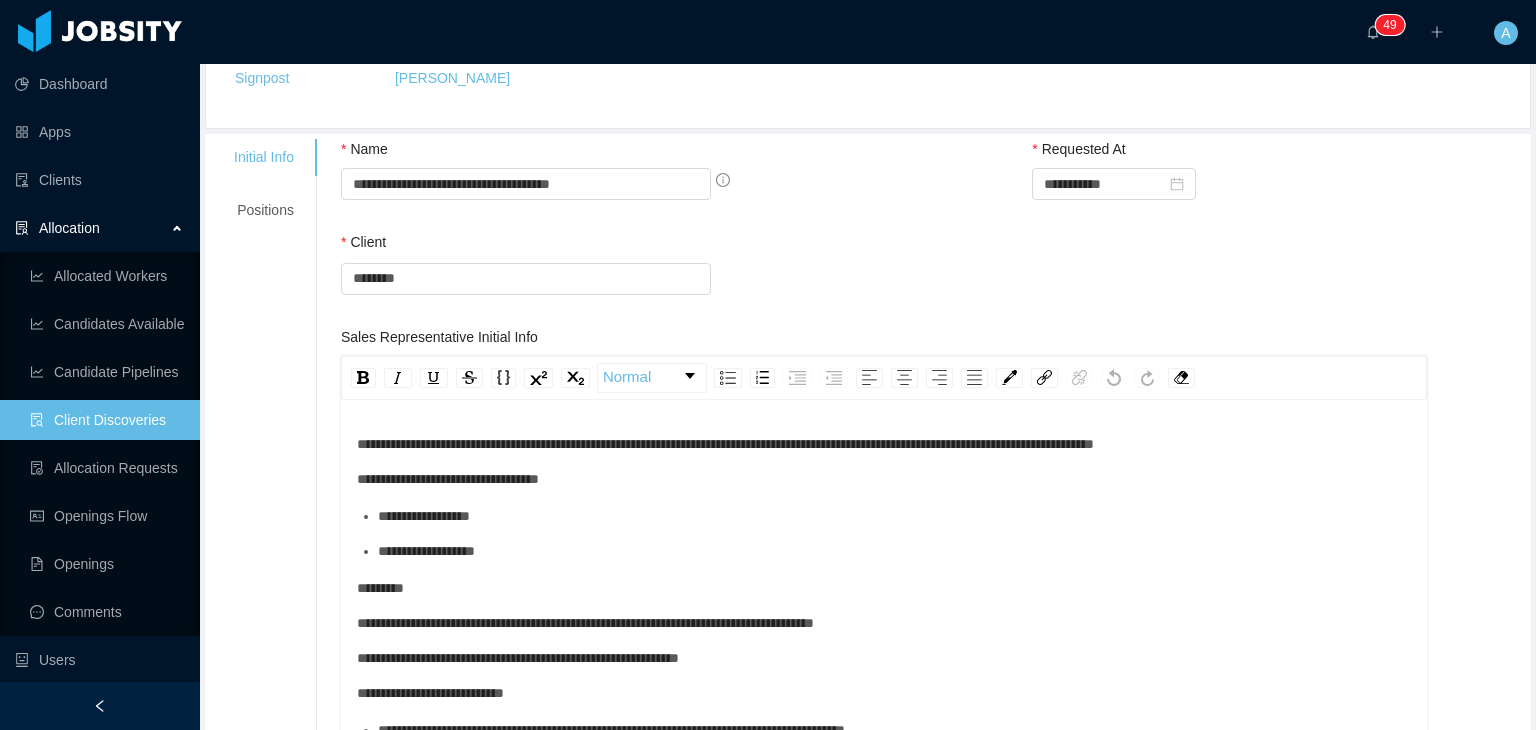 click on "**********" at bounding box center [884, 888] 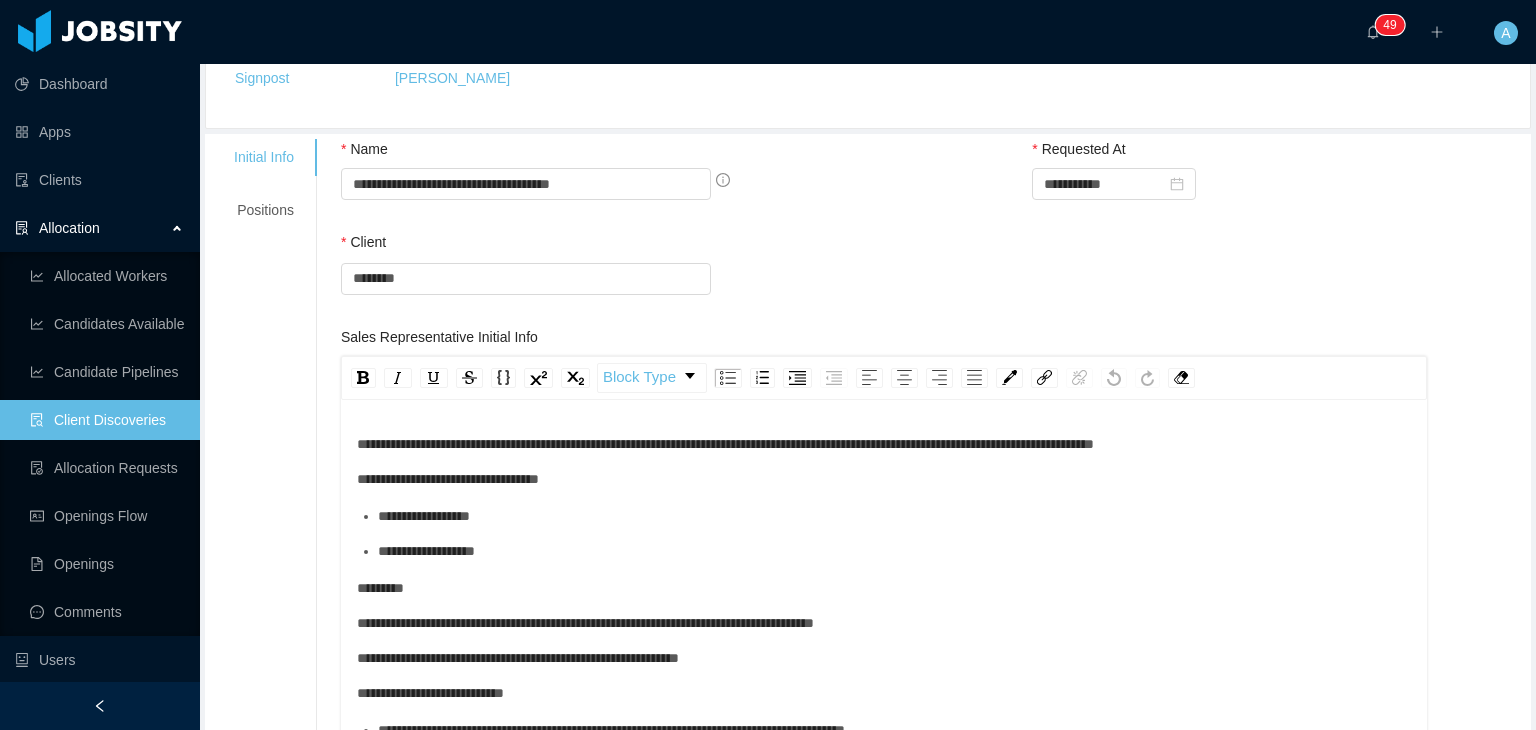 click on "**********" at bounding box center (895, 551) 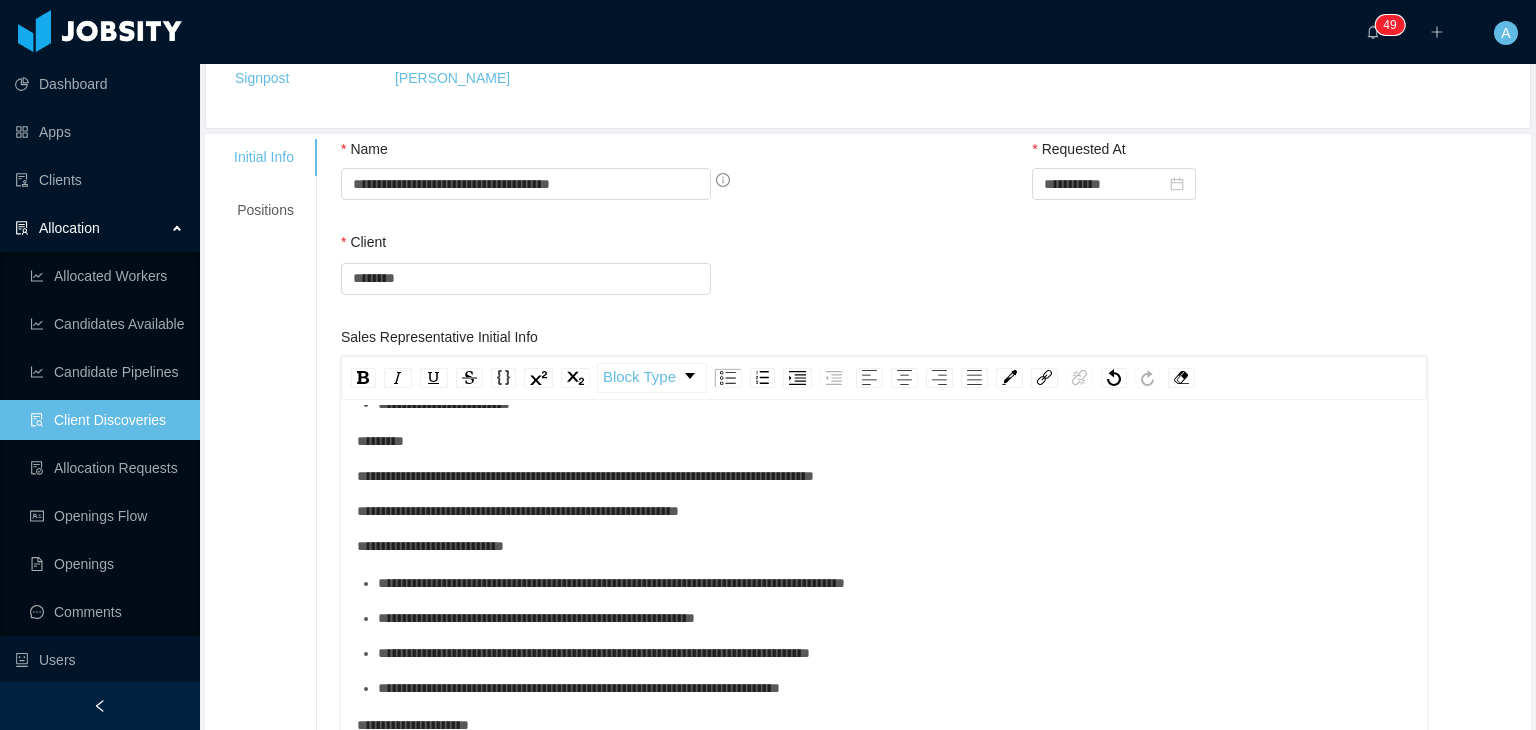 scroll, scrollTop: 0, scrollLeft: 0, axis: both 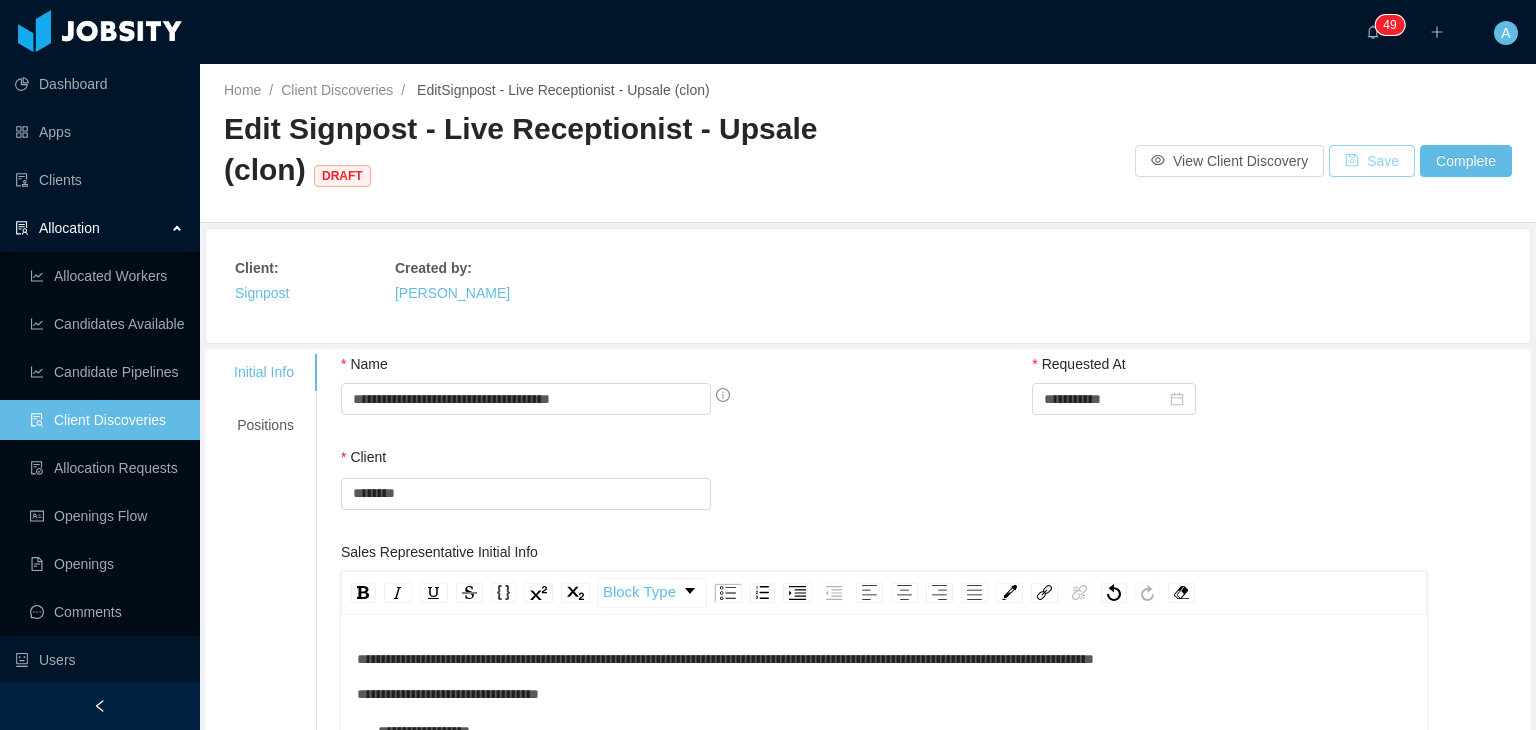 click on "Save" at bounding box center (1372, 161) 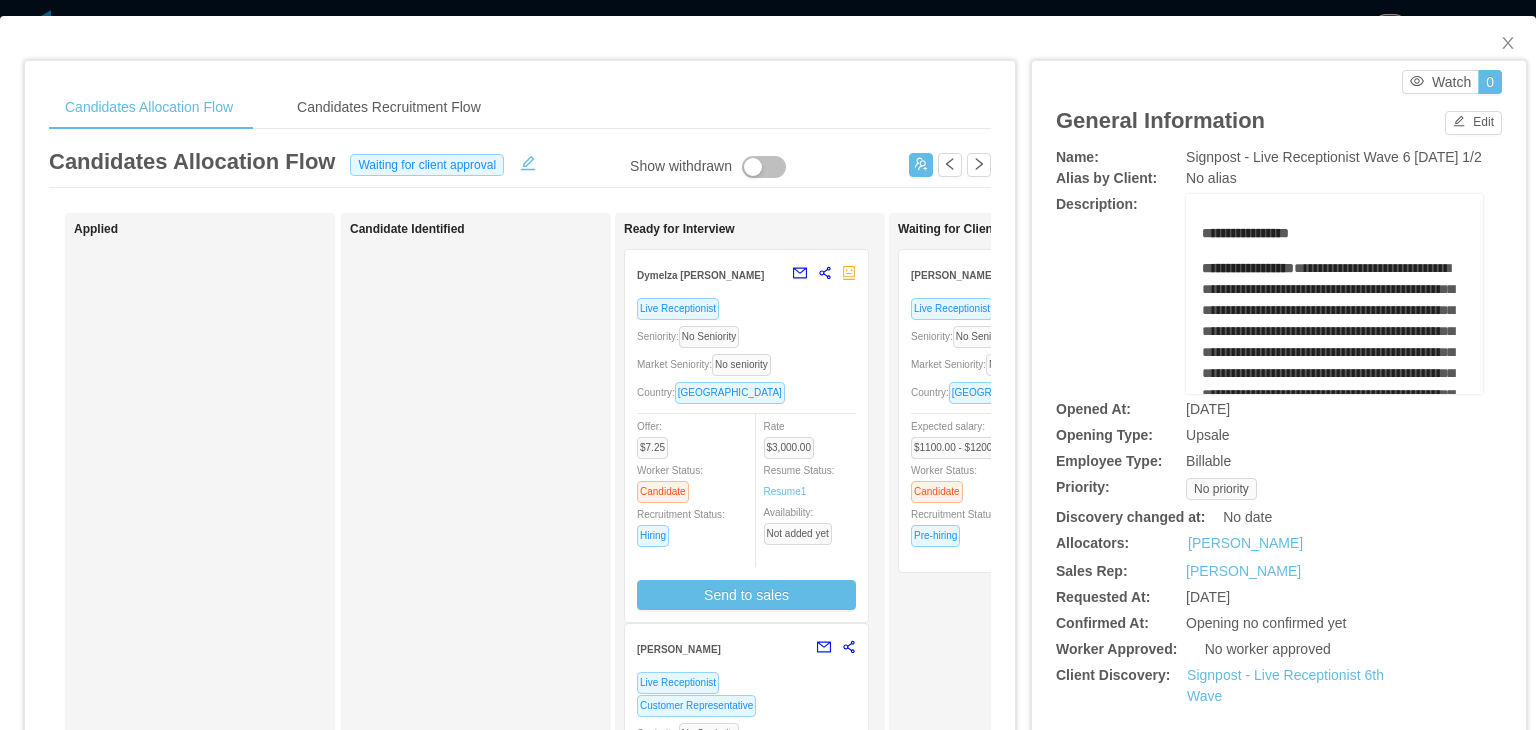 scroll, scrollTop: 0, scrollLeft: 0, axis: both 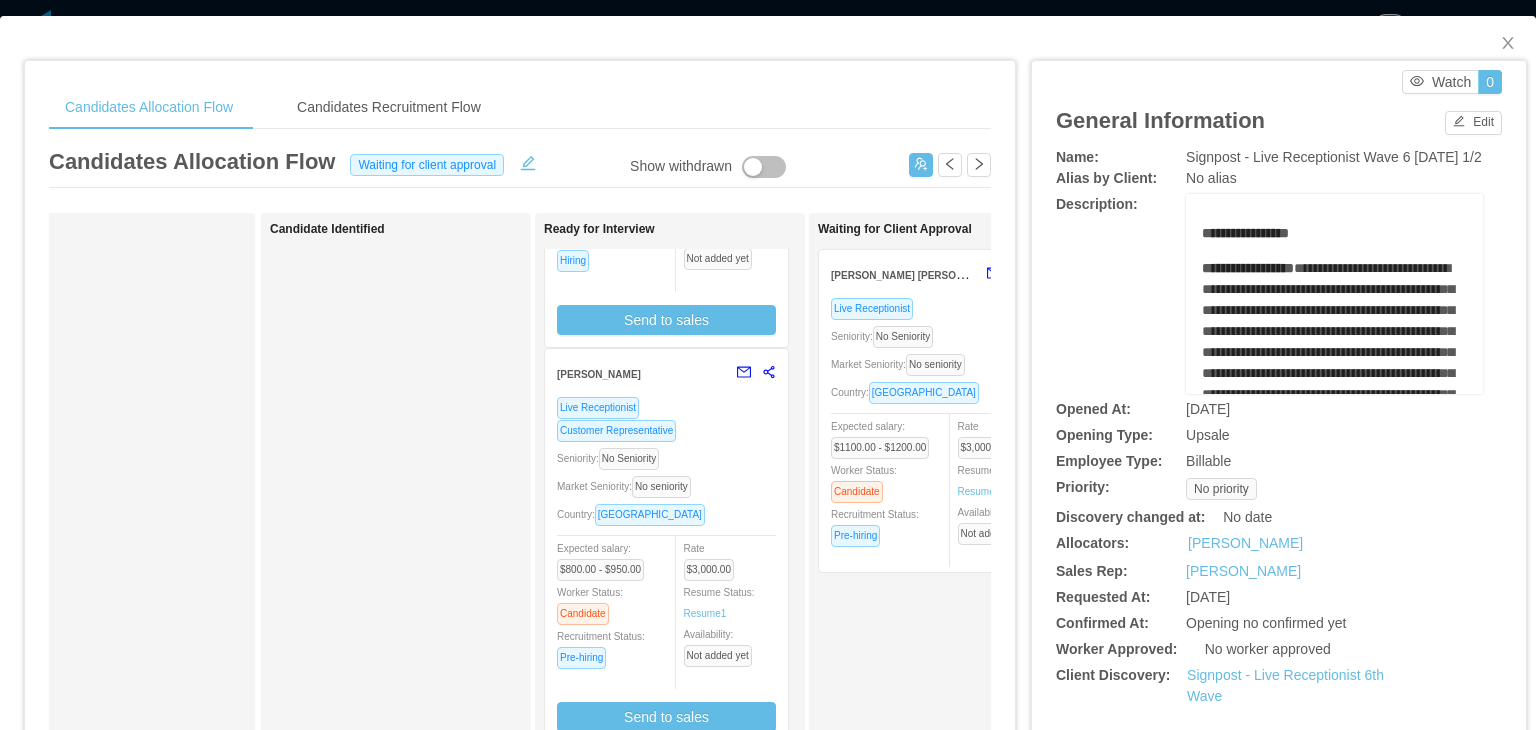 click on "Live Receptionist Customer Representative Seniority:   No Seniority Market Seniority:   No seniority Country:   [GEOGRAPHIC_DATA] Expected salary:  $800.00 - $950.00 Worker Status:   Candidate Recruitment Status:   Pre-hiring Rate $3,000.00 Resume Status:   Resume  1 Availability:     Not added yet Send to sales" at bounding box center (666, 564) 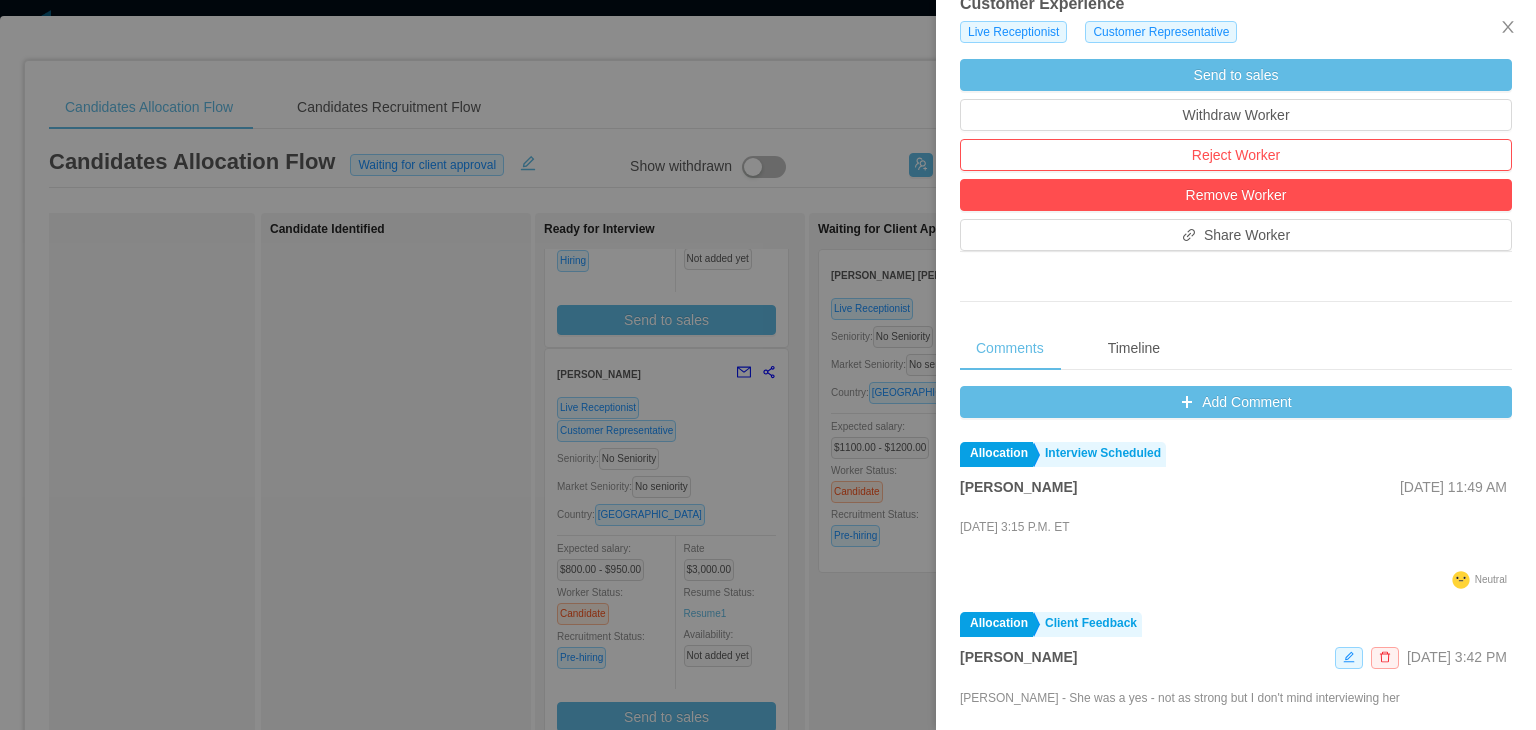 scroll, scrollTop: 508, scrollLeft: 0, axis: vertical 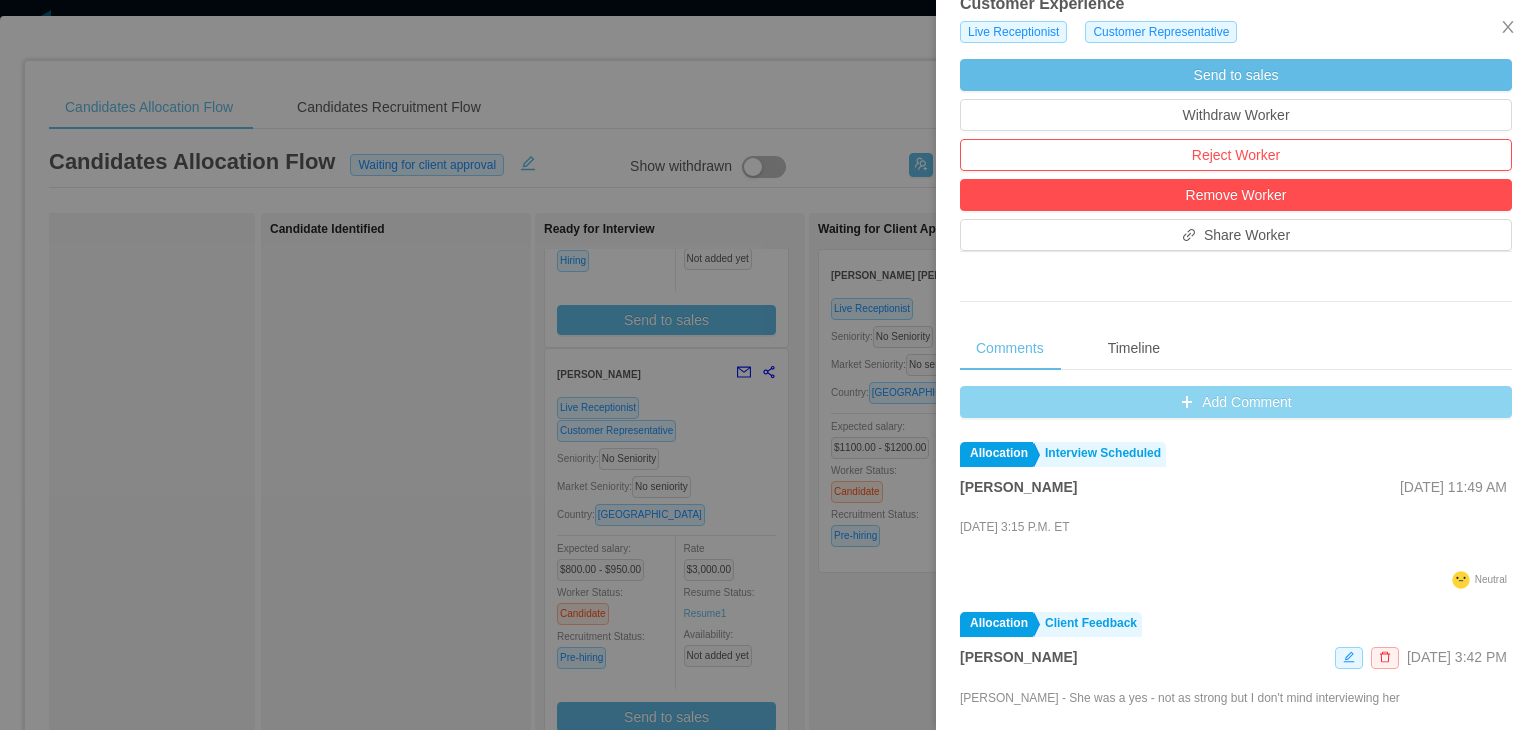 click on "Add Comment" at bounding box center [1236, 402] 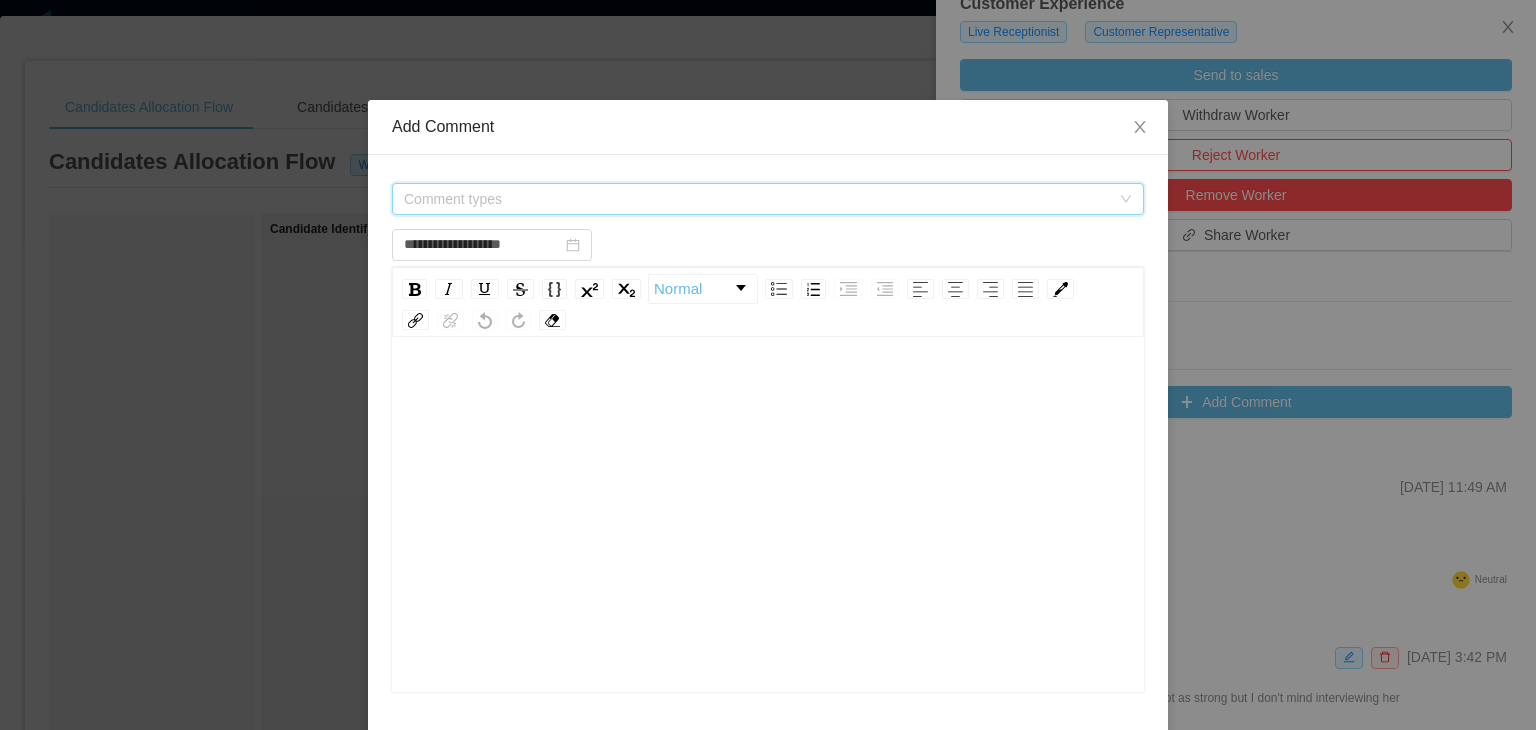 click on "Comment types" at bounding box center (757, 199) 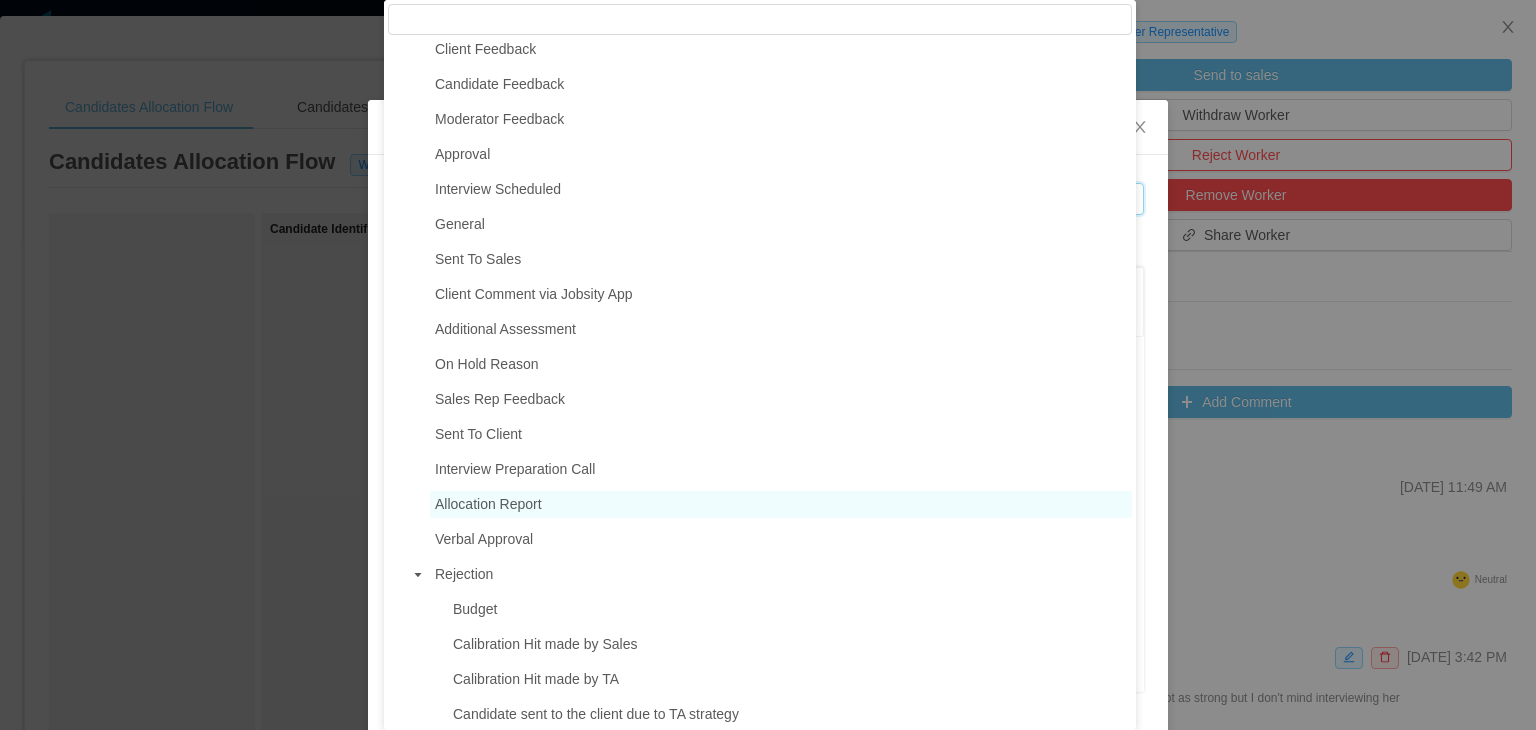 scroll, scrollTop: 40, scrollLeft: 0, axis: vertical 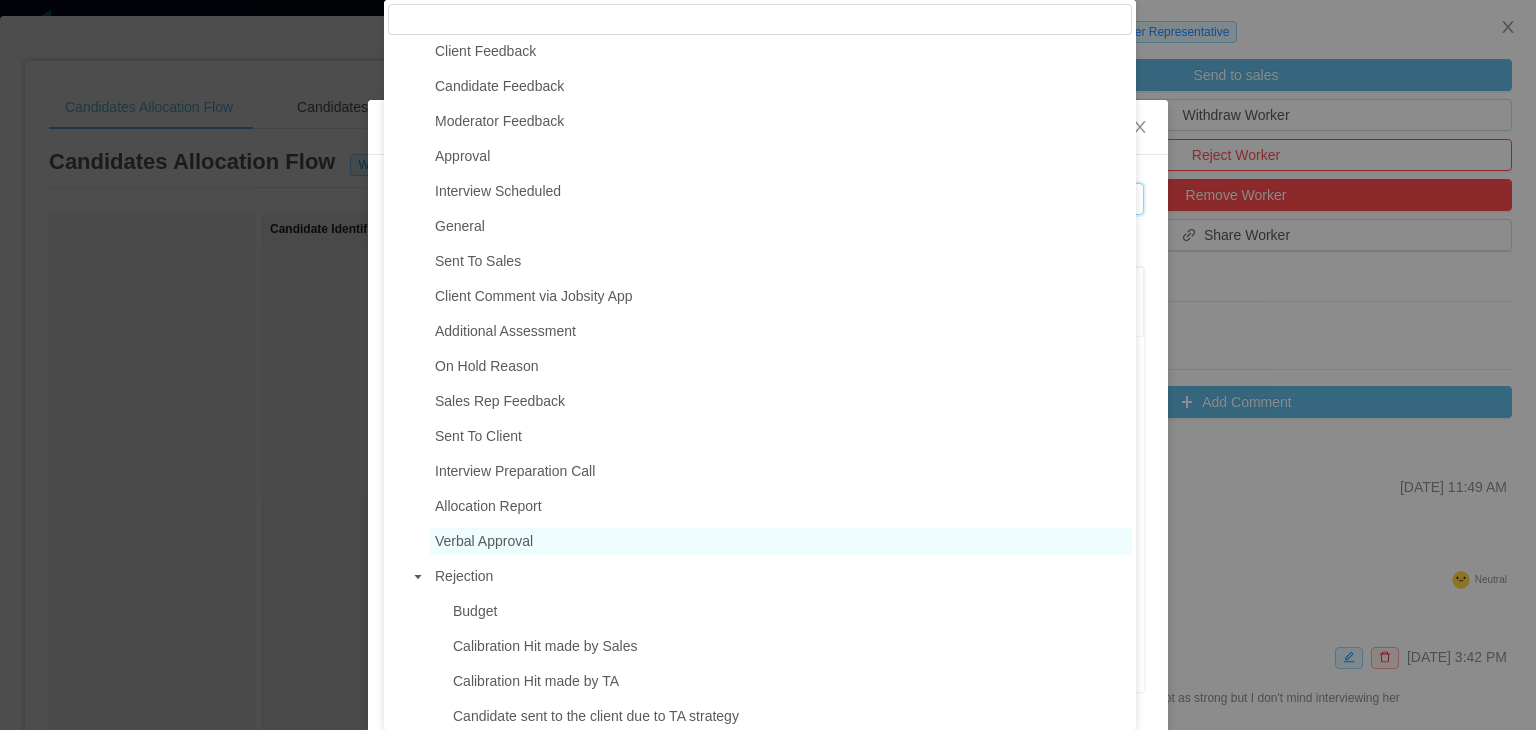 click on "Verbal Approval" at bounding box center (484, 541) 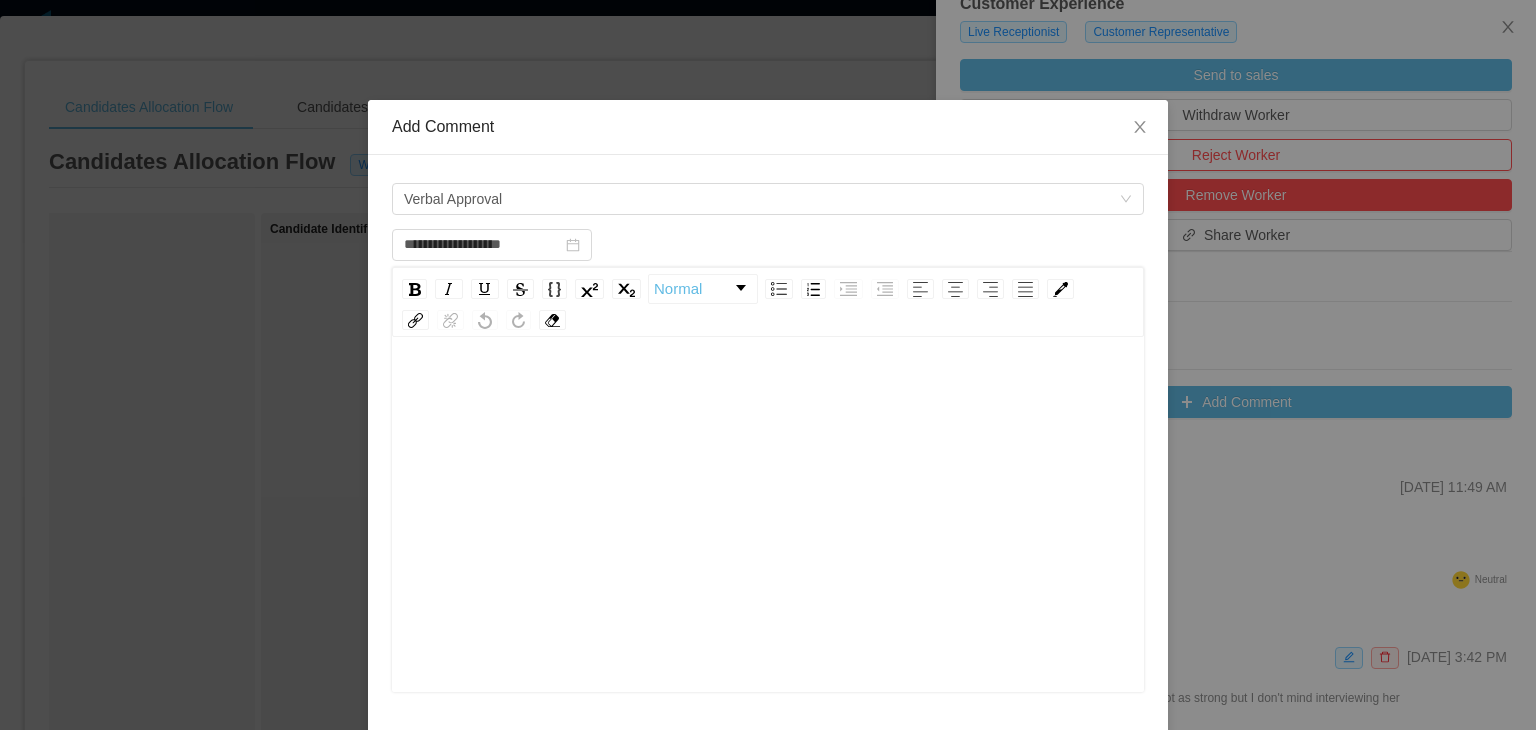 click at bounding box center [768, 391] 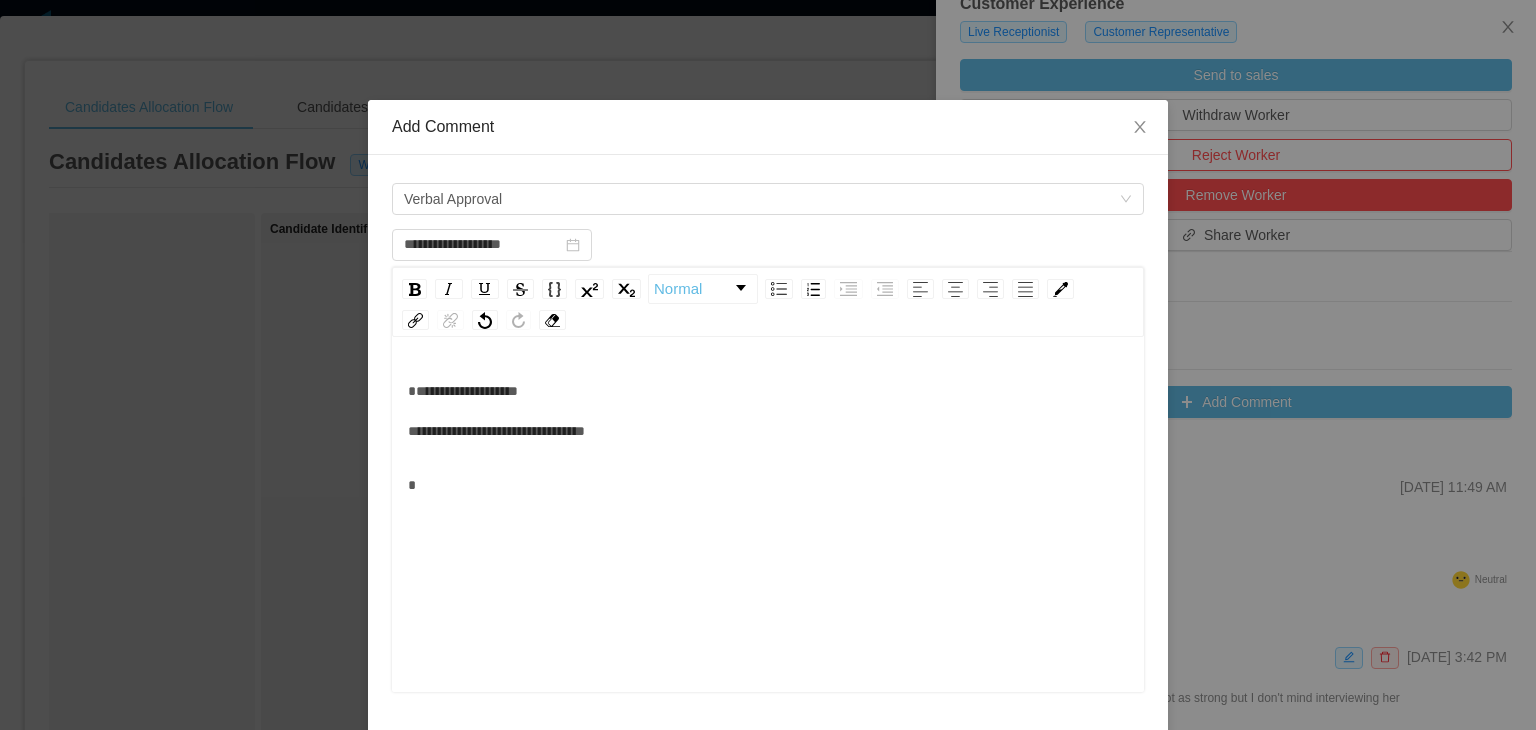 type 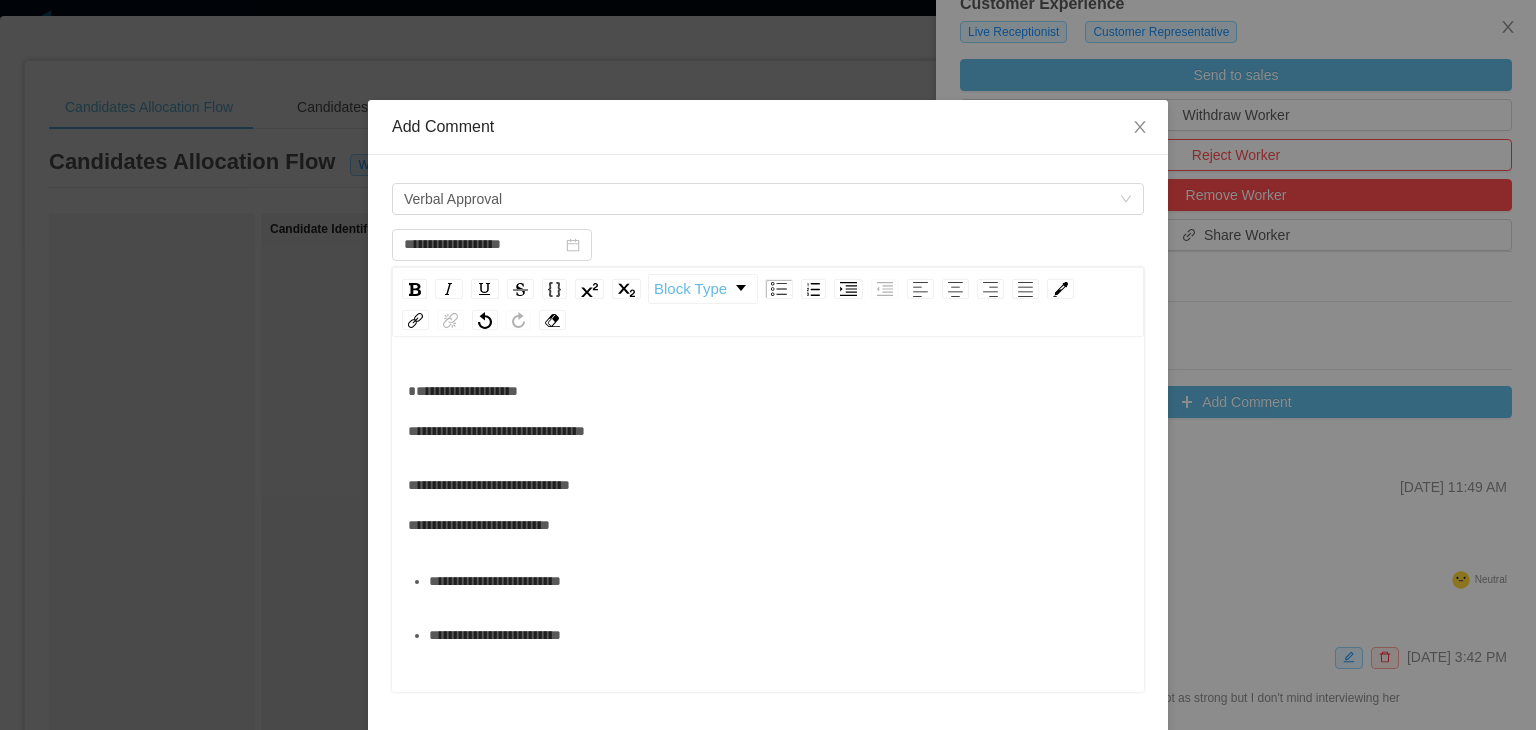 click on "**********" at bounding box center [768, 505] 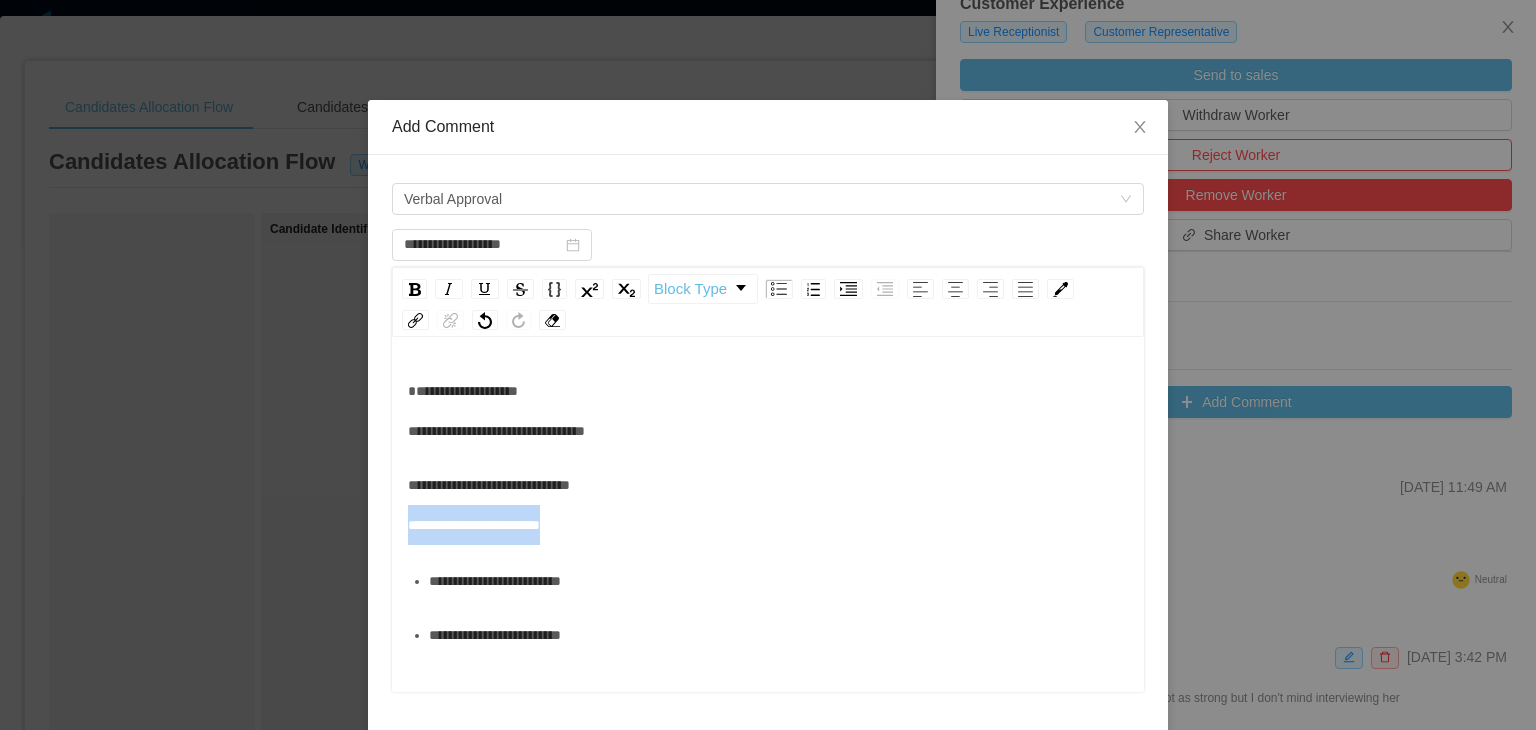 drag, startPoint x: 564, startPoint y: 533, endPoint x: 390, endPoint y: 517, distance: 174.73409 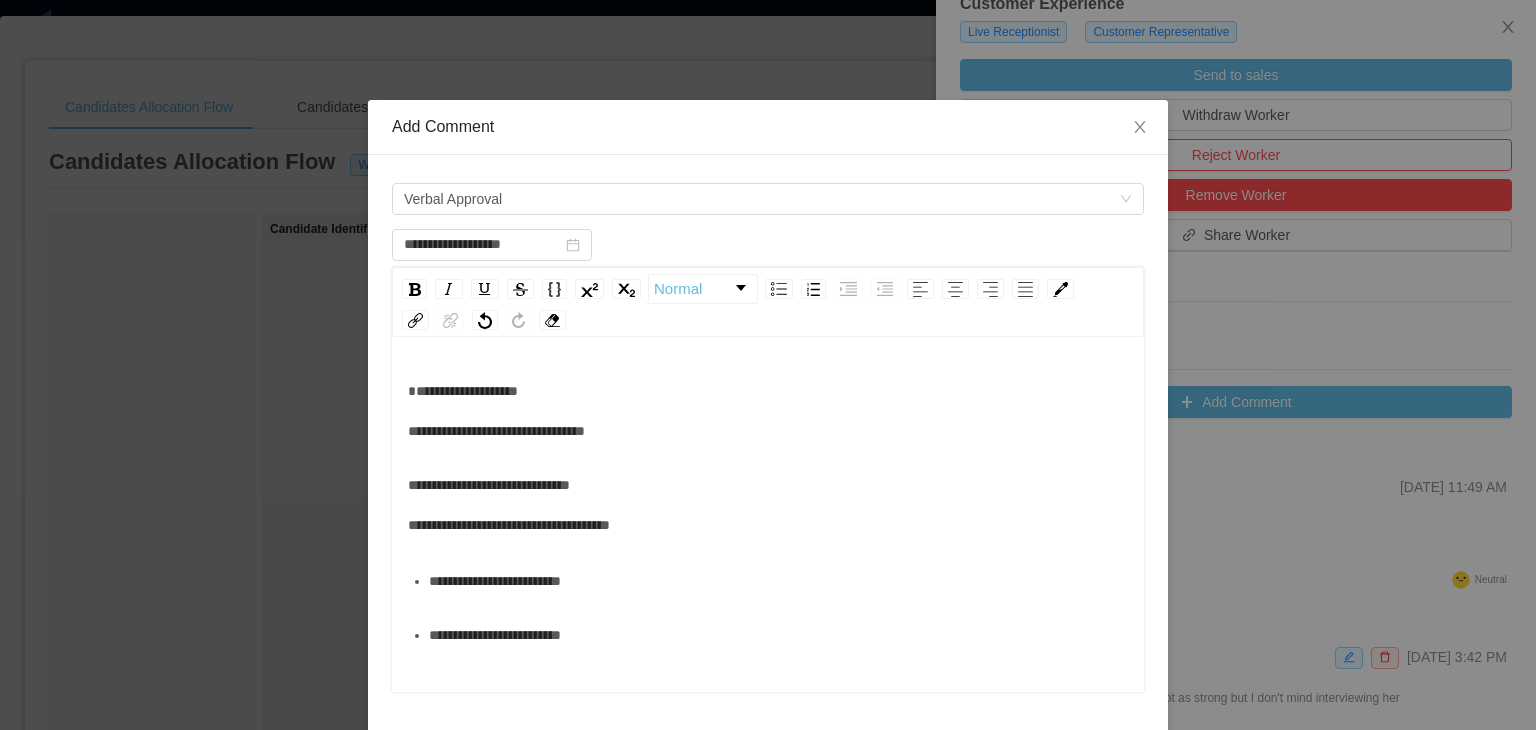 click on "**********" at bounding box center (768, 513) 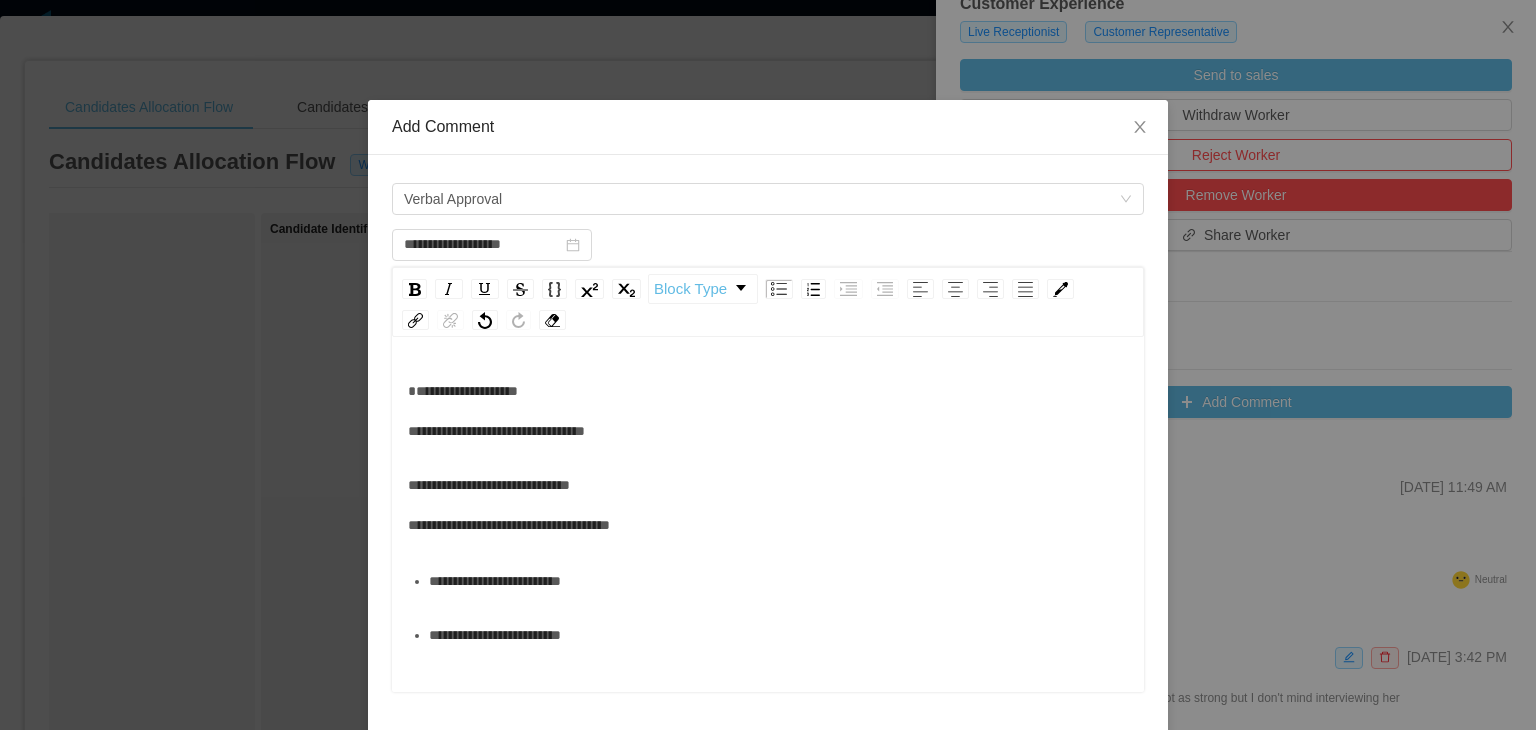 scroll, scrollTop: 44, scrollLeft: 0, axis: vertical 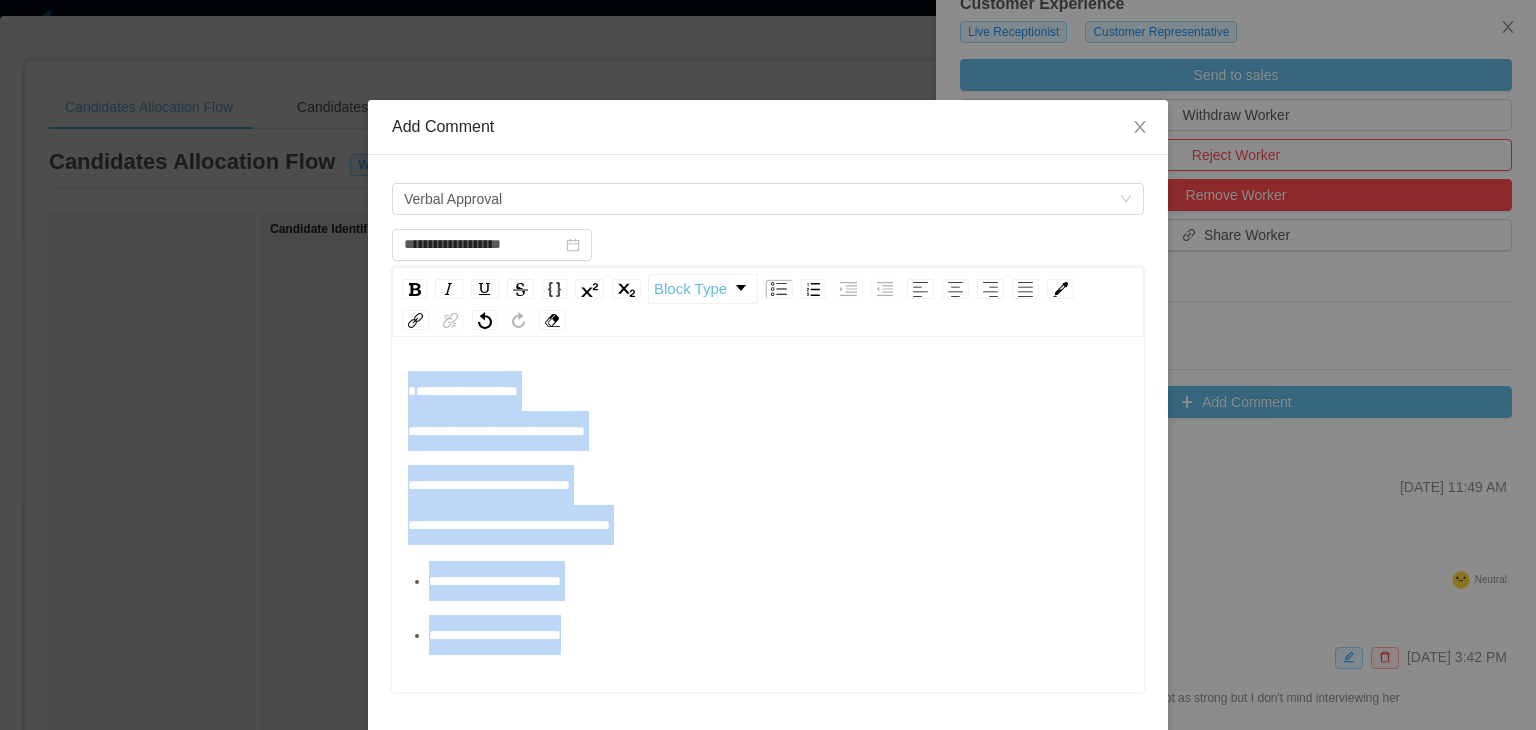 drag, startPoint x: 644, startPoint y: 593, endPoint x: 380, endPoint y: 362, distance: 350.7948 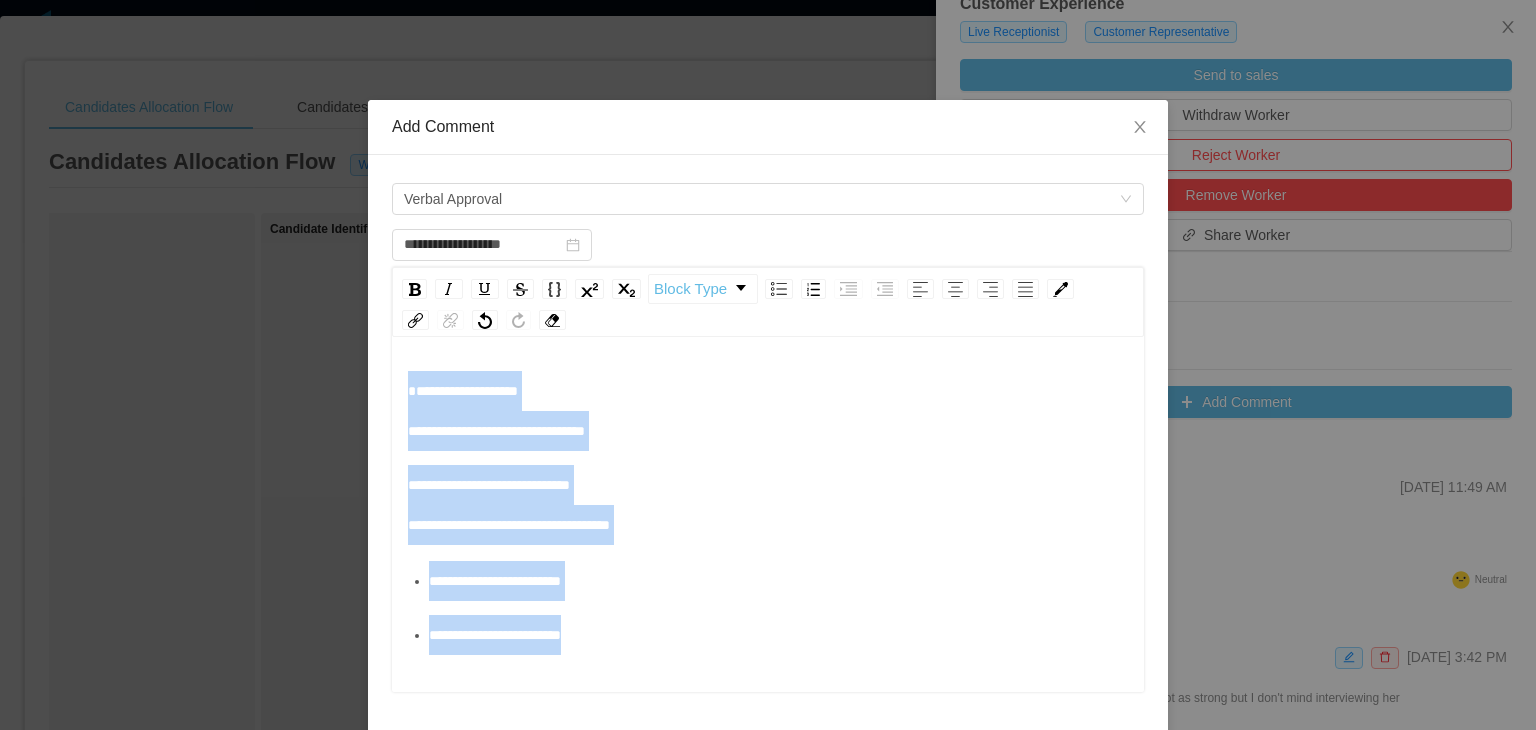 copy on "**********" 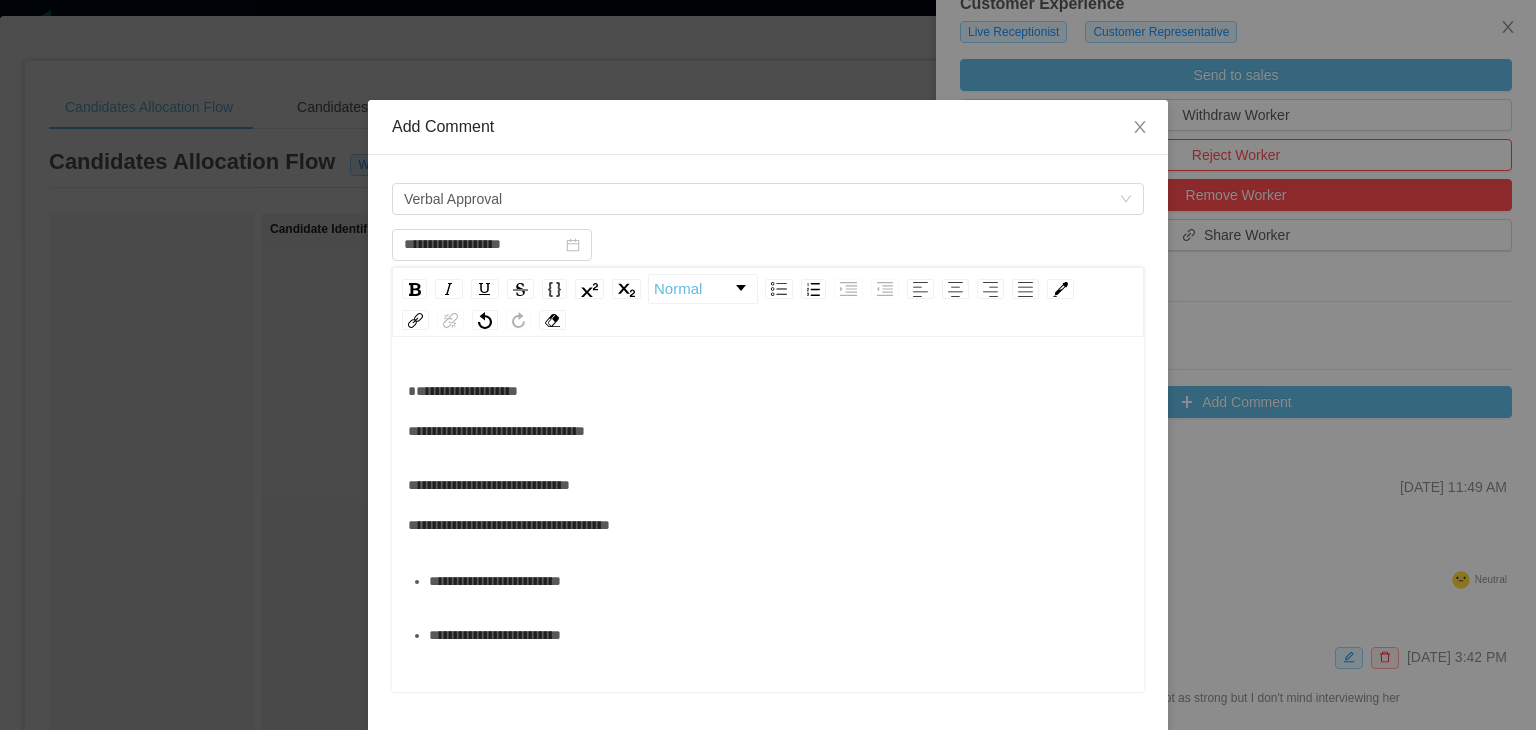 scroll, scrollTop: 44, scrollLeft: 0, axis: vertical 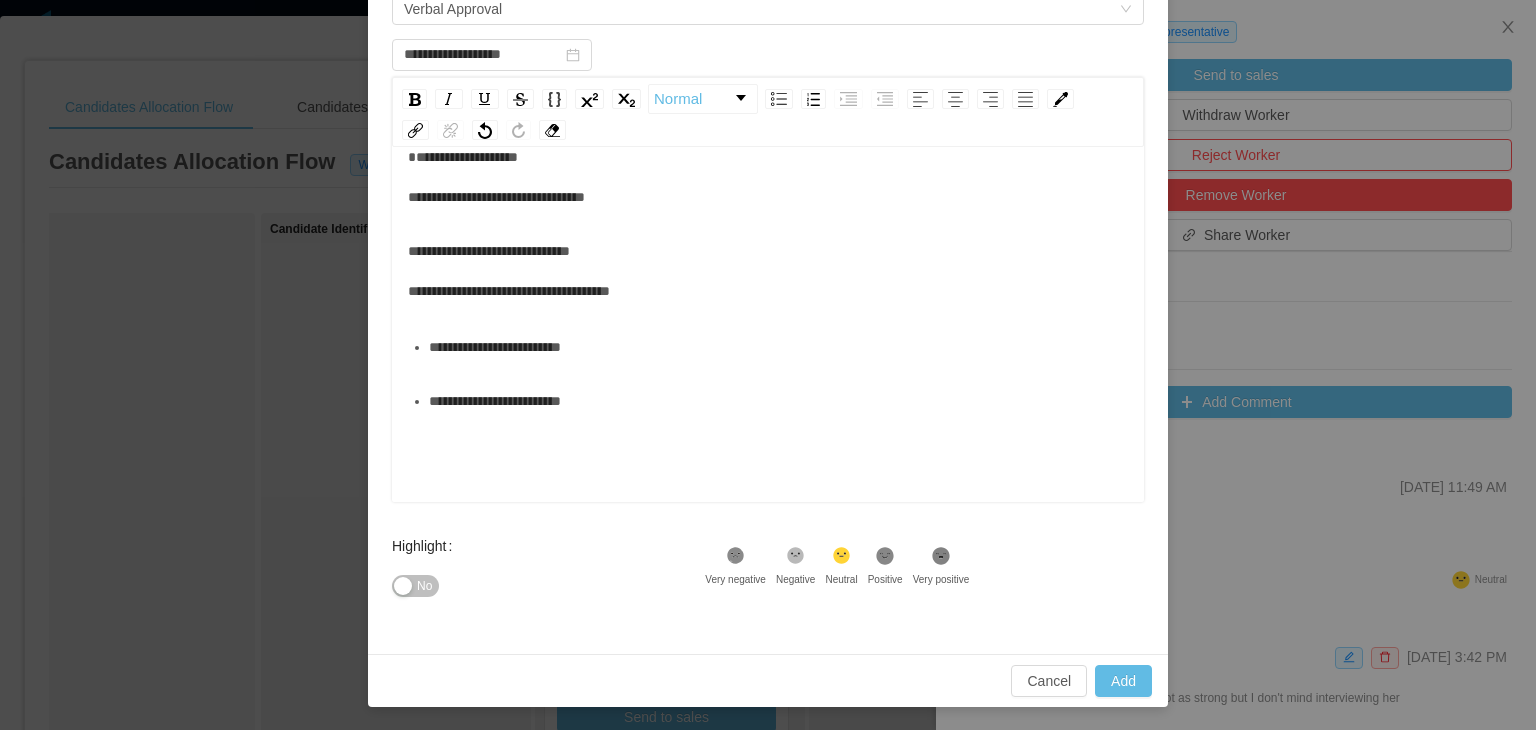 click 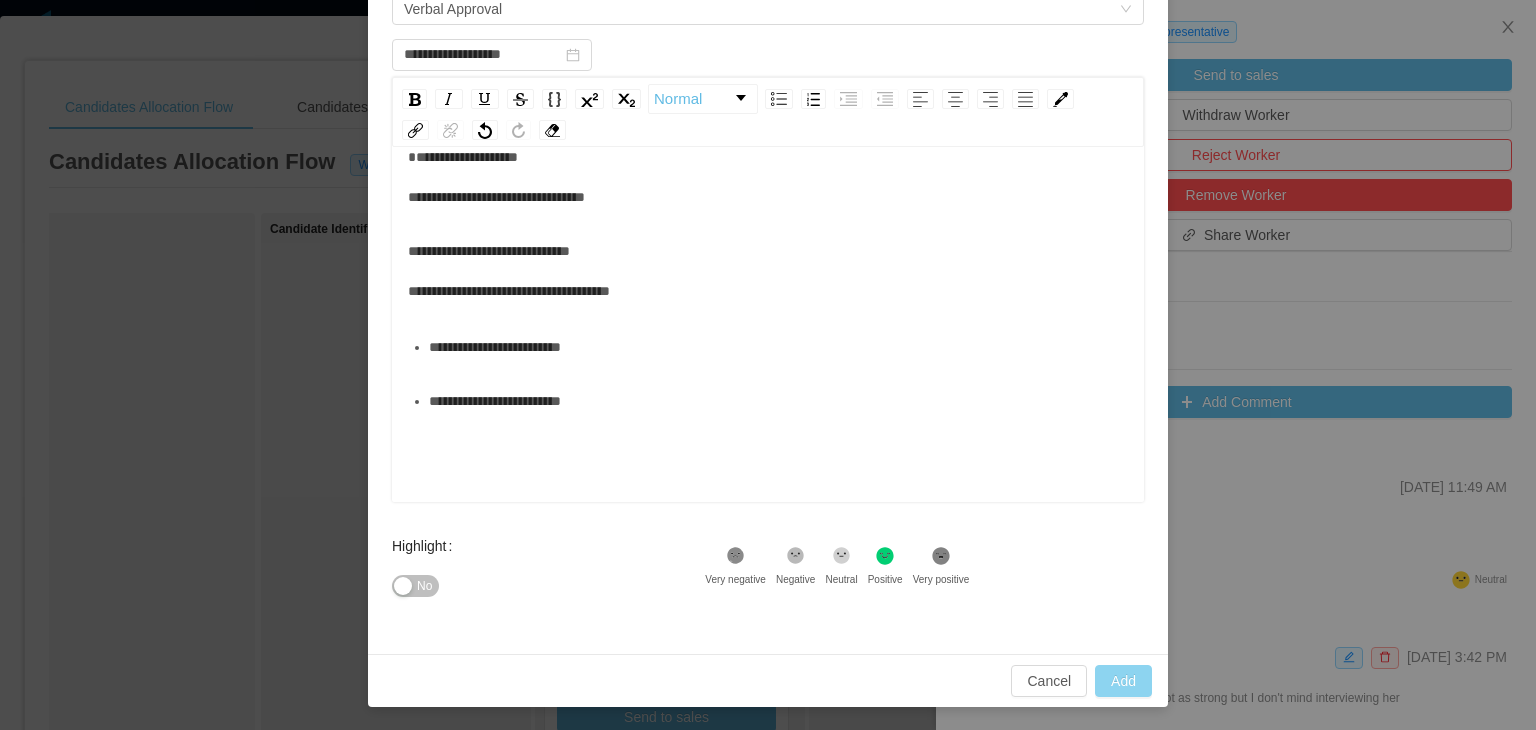 click on "Add" at bounding box center (1123, 681) 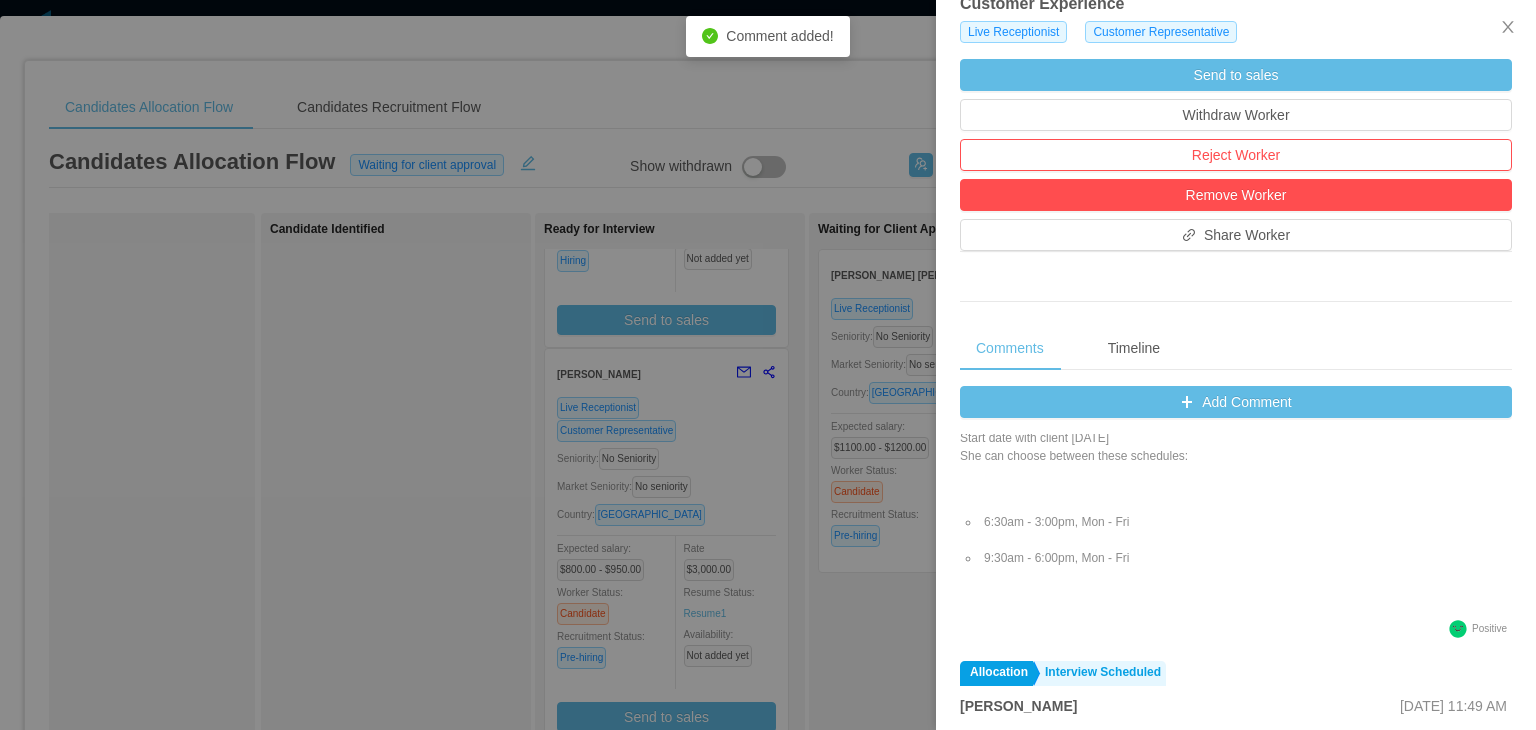 scroll, scrollTop: 0, scrollLeft: 0, axis: both 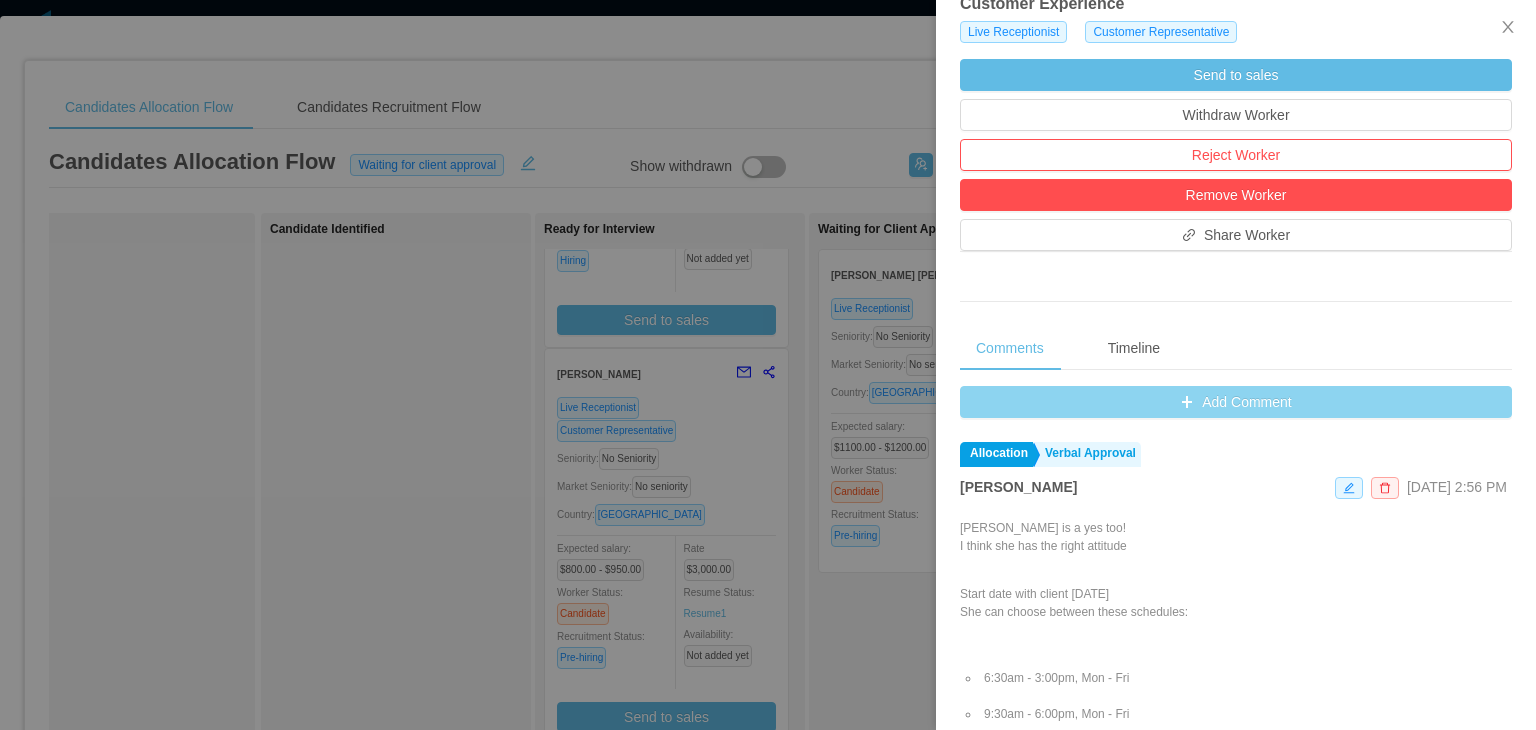 click on "Add Comment" at bounding box center (1236, 402) 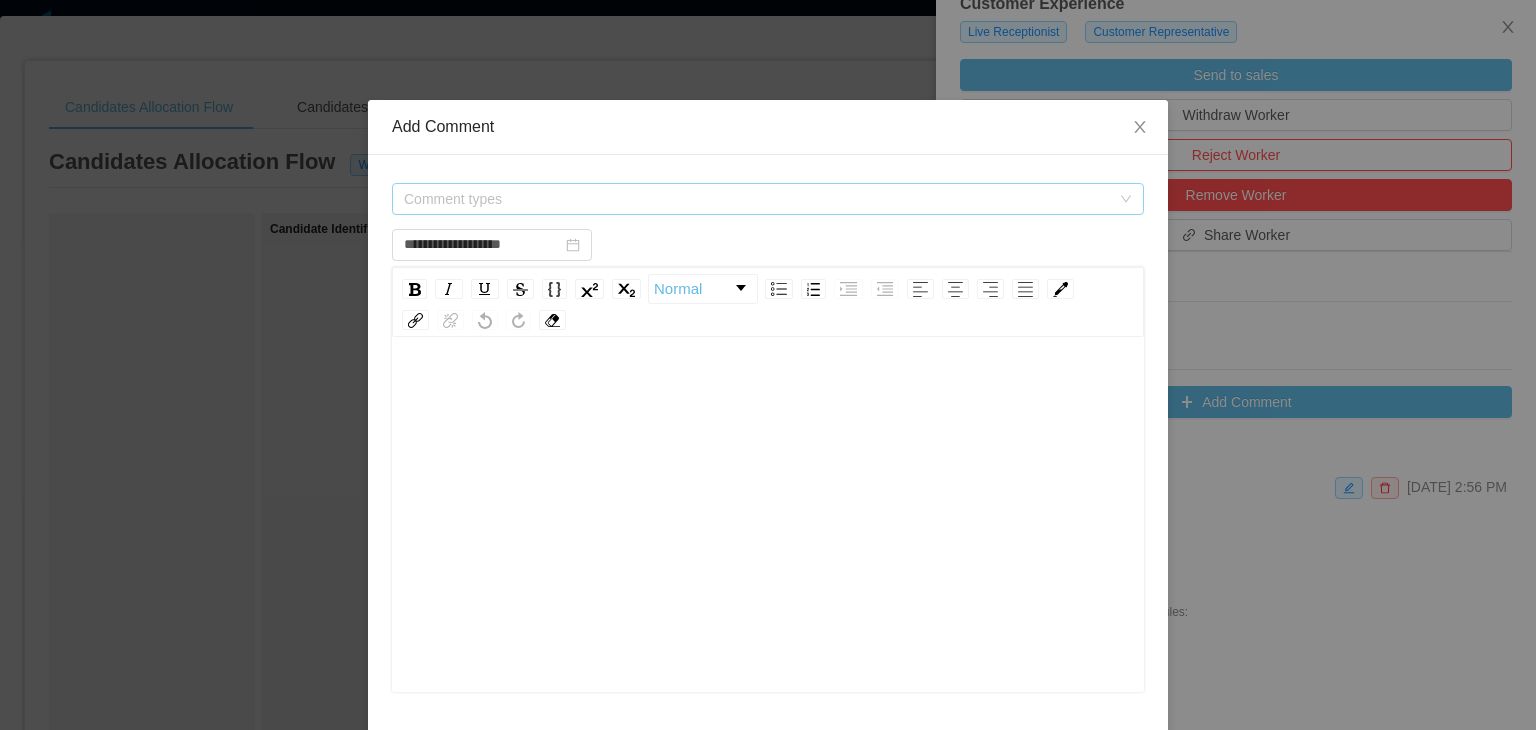 click on "Comment types" at bounding box center [757, 199] 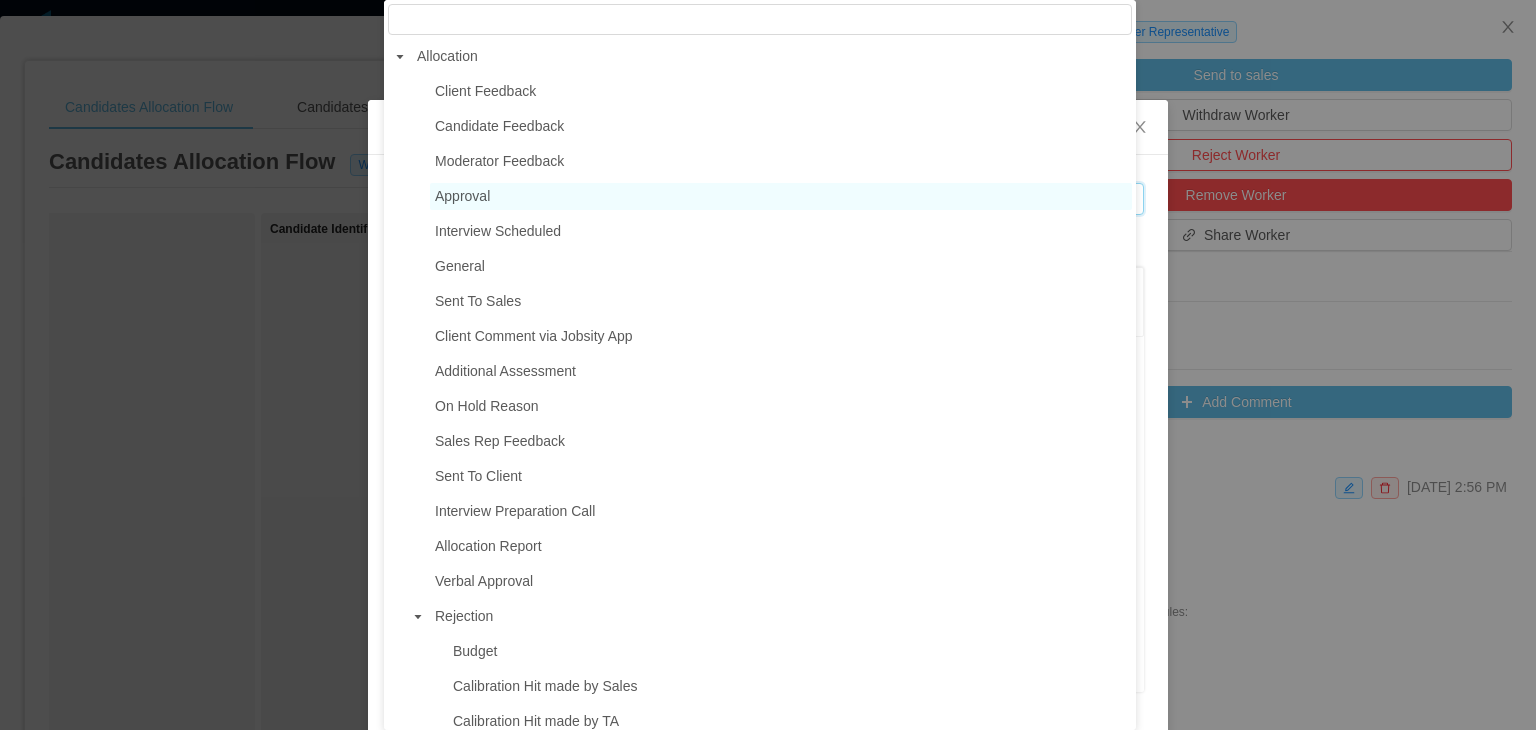 click on "Approval" at bounding box center (462, 196) 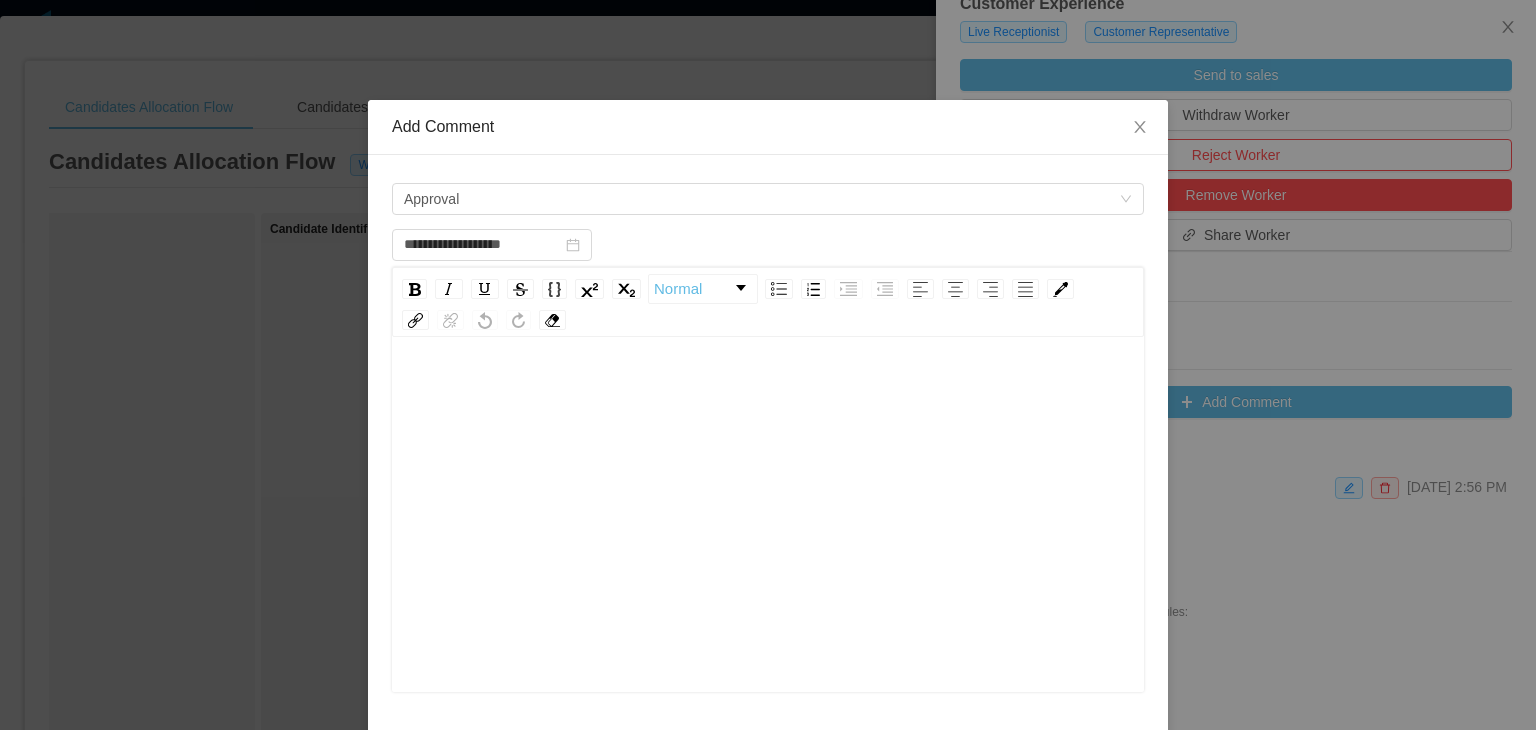 click at bounding box center [768, 391] 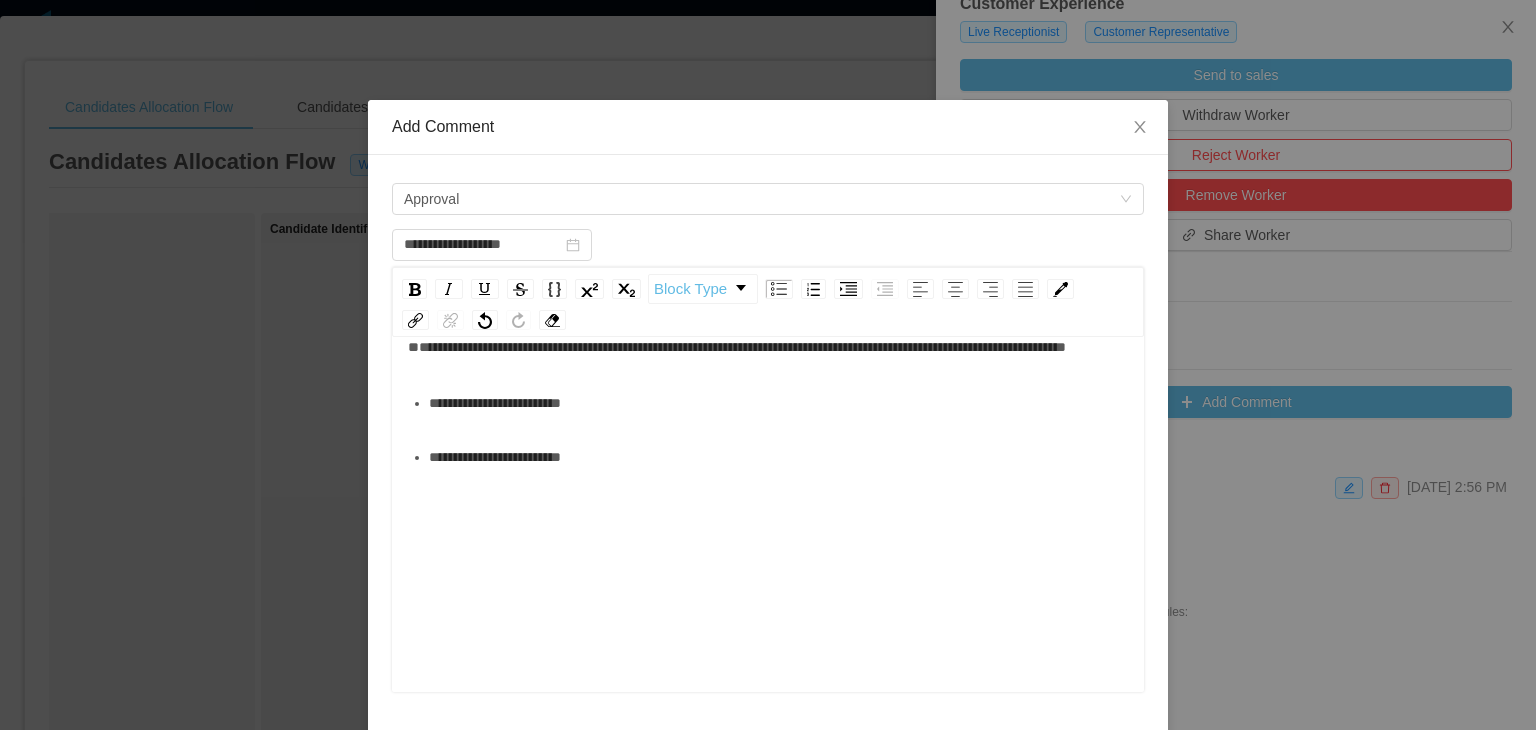 scroll, scrollTop: 0, scrollLeft: 0, axis: both 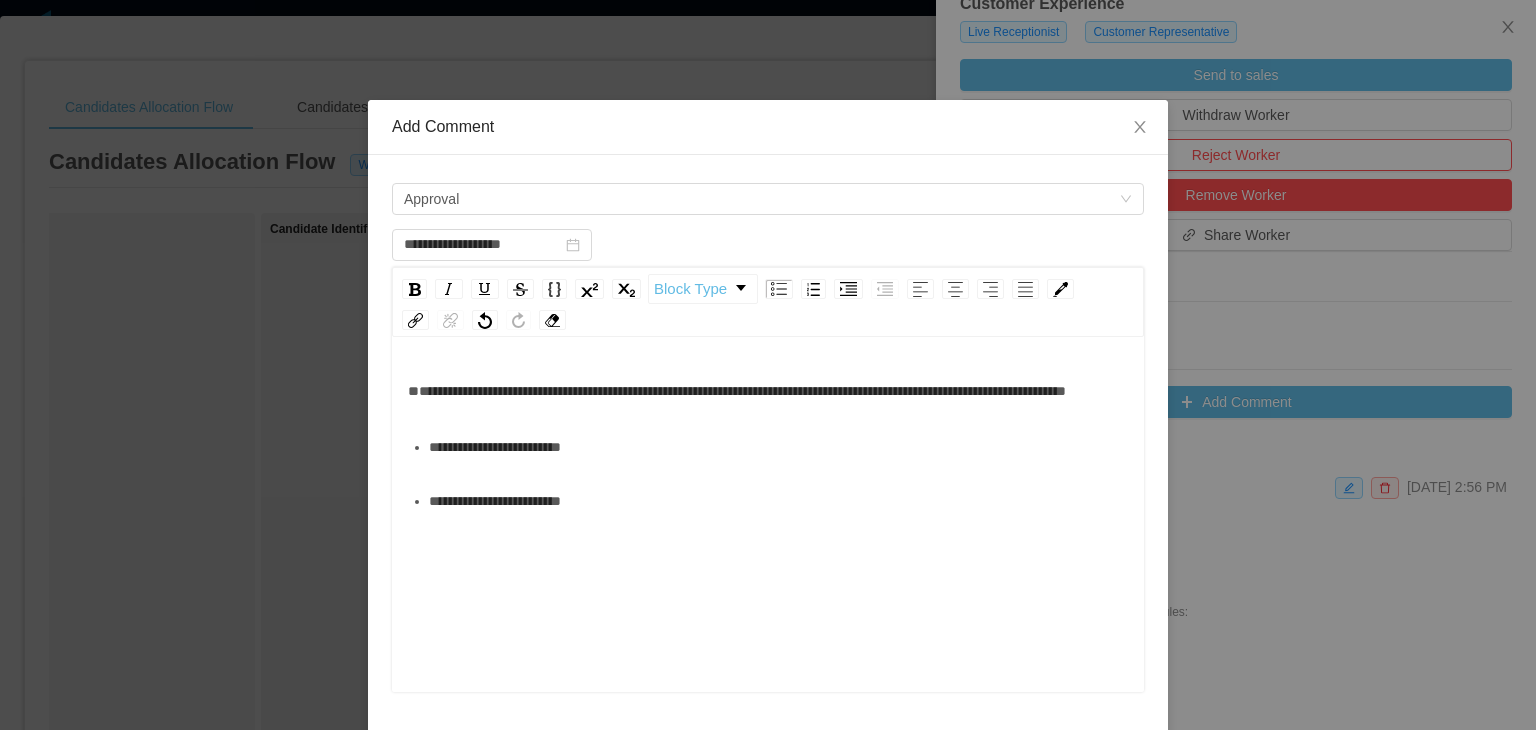 click on "**********" at bounding box center [737, 391] 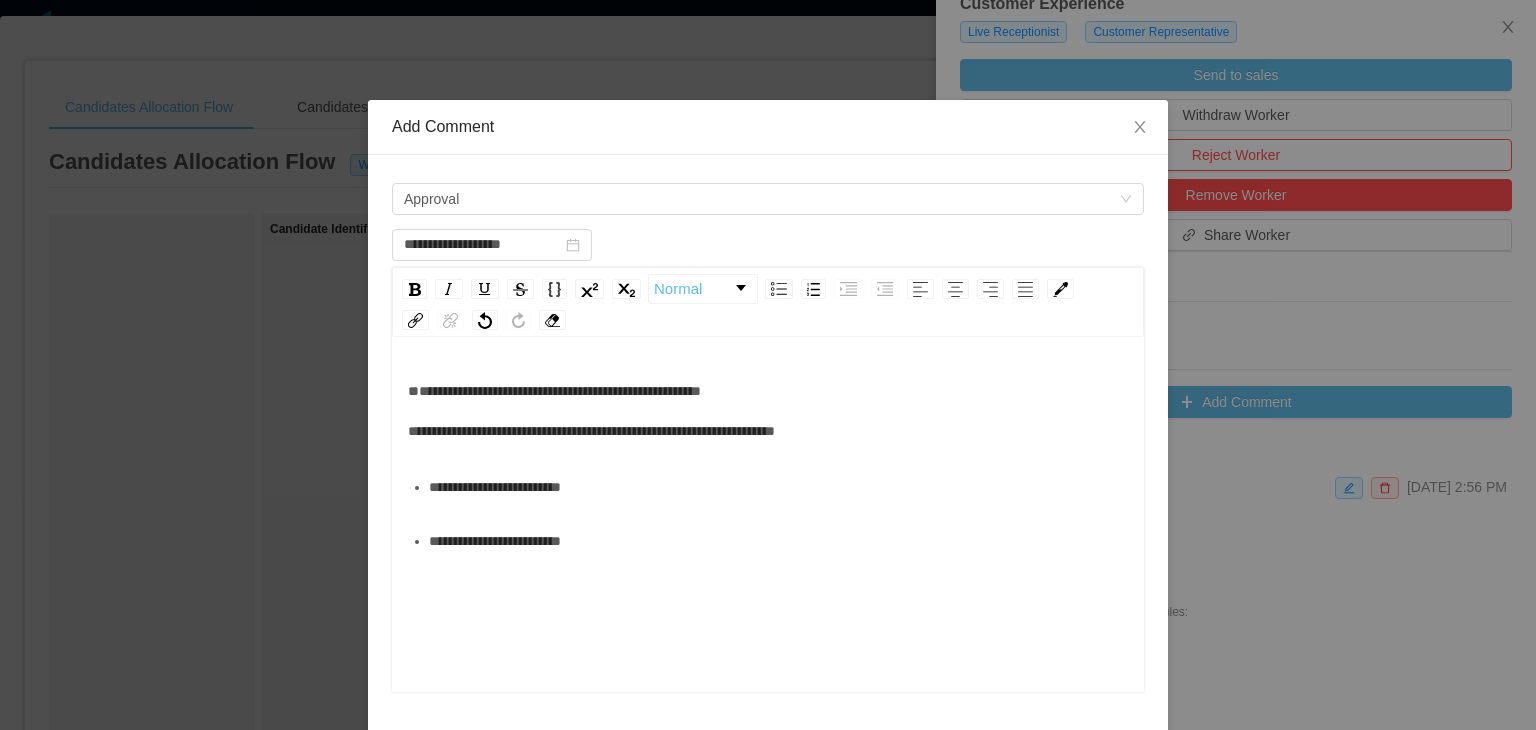 click on "**********" at bounding box center (591, 411) 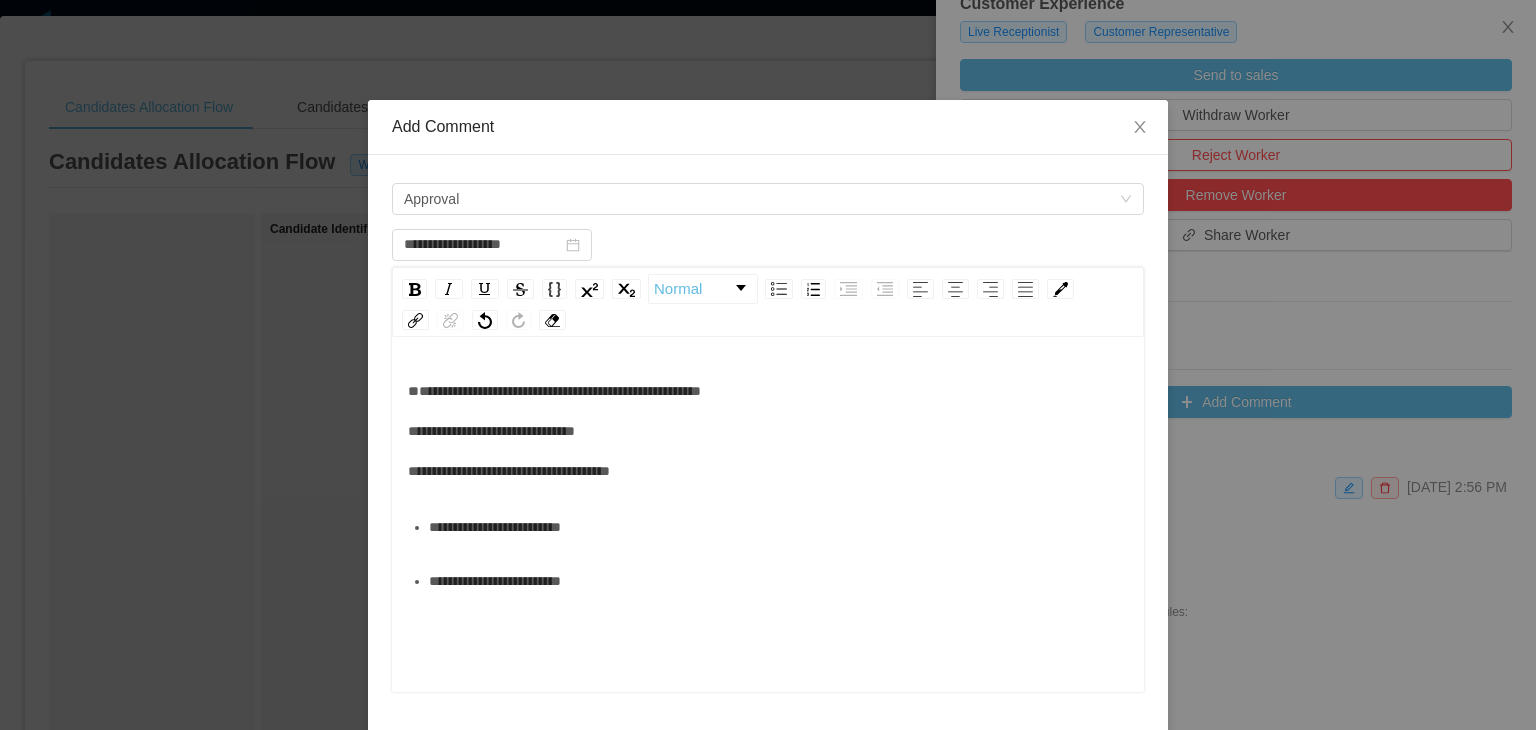 scroll, scrollTop: 44, scrollLeft: 0, axis: vertical 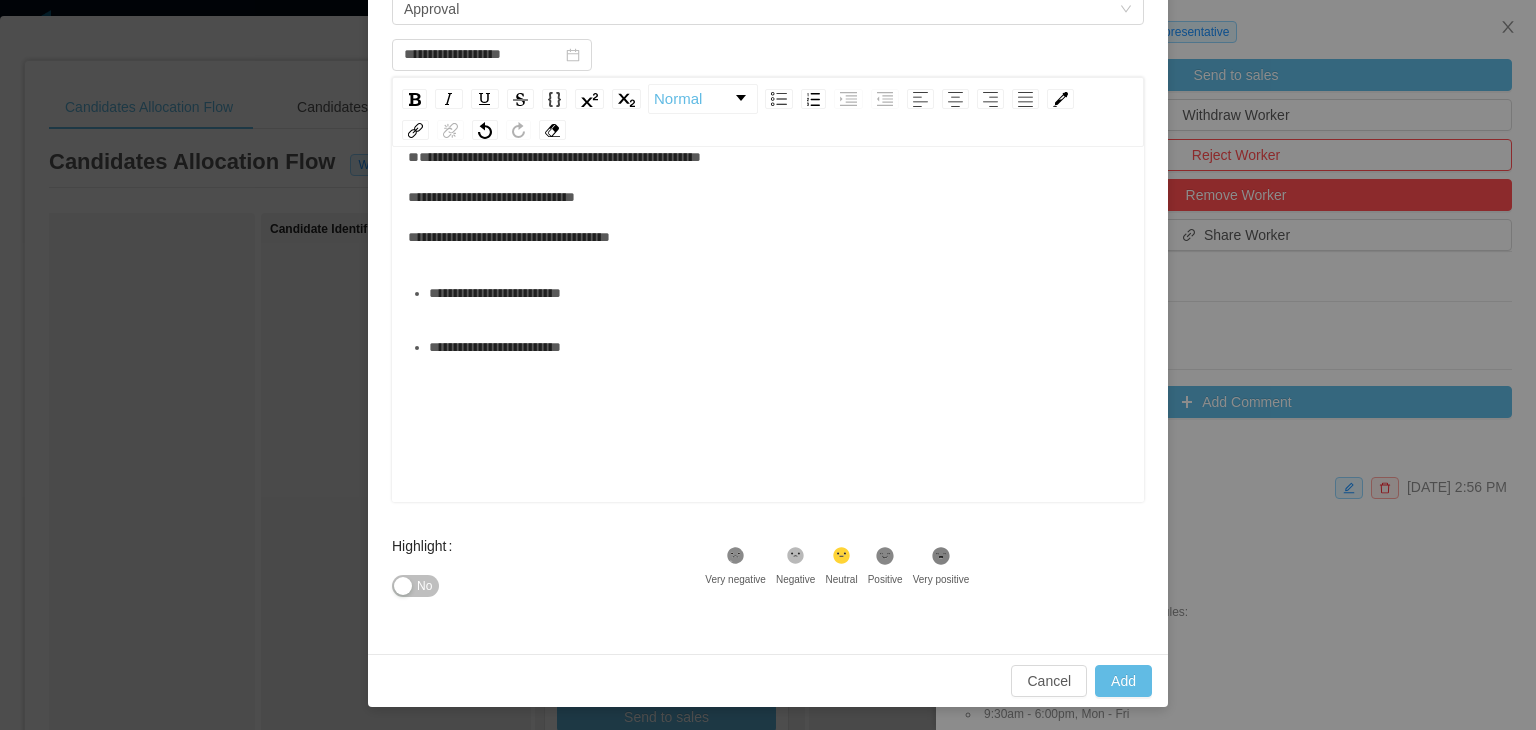 click on ".st1{fill:#232323}" at bounding box center (885, 559) 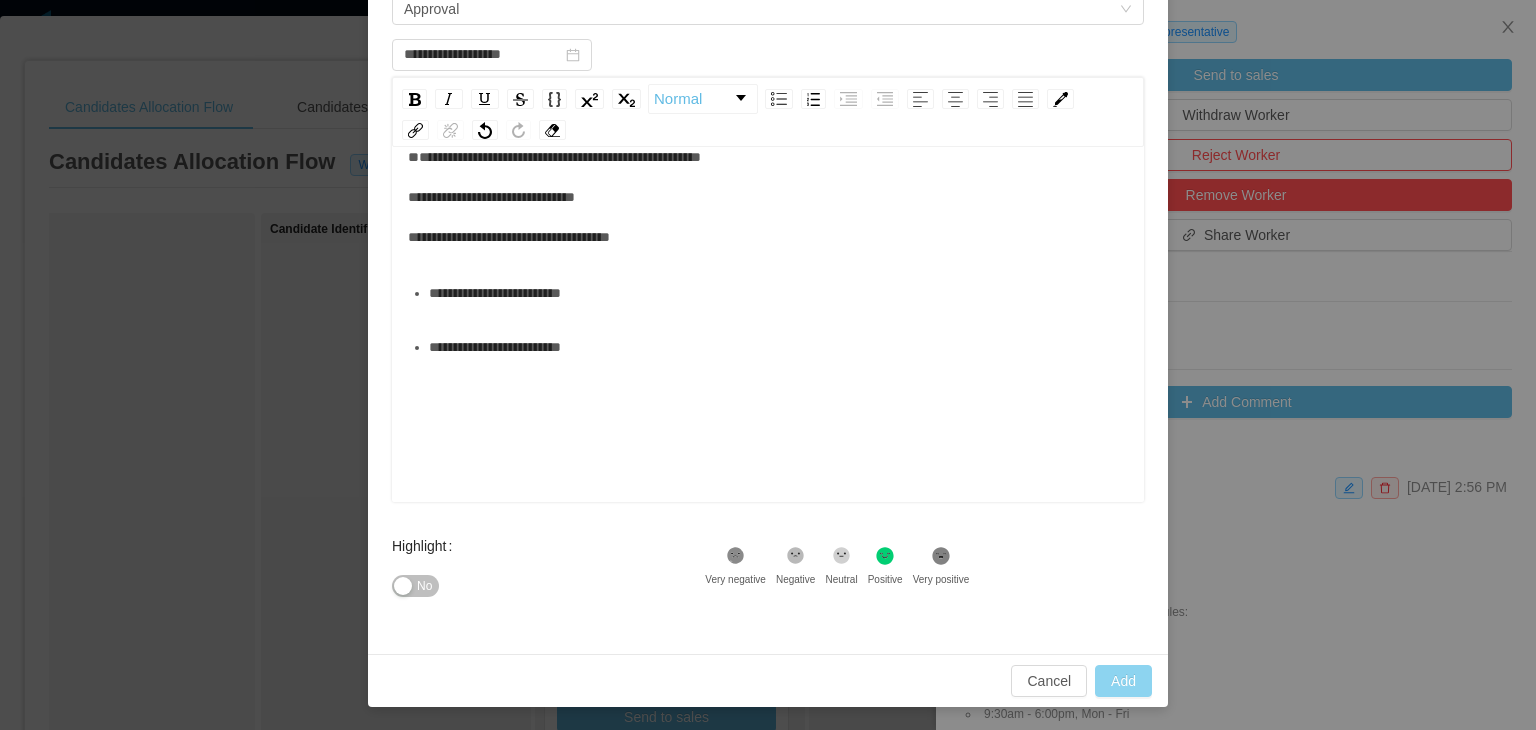 click on "Add" at bounding box center [1123, 681] 